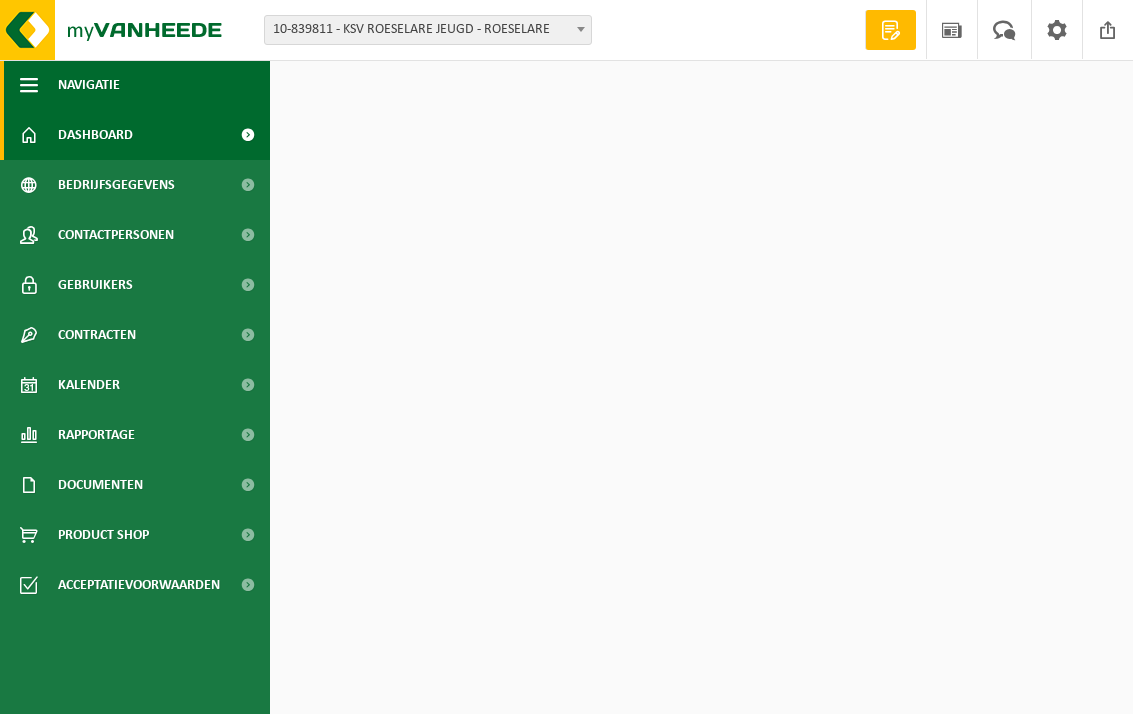 scroll, scrollTop: 0, scrollLeft: 0, axis: both 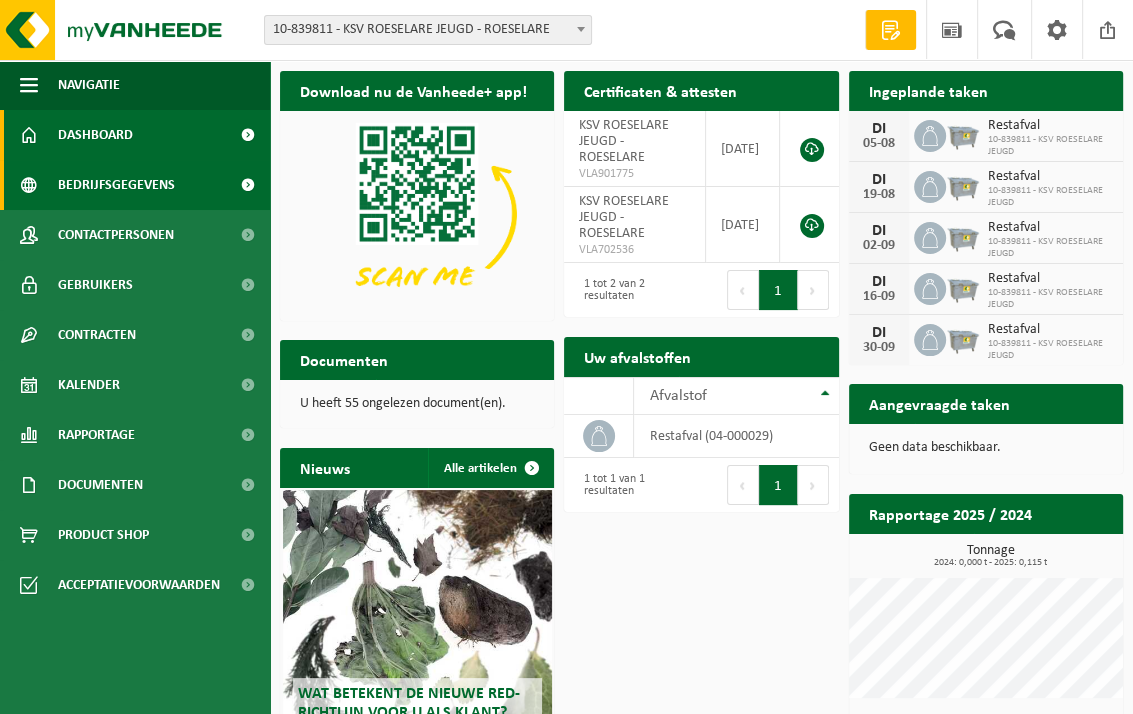 click on "Bedrijfsgegevens" at bounding box center (116, 185) 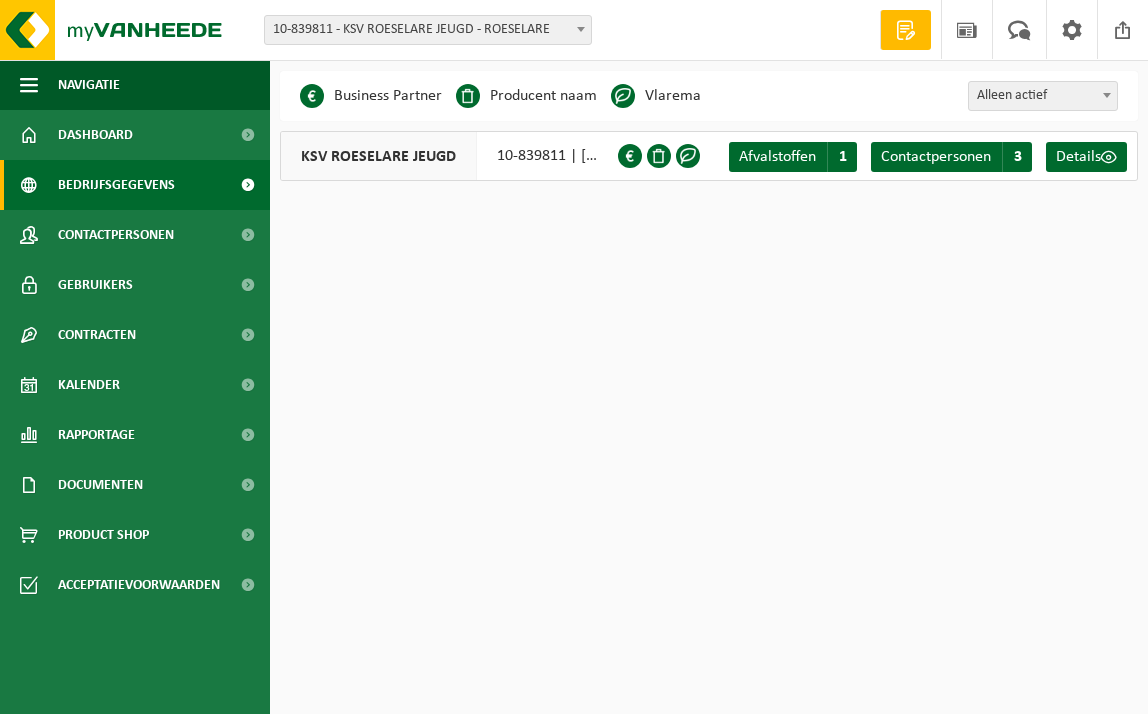 scroll, scrollTop: 0, scrollLeft: 0, axis: both 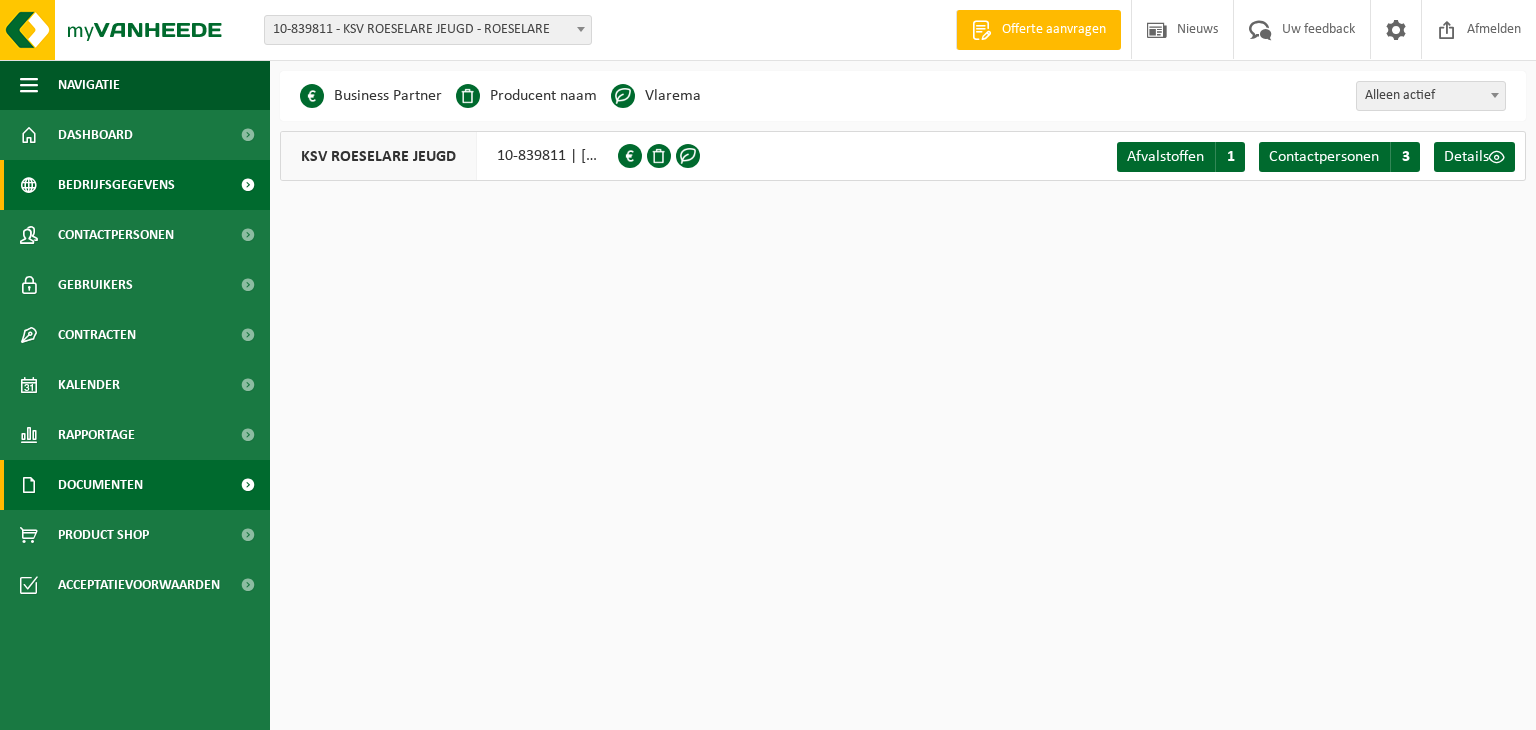 click on "Documenten" at bounding box center (135, 485) 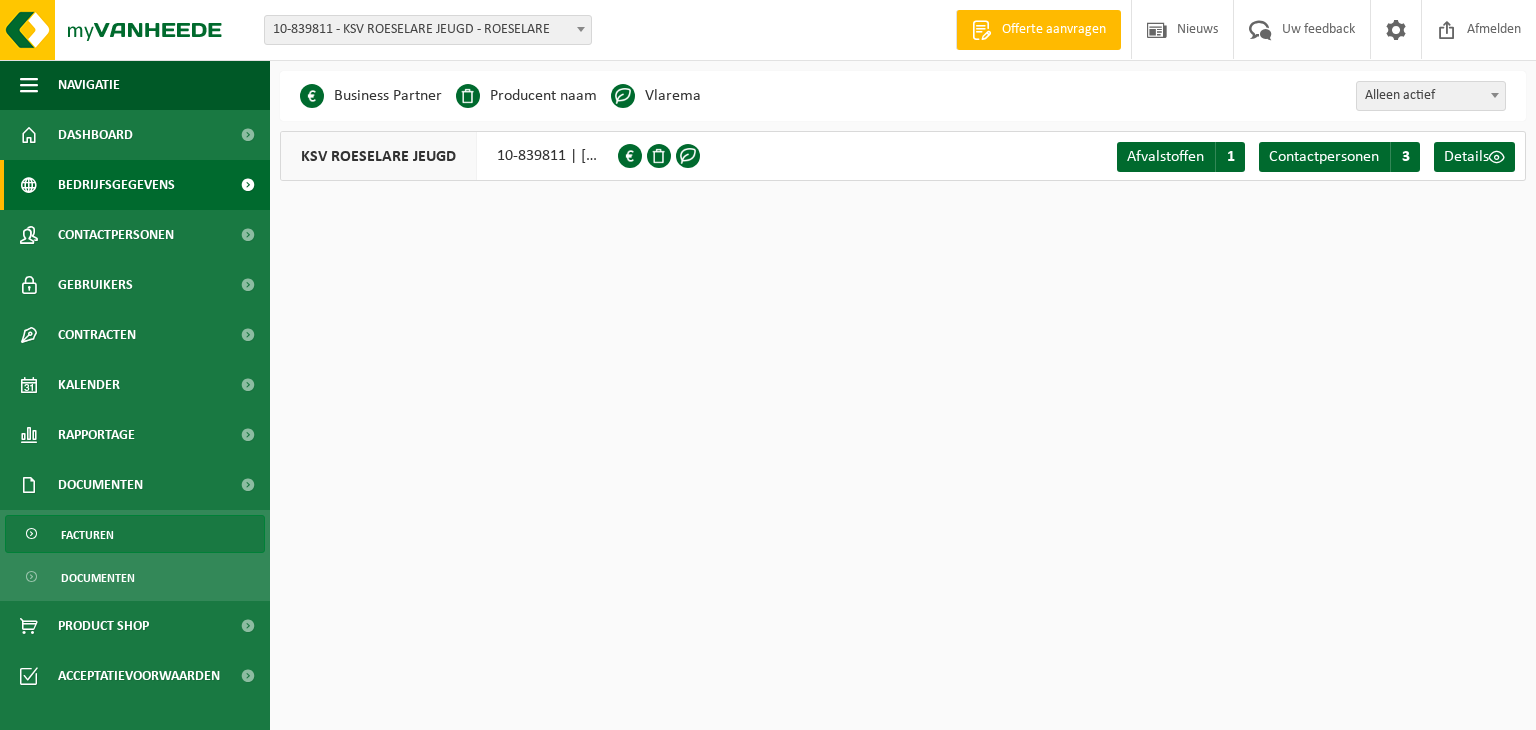 click on "Facturen" at bounding box center (87, 535) 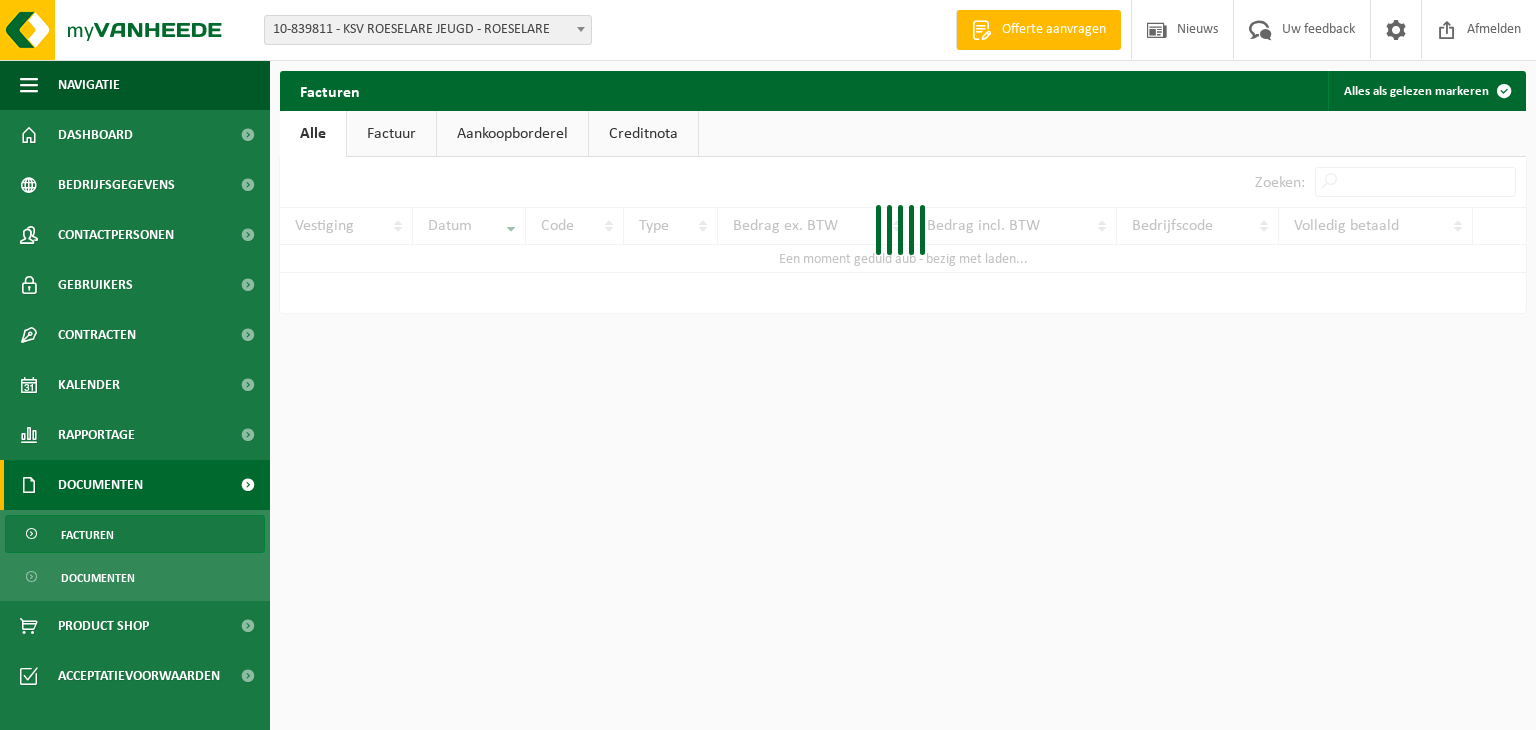 scroll, scrollTop: 0, scrollLeft: 0, axis: both 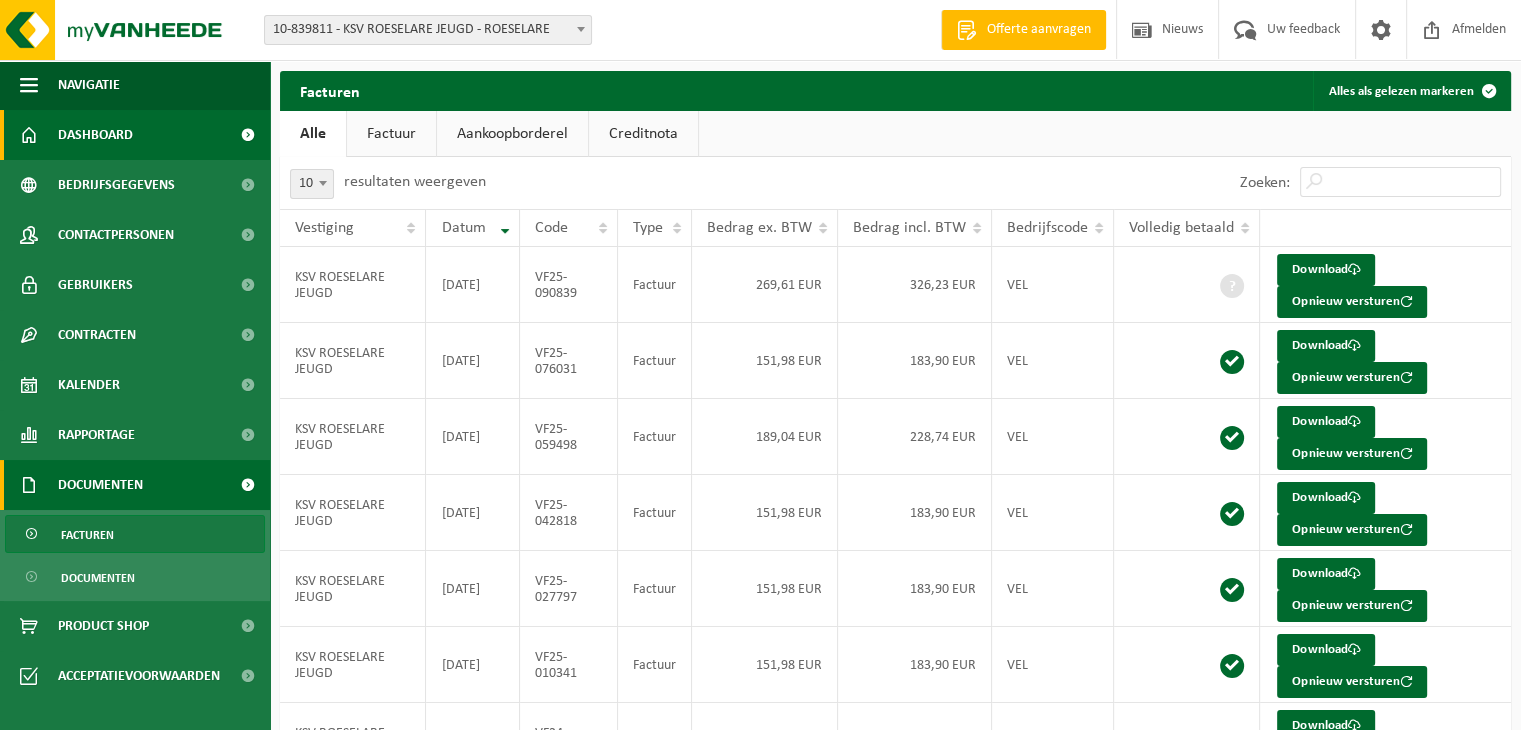 click on "Dashboard" at bounding box center (95, 135) 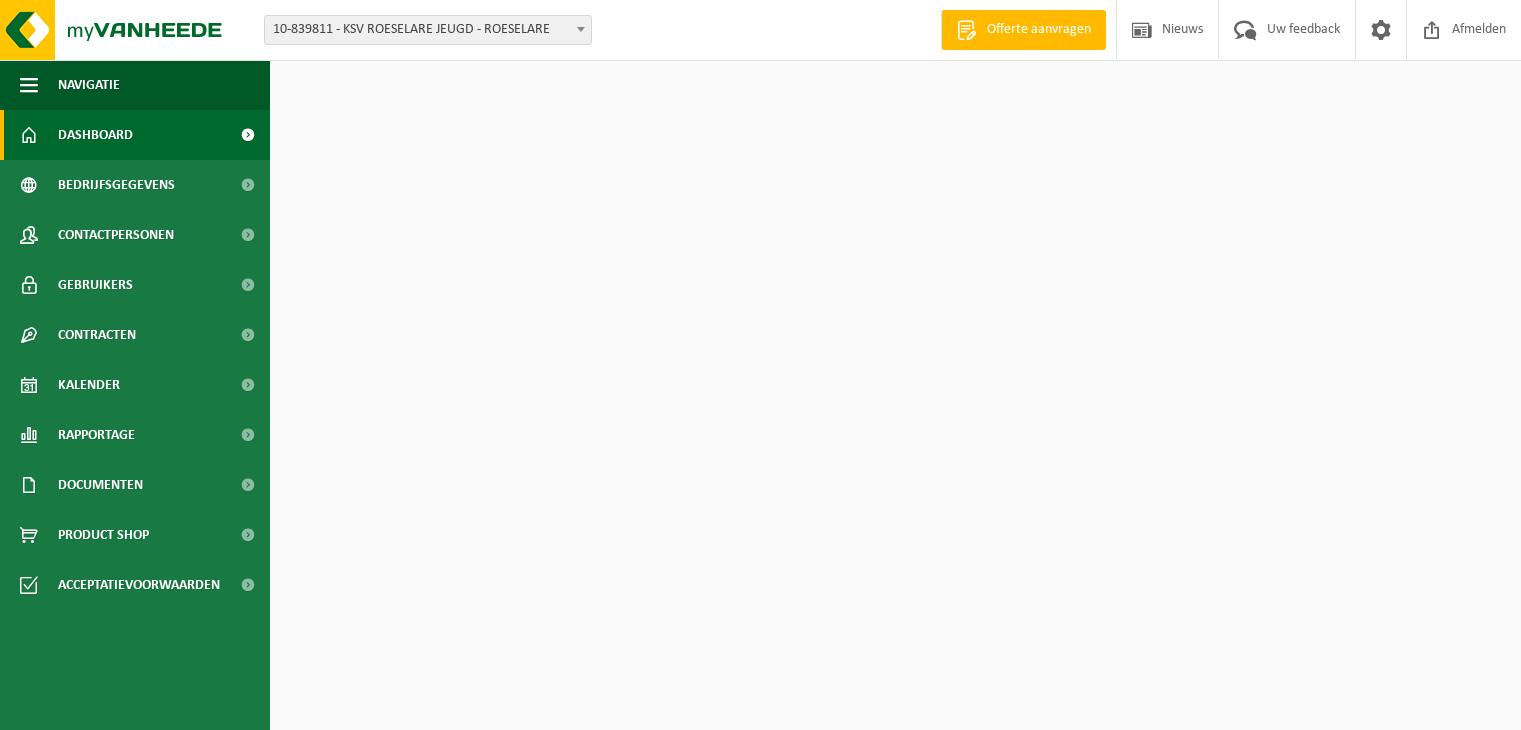 scroll, scrollTop: 0, scrollLeft: 0, axis: both 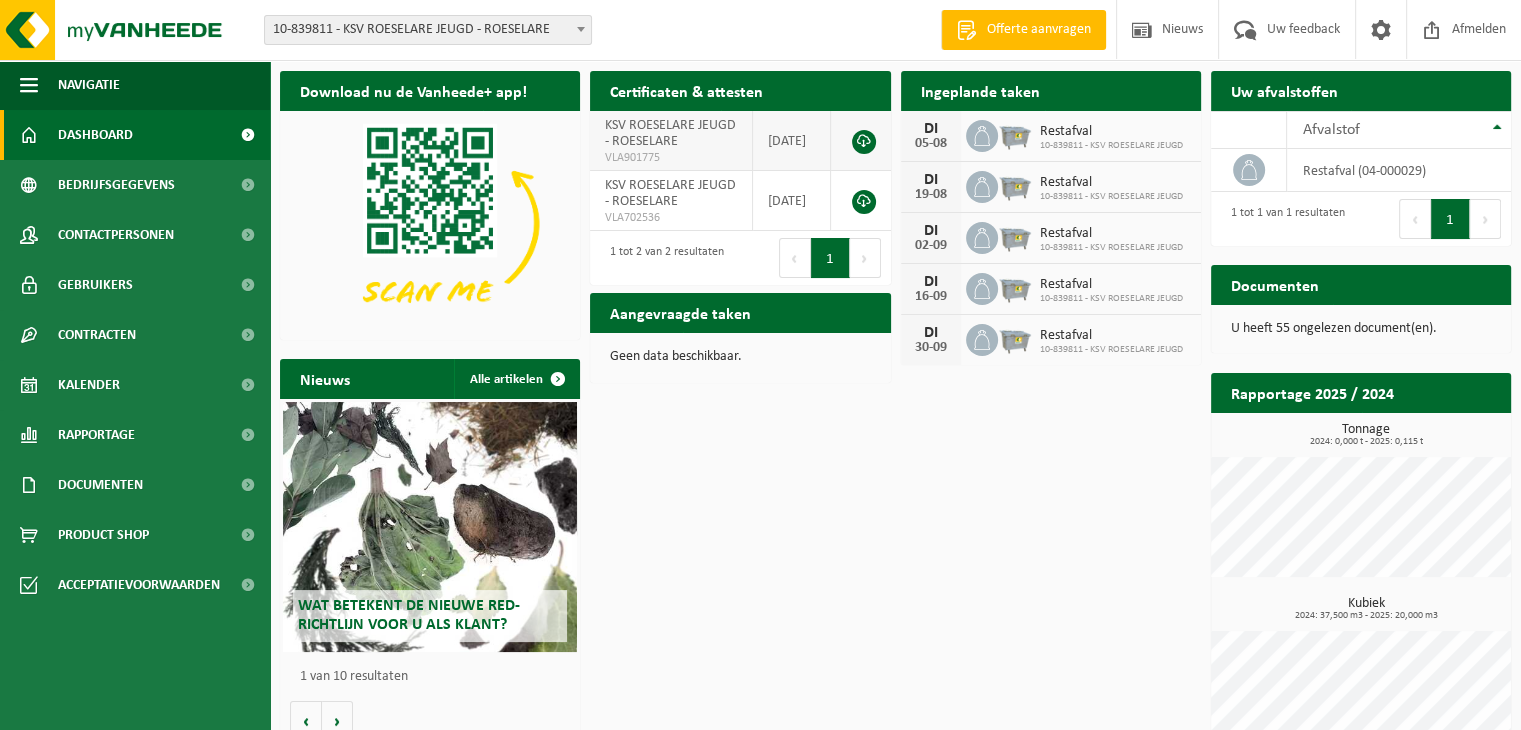 click at bounding box center (864, 142) 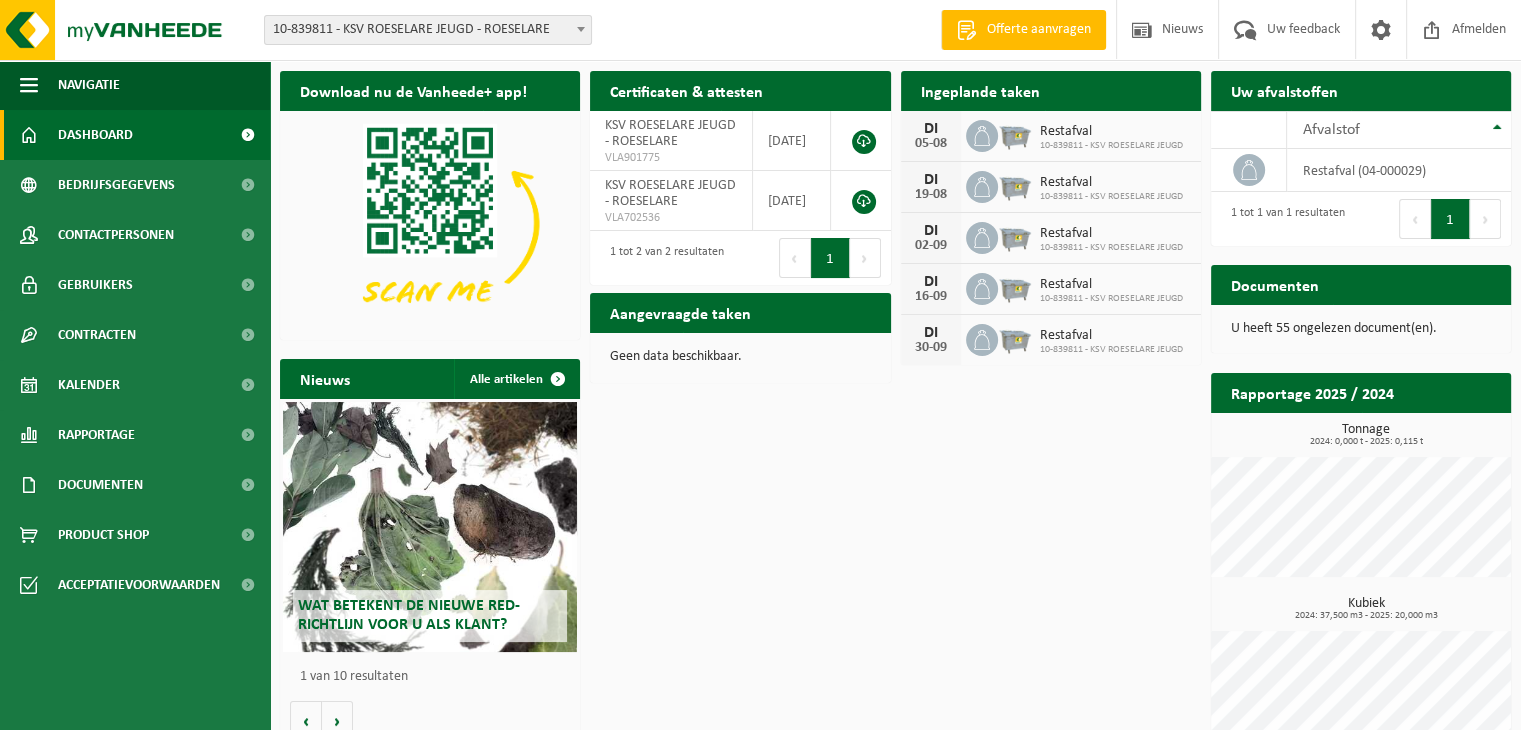 click on "Download nu de Vanheede+ app!       Verberg                           Certificaten & attesten       Bekijk uw certificaten             KSV ROESELARE JEUGD - ROESELARE VLA901775 2025-04-22 KSV ROESELARE JEUGD - ROESELARE VLA702536 2020-10-07 1 tot 2 van 2 resultaten Eerste Vorige 1 Volgende Laatste           Ingeplande taken       Bekijk uw kalender                                        DI     05-08                                Restafval   10-839811 - KSV ROESELARE JEUGD              DI     19-08                                Restafval   10-839811 - KSV ROESELARE JEUGD              DI     02-09                                Restafval   10-839811 - KSV ROESELARE JEUGD              DI     16-09                                Restafval   10-839811 - KSV ROESELARE JEUGD              DI     30-09                                Restafval   10-839811 - KSV ROESELARE JEUGD                     Uw afvalstoffen       Ophaling aanvragen             10 25 50 100 10  resultaten weergeven     Afvalstof" 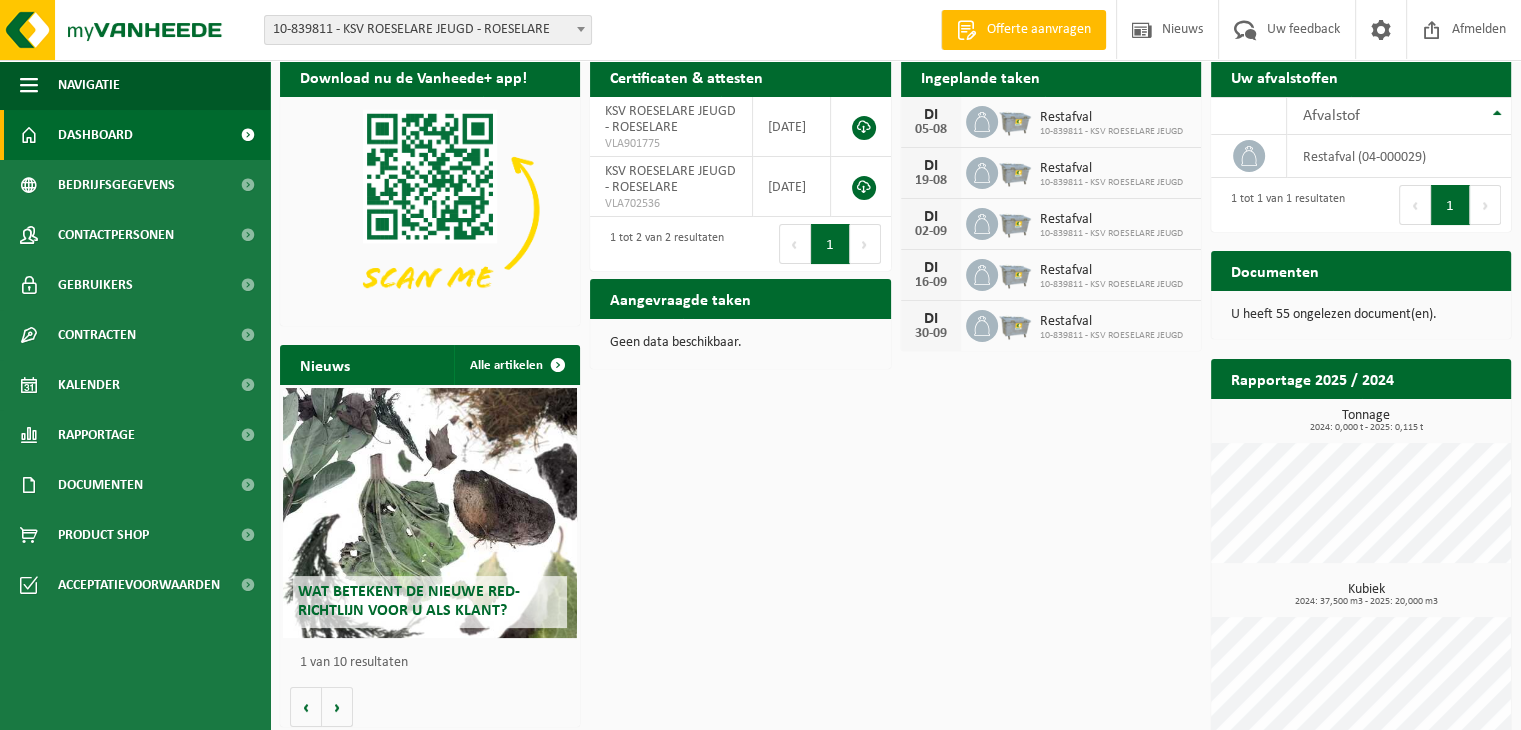 scroll, scrollTop: 0, scrollLeft: 0, axis: both 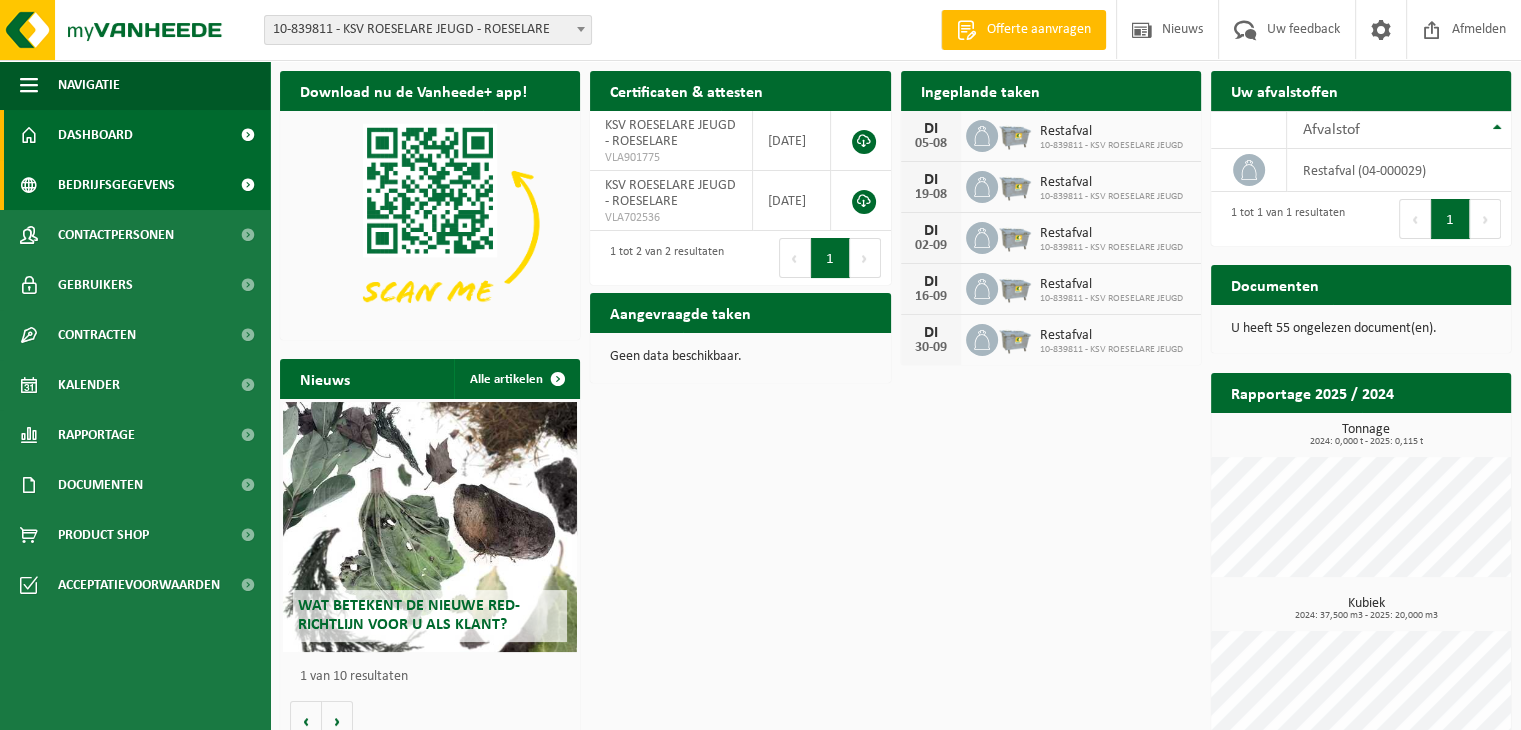 click on "Bedrijfsgegevens" 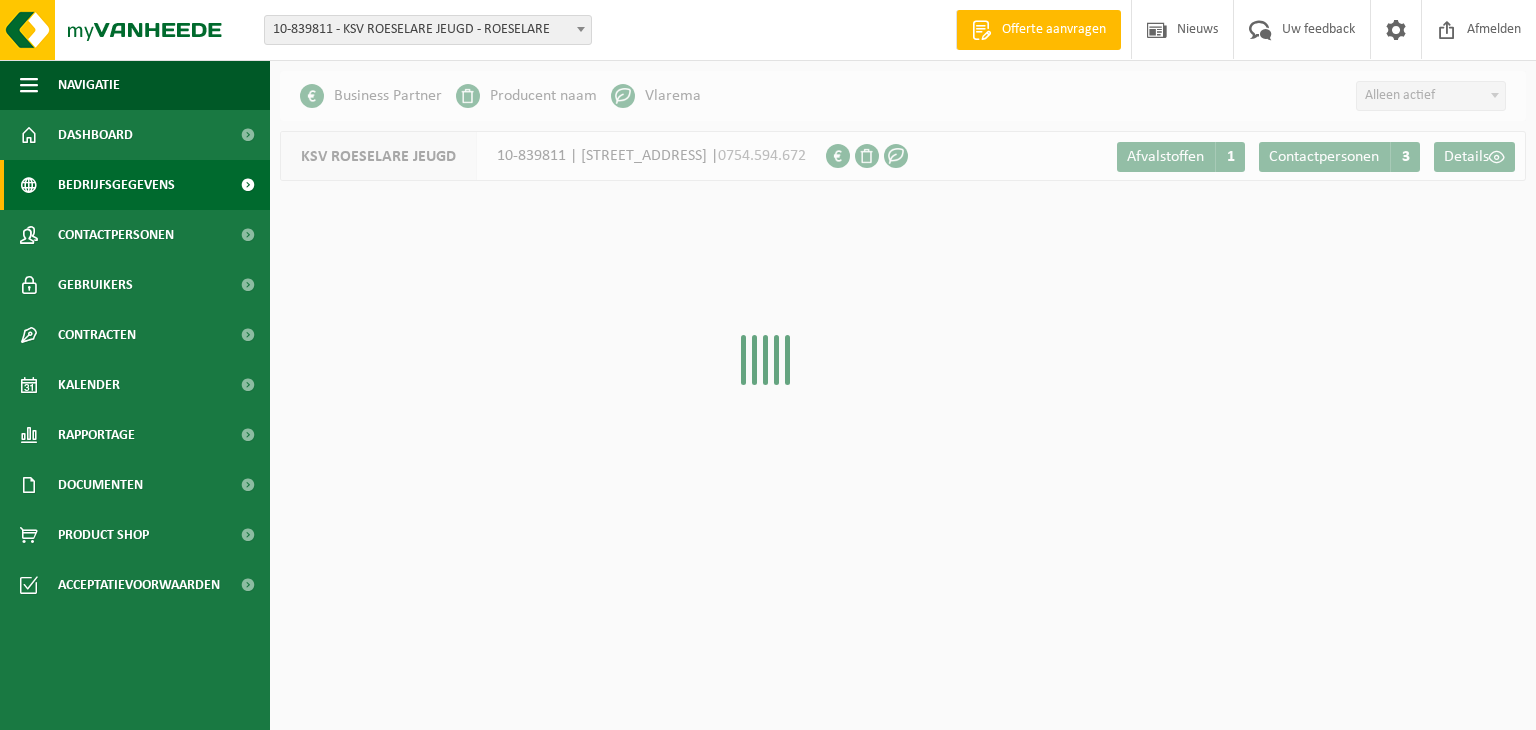 scroll, scrollTop: 0, scrollLeft: 0, axis: both 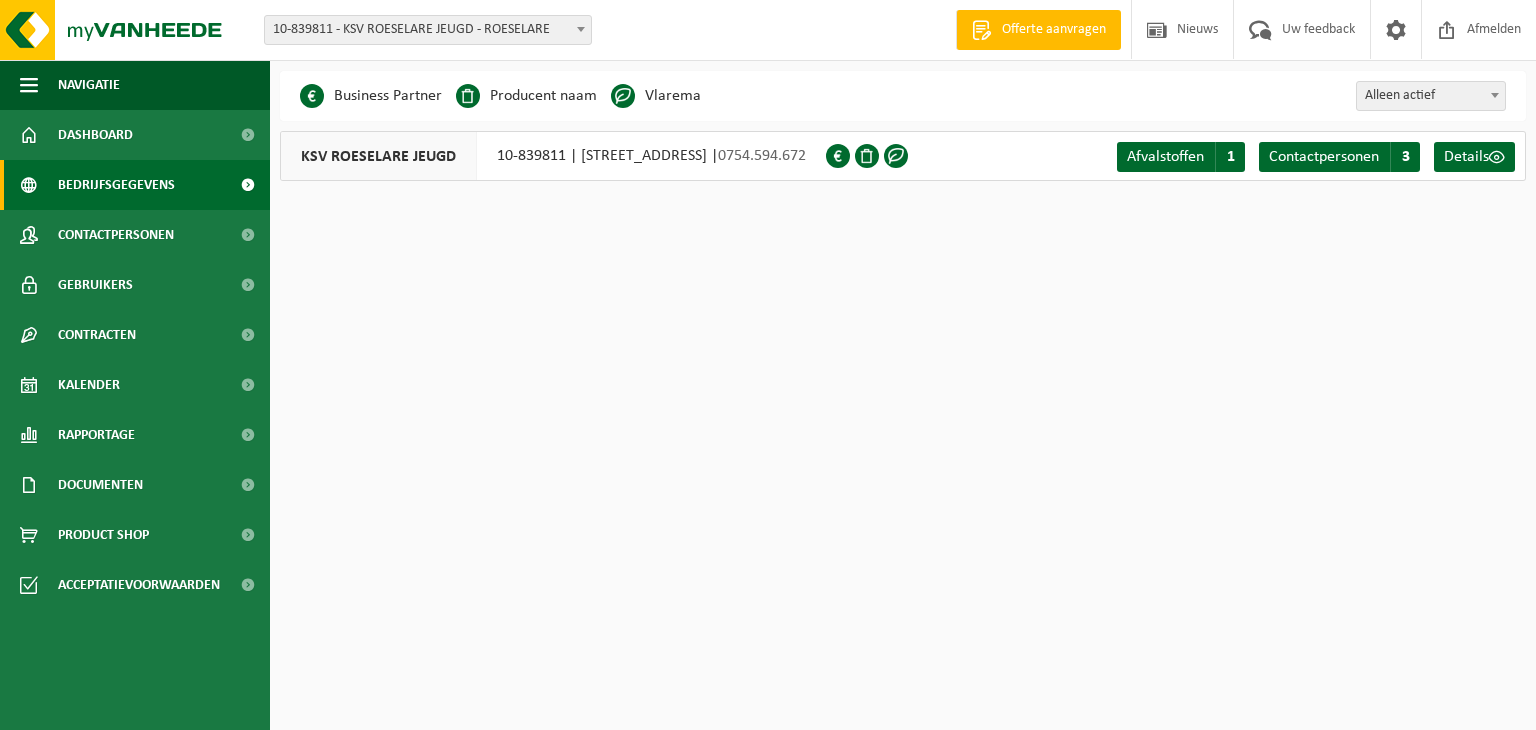 click on "Vestiging:       10-839811 - KSV ROESELARE JEUGD - ROESELARE   10-839811 - KSV ROESELARE JEUGD - ROESELARE          Welkom  [PERSON_NAME]         Offerte aanvragen         Nieuws         Uw feedback               Afmelden                     Navigatie                 Offerte aanvragen         Nieuws         Uw feedback               Afmelden                 Dashboard               Bedrijfsgegevens               Contactpersonen               Gebruikers               Contracten               Actieve contracten             Historiek contracten                 Kalender               Rapportage               In grafiekvorm             In lijstvorm                 Documenten               Facturen             Documenten                 Product Shop               Acceptatievoorwaarden                                                  Even geduld.  Door de grote hoeveelheid gegevens duurt het laden even.          Business Partner   Producent naam   Treatment Center   Data Center   Gearchiveerd   Vlarema" at bounding box center [768, 365] 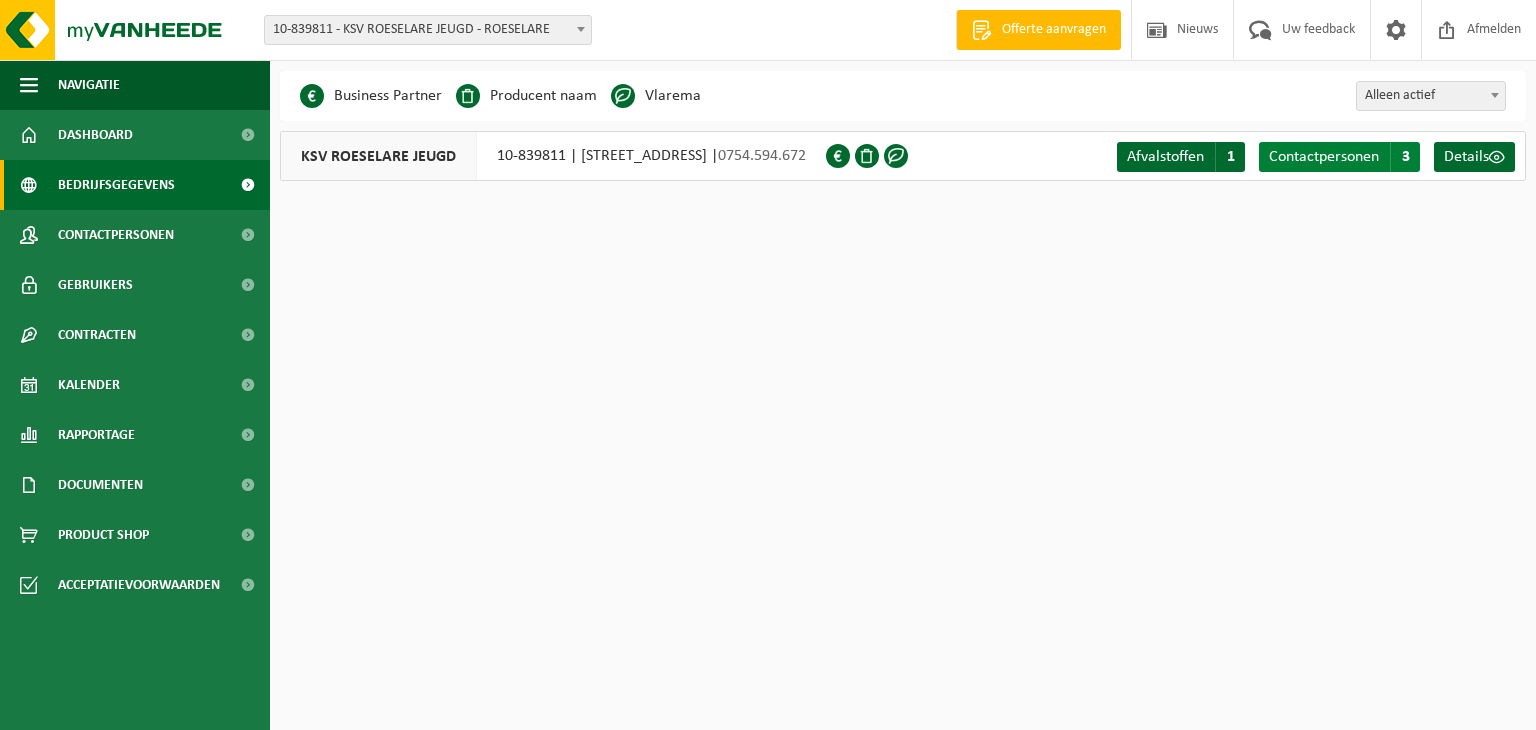 click on "Contactpersonen" at bounding box center [1324, 157] 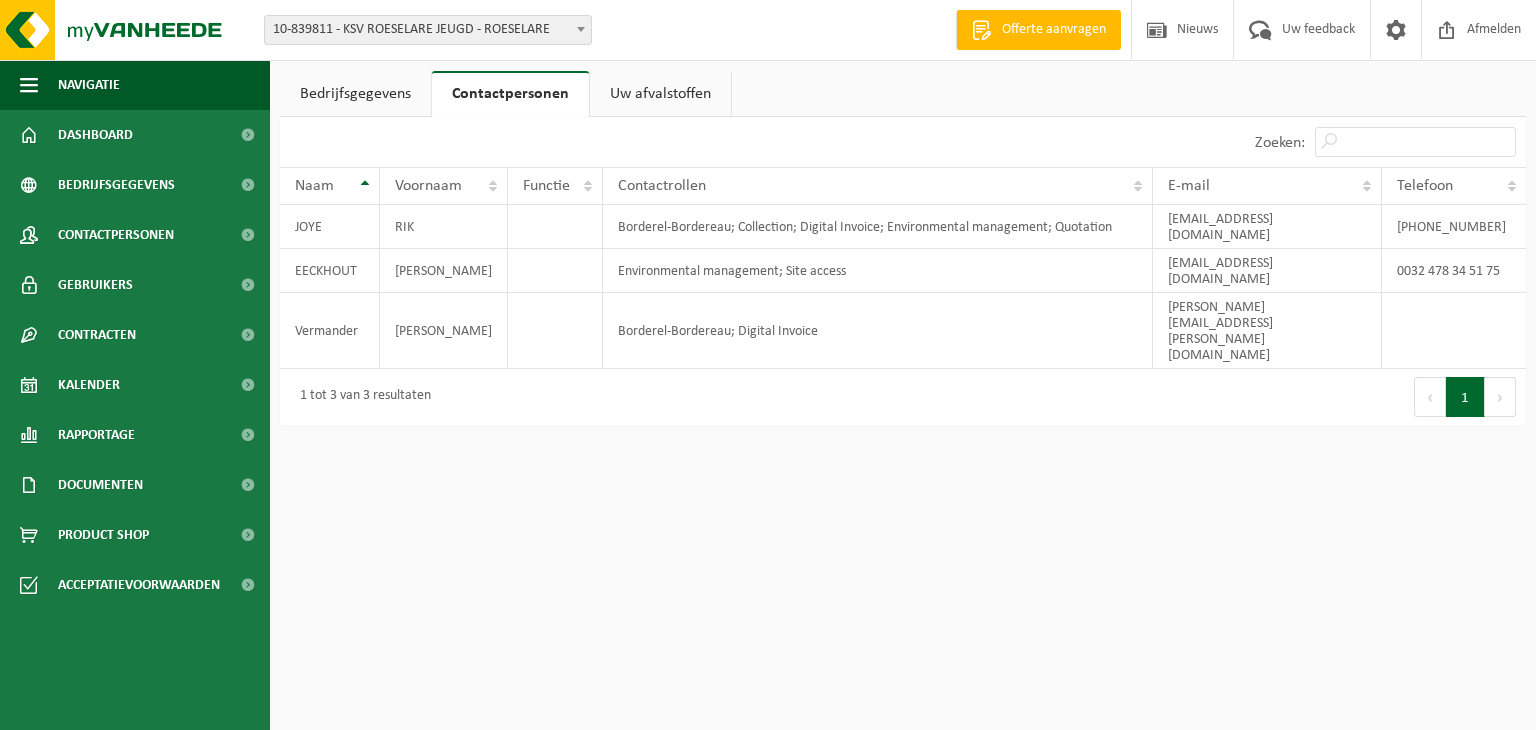 scroll, scrollTop: 0, scrollLeft: 0, axis: both 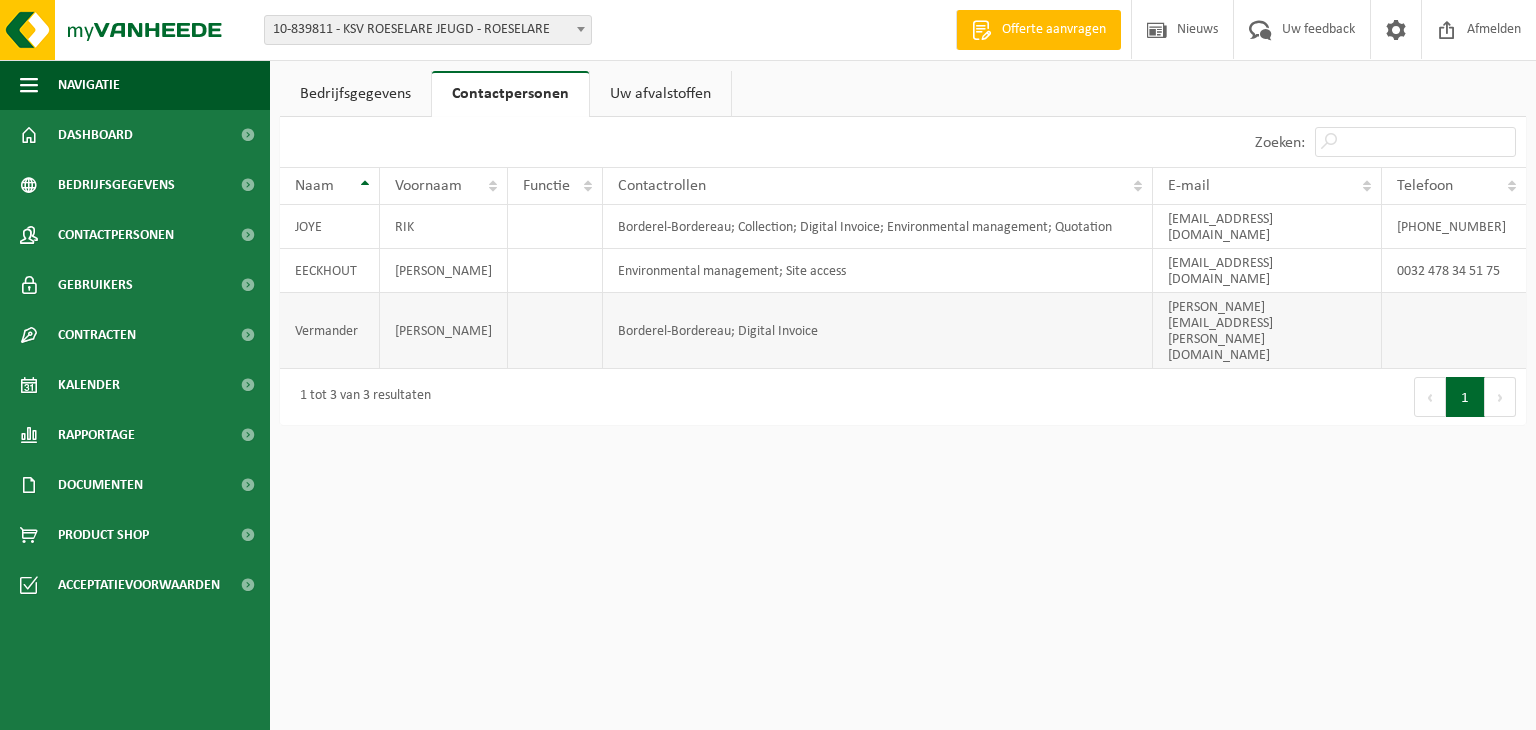 click on "Vermander" at bounding box center [330, 331] 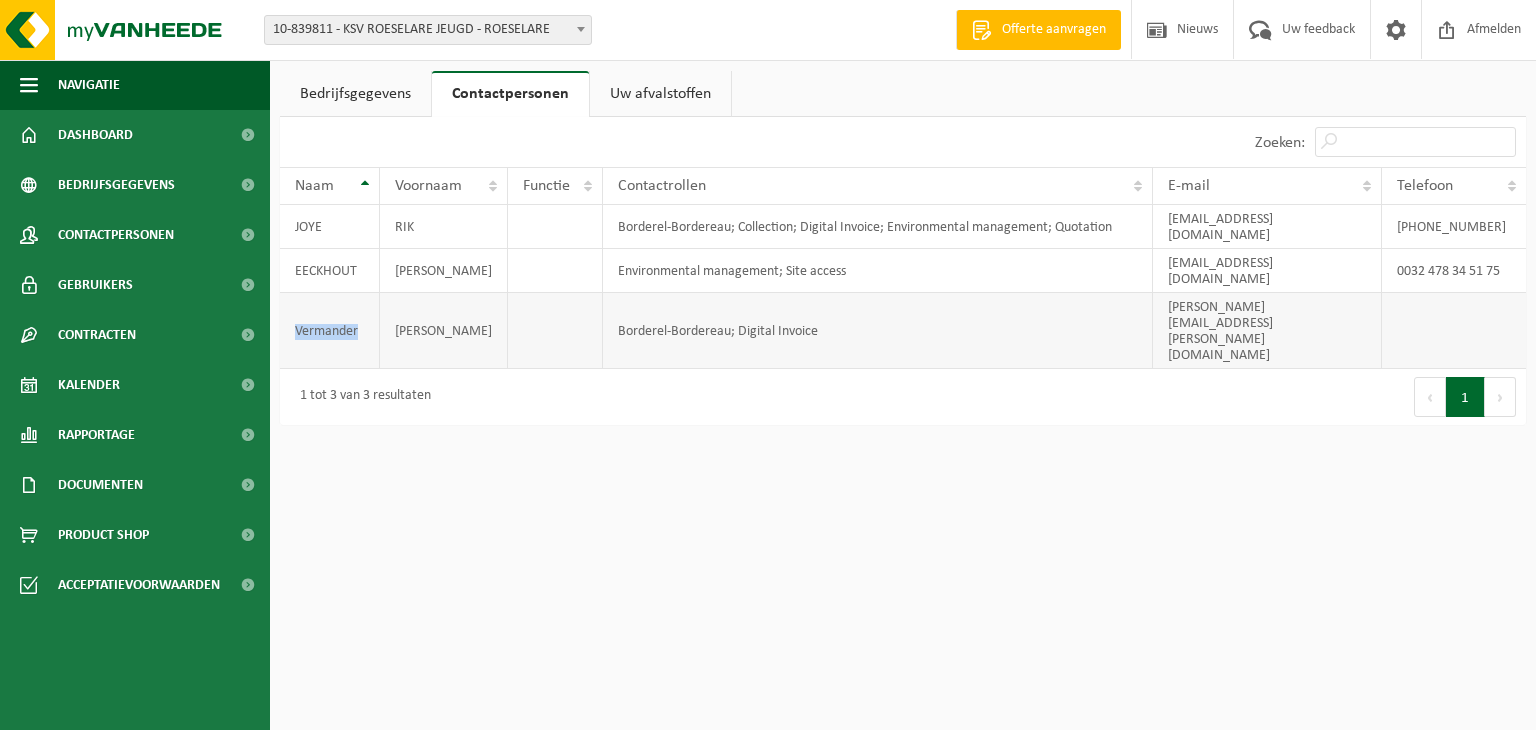 click on "Vermander" at bounding box center (330, 331) 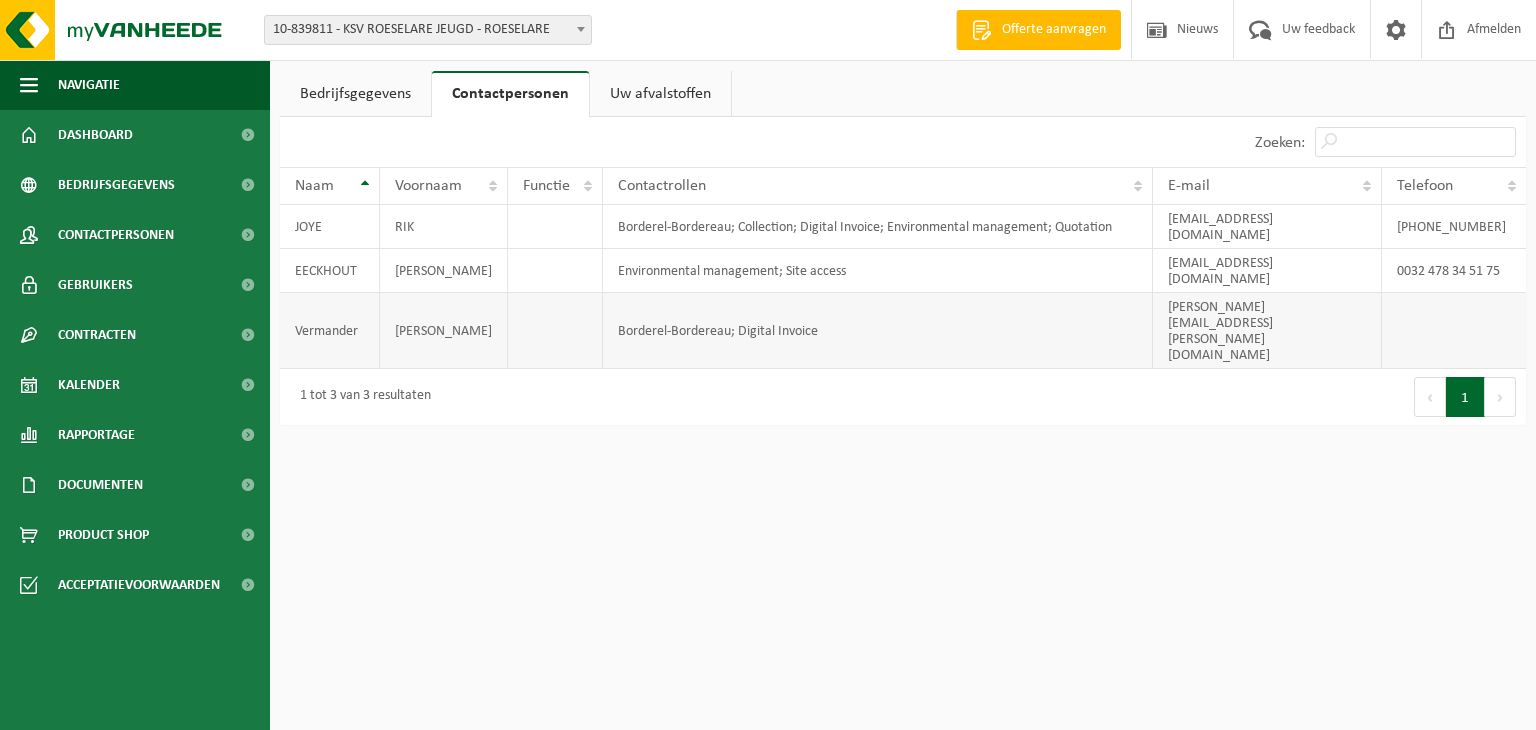 click on "Vermander" at bounding box center [330, 331] 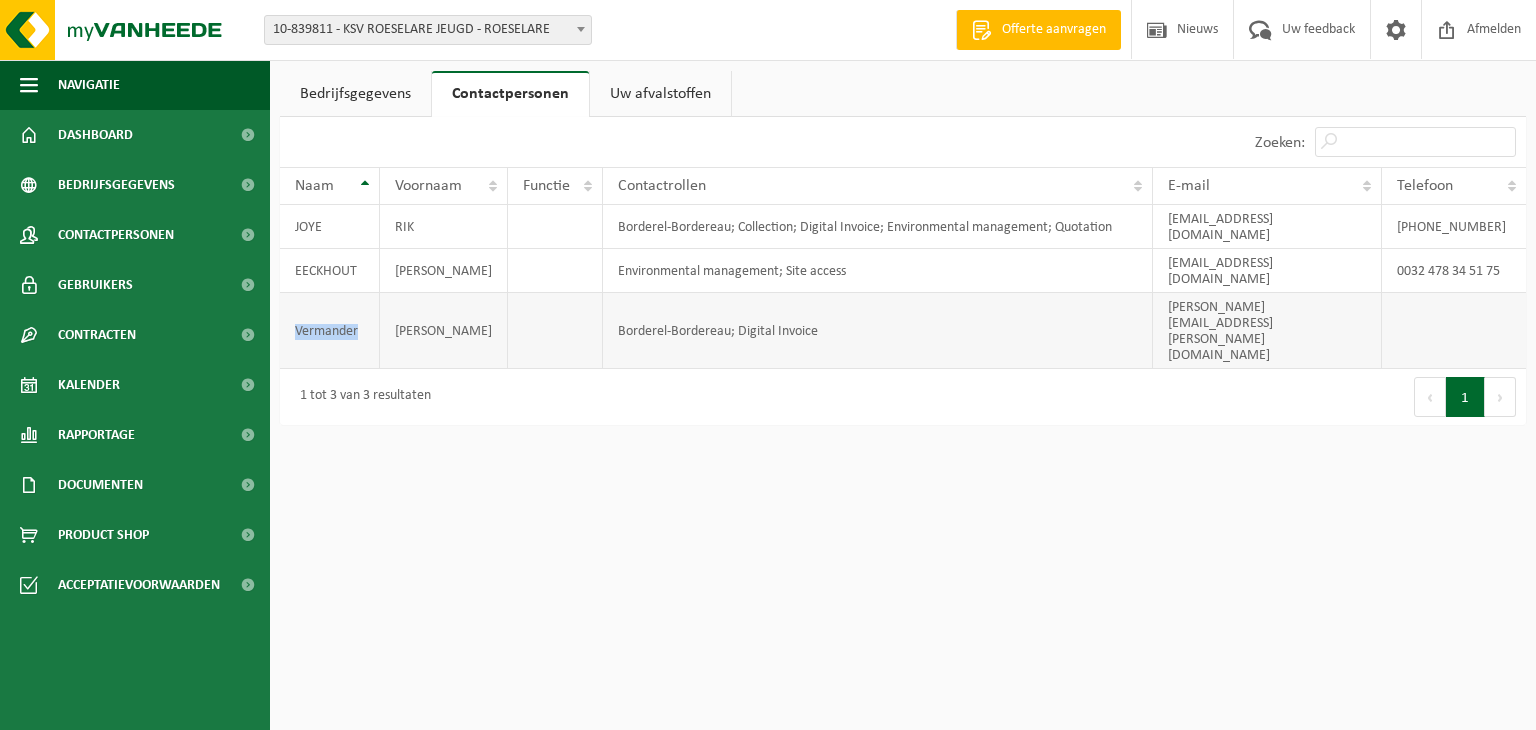 click on "Vermander" at bounding box center [330, 331] 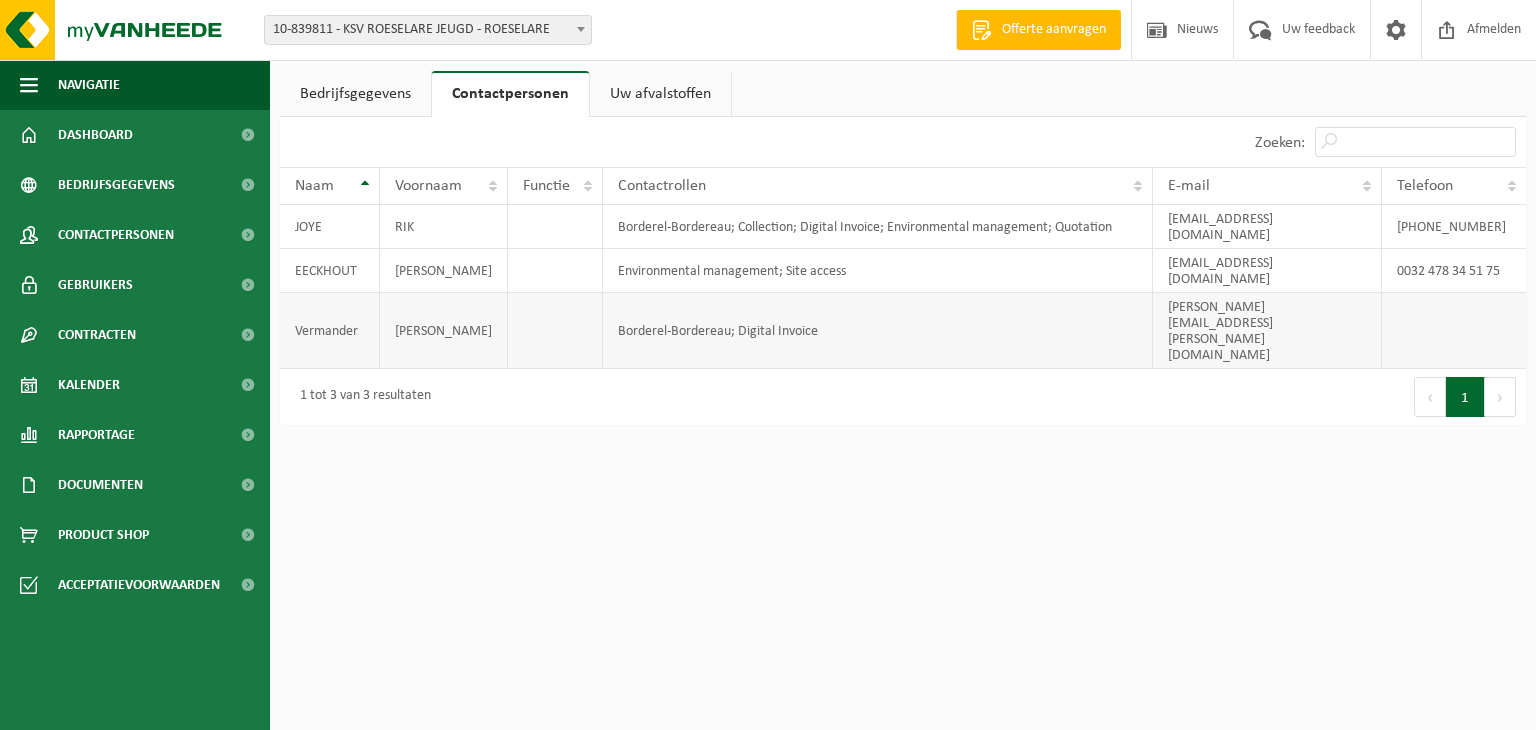 click at bounding box center [1454, 331] 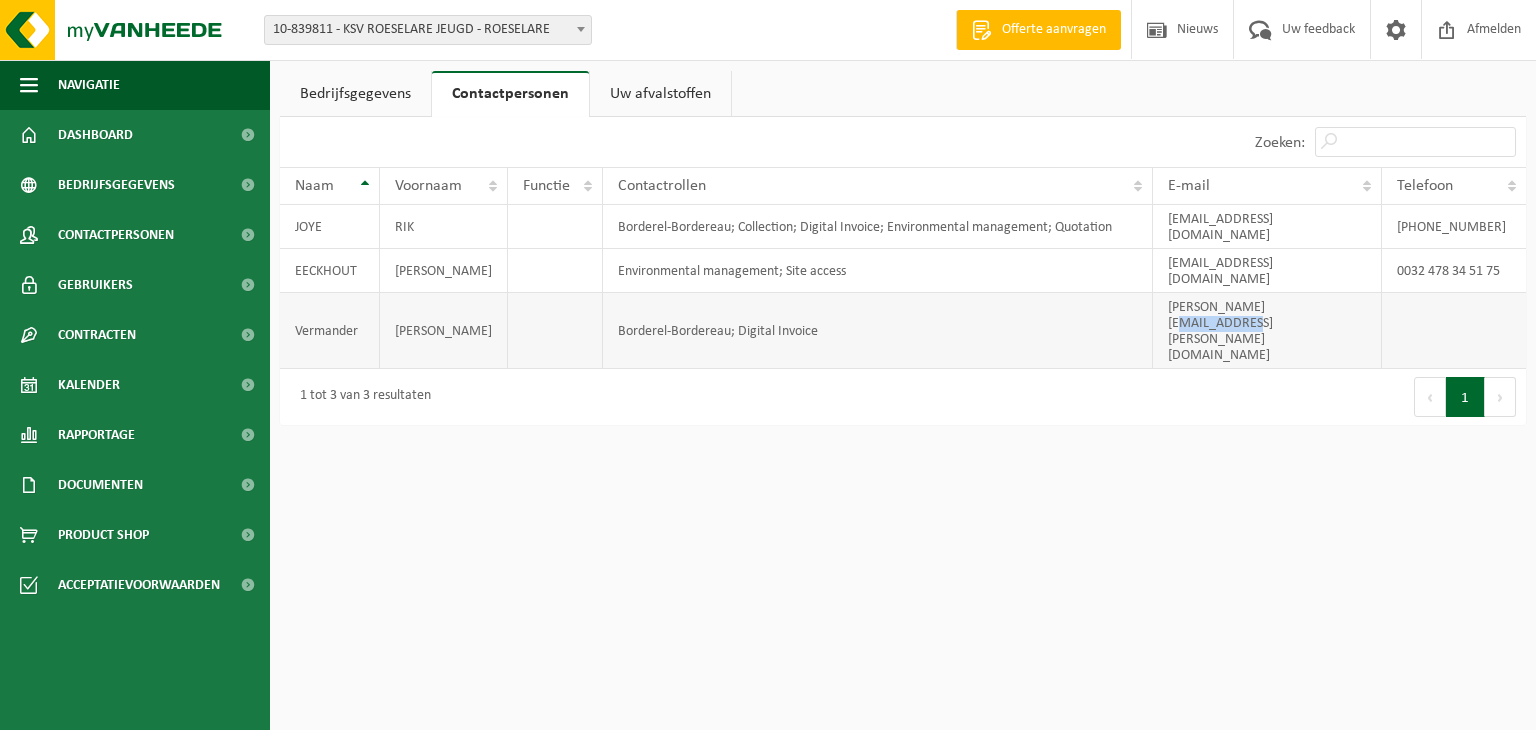 click on "davy.vermander@skroeselare.be" at bounding box center (1267, 331) 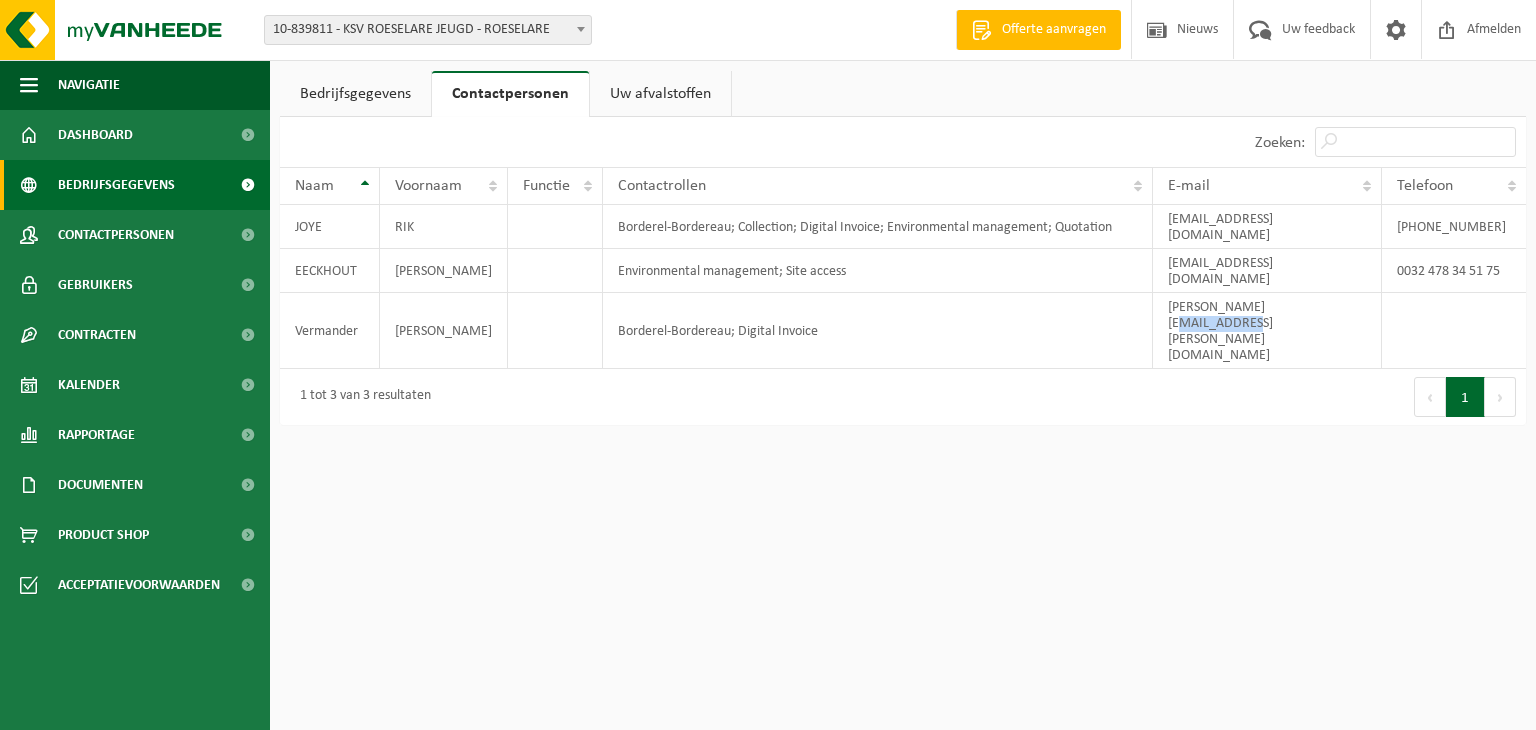 click on "Bedrijfsgegevens" at bounding box center [116, 185] 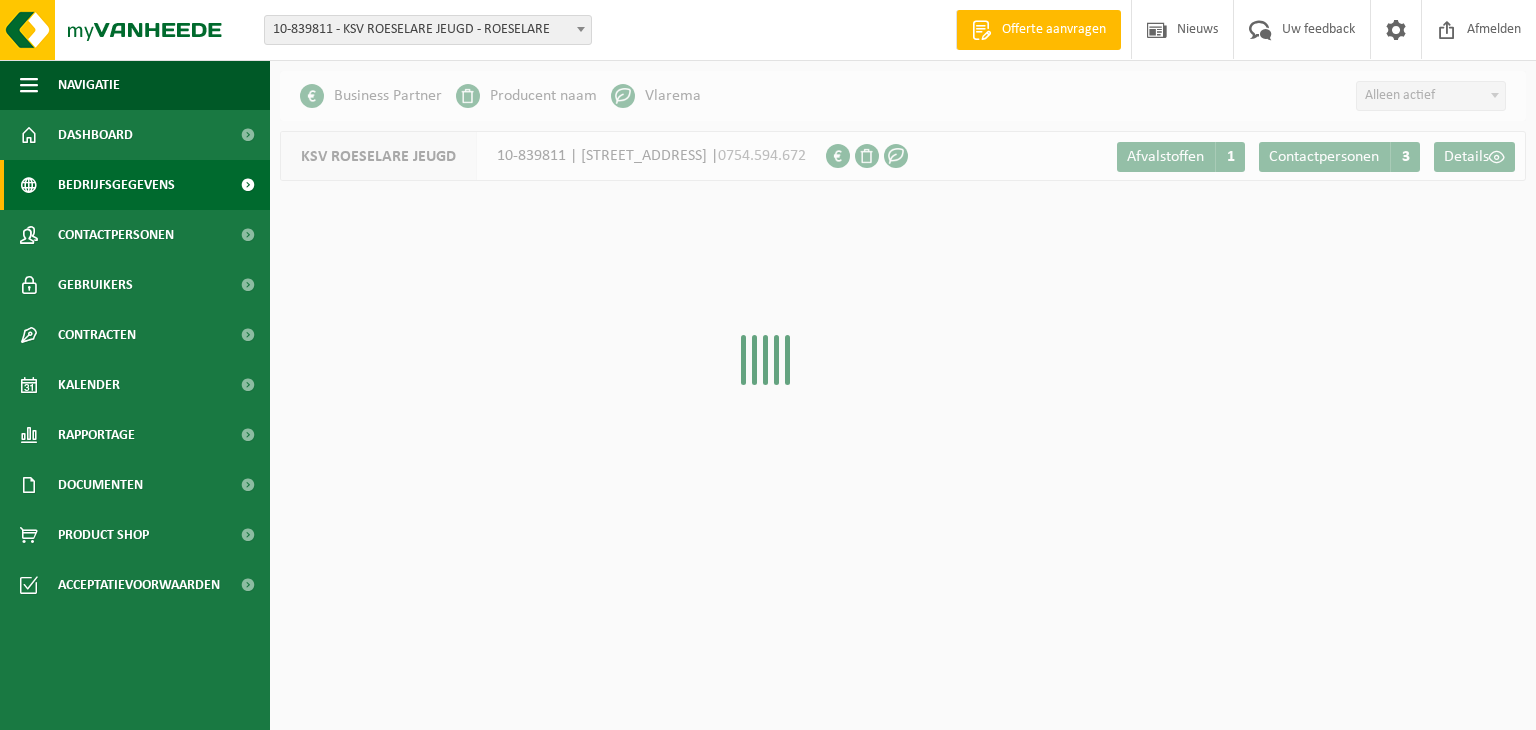 scroll, scrollTop: 0, scrollLeft: 0, axis: both 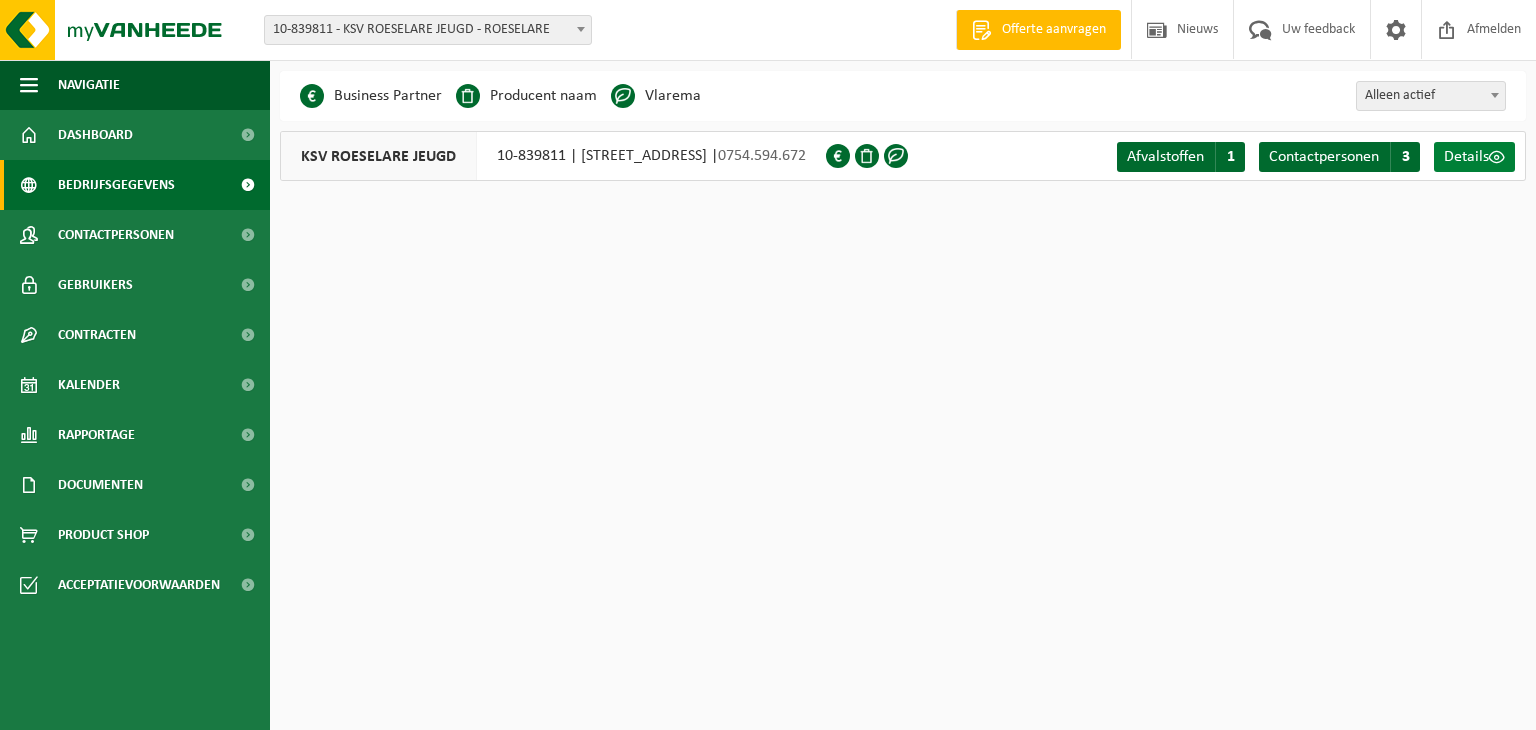 click on "Details" at bounding box center [1466, 157] 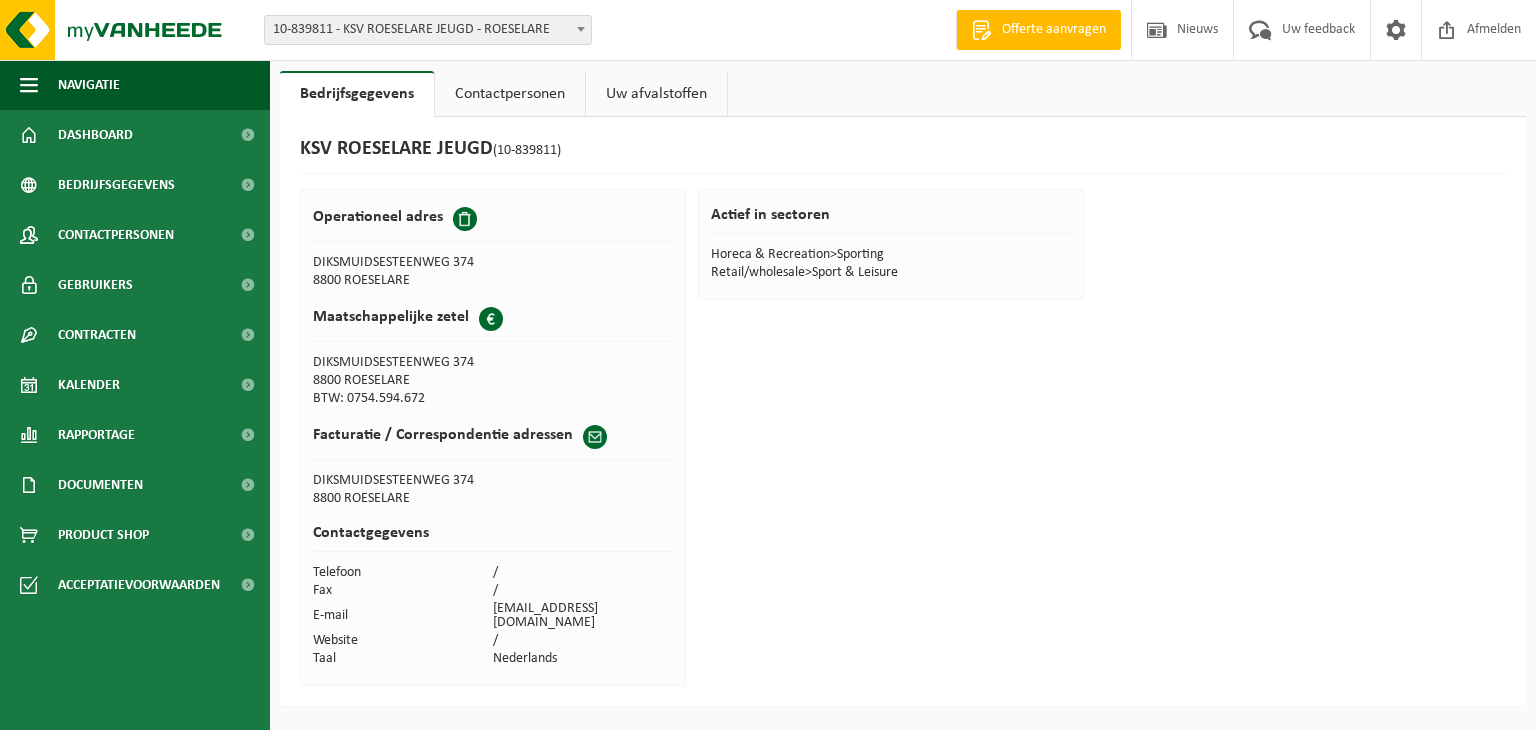 scroll, scrollTop: 0, scrollLeft: 0, axis: both 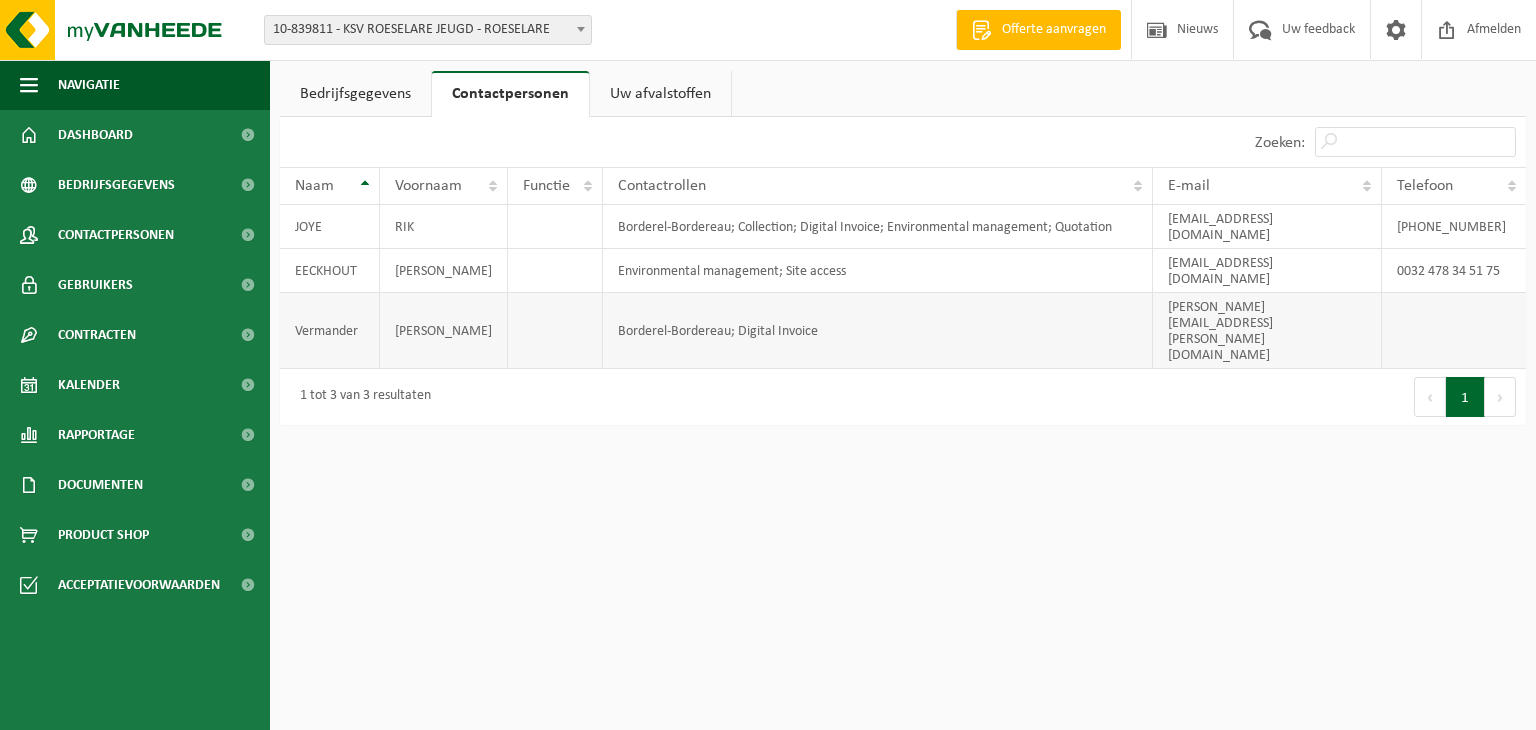 click on "Vermander" at bounding box center [330, 331] 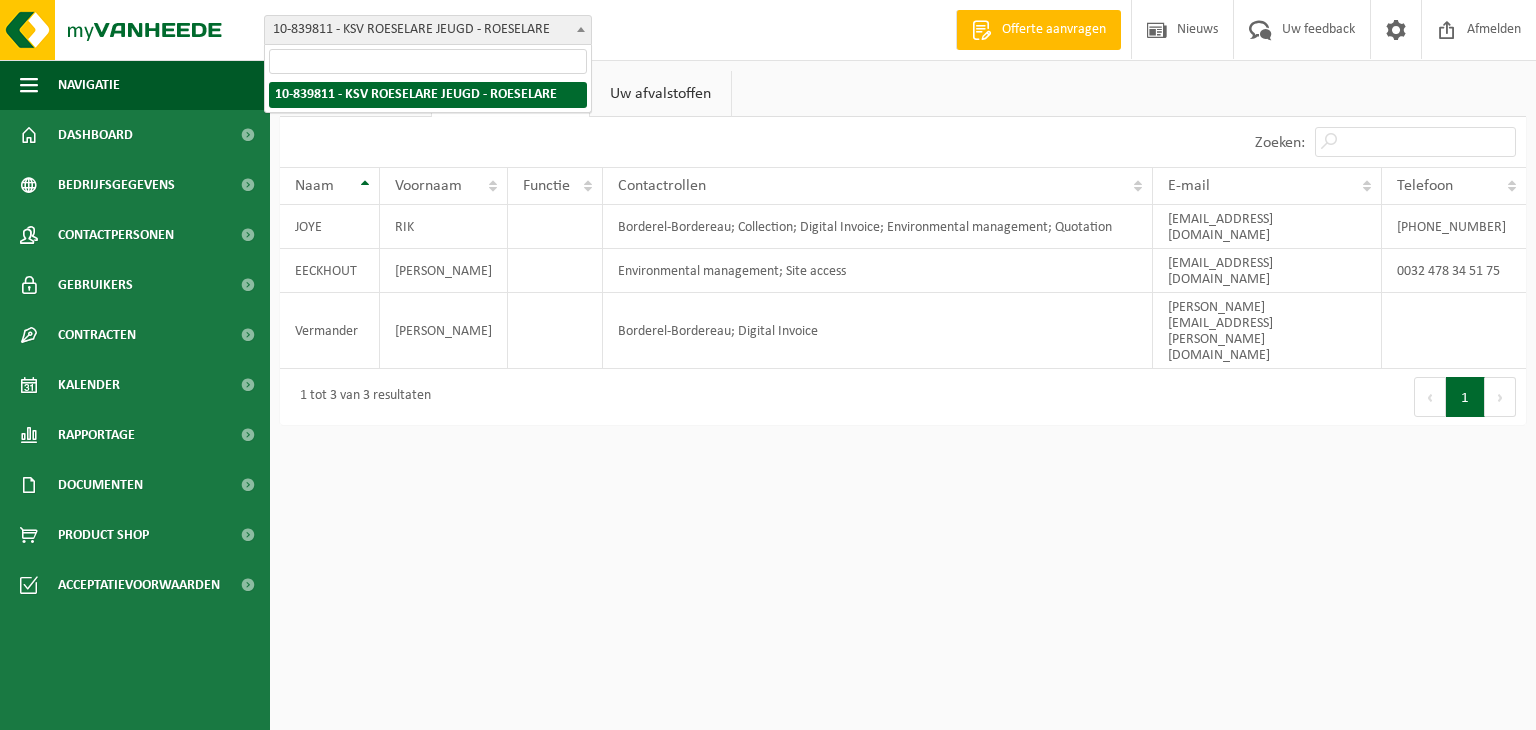 click on "10-839811 - KSV ROESELARE JEUGD - ROESELARE" at bounding box center [428, 30] 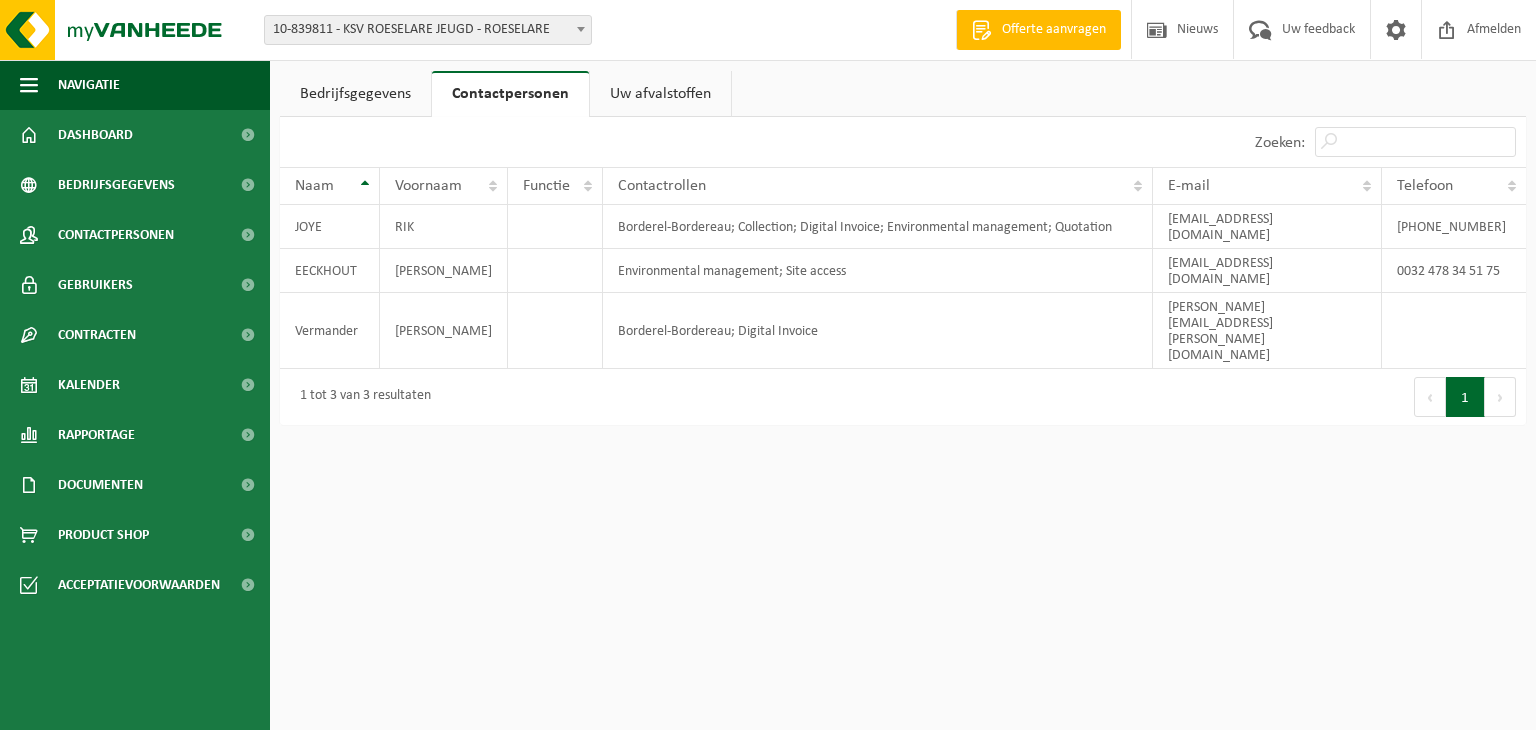 click on "10-839811 - KSV ROESELARE JEUGD - ROESELARE" at bounding box center [428, 30] 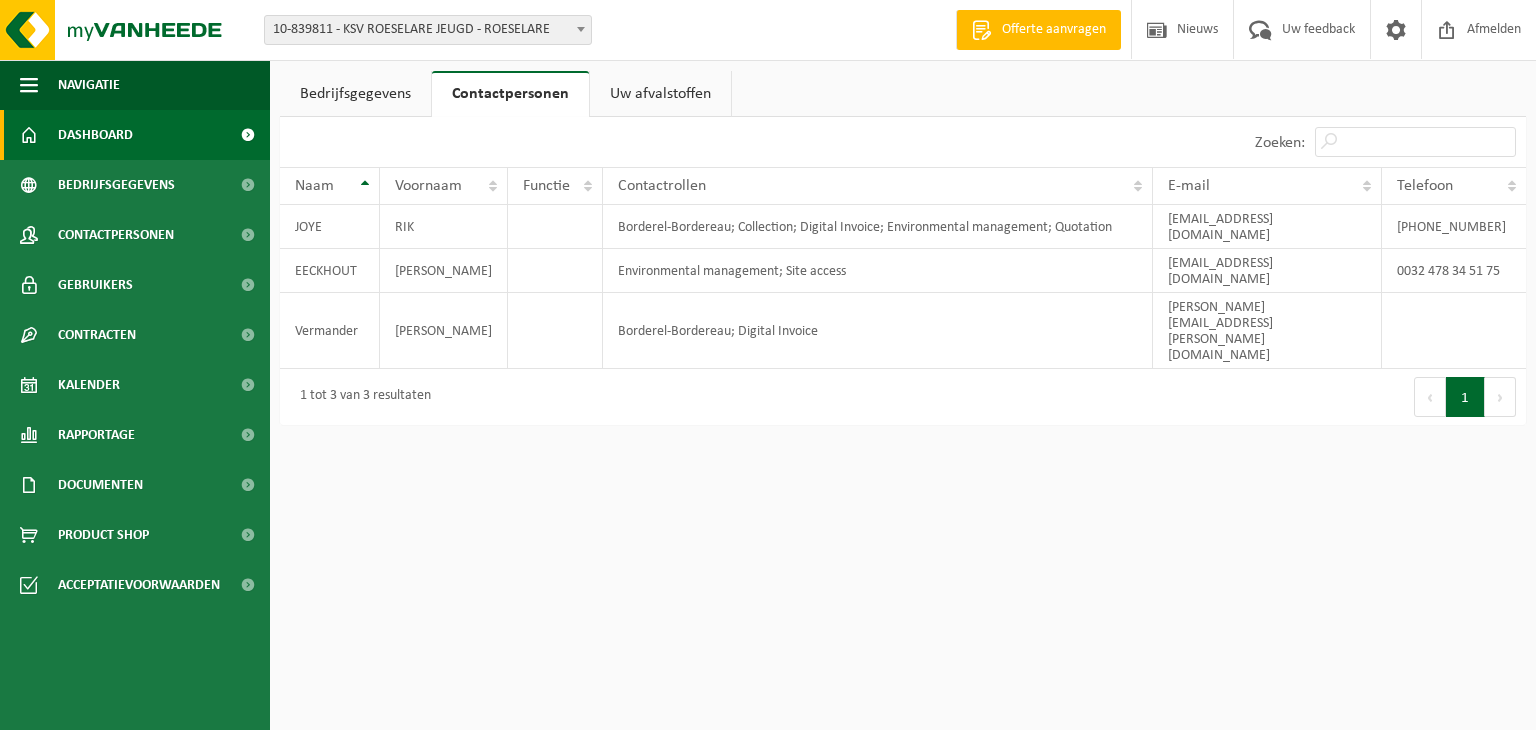 click on "Dashboard" at bounding box center (95, 135) 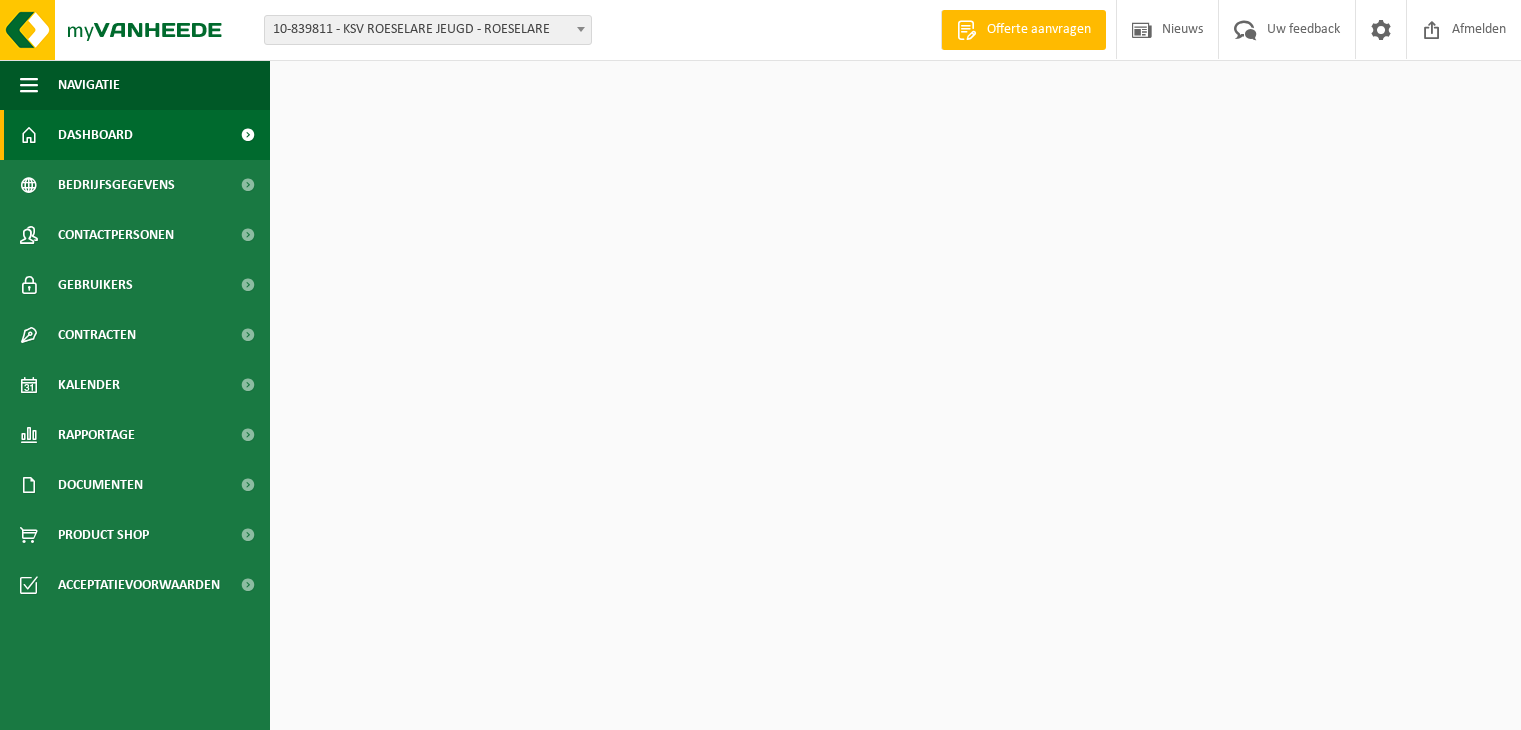 scroll, scrollTop: 0, scrollLeft: 0, axis: both 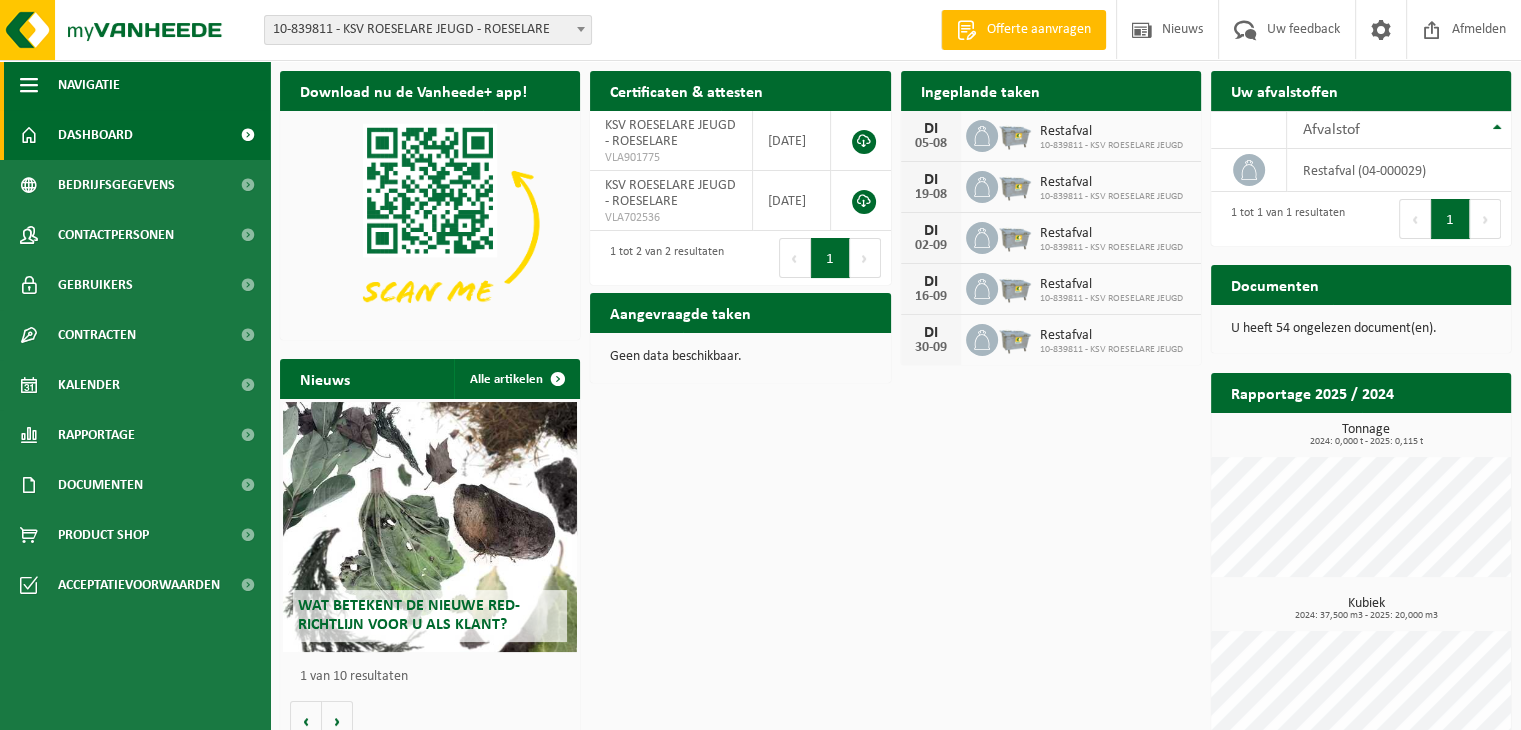 click on "Navigatie" at bounding box center [135, 85] 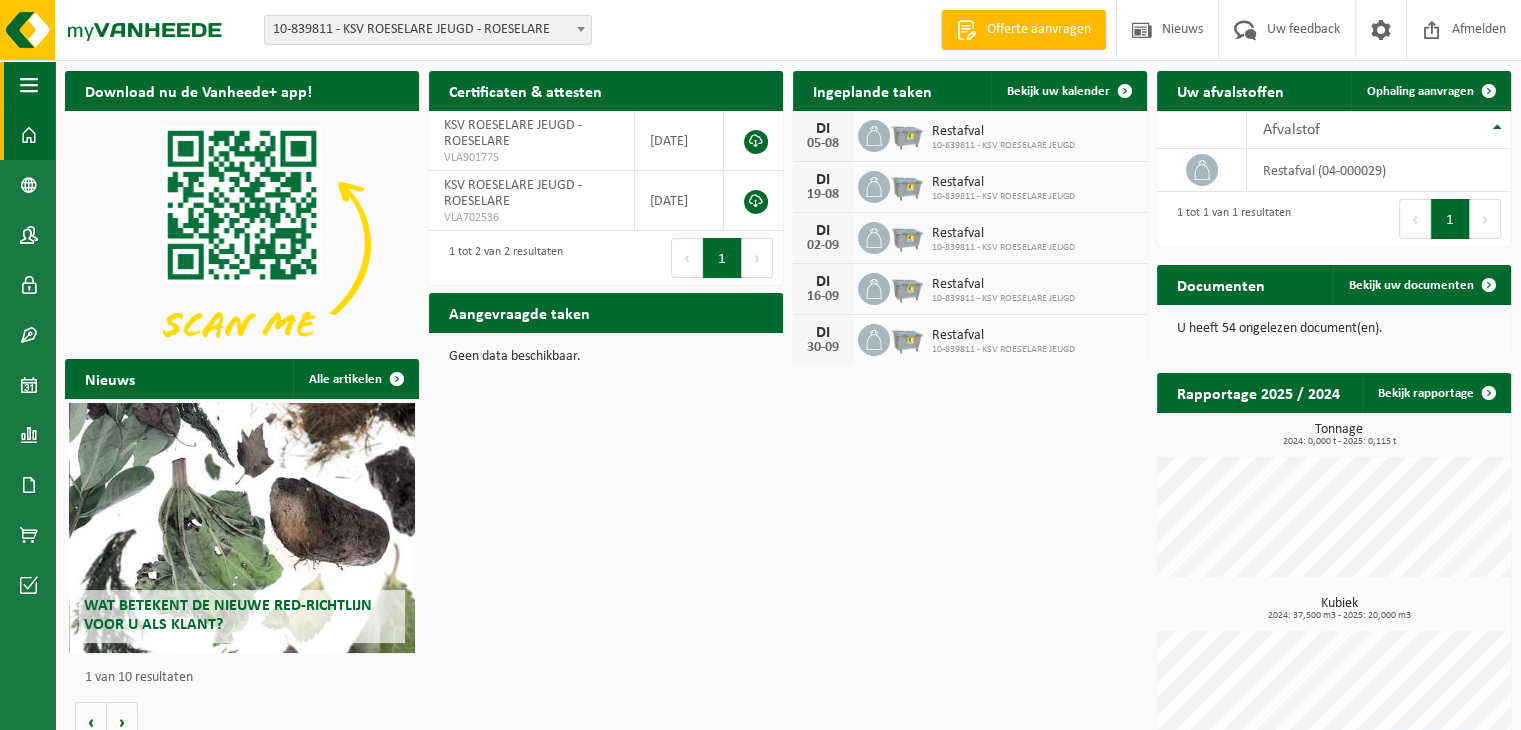 click at bounding box center (29, 85) 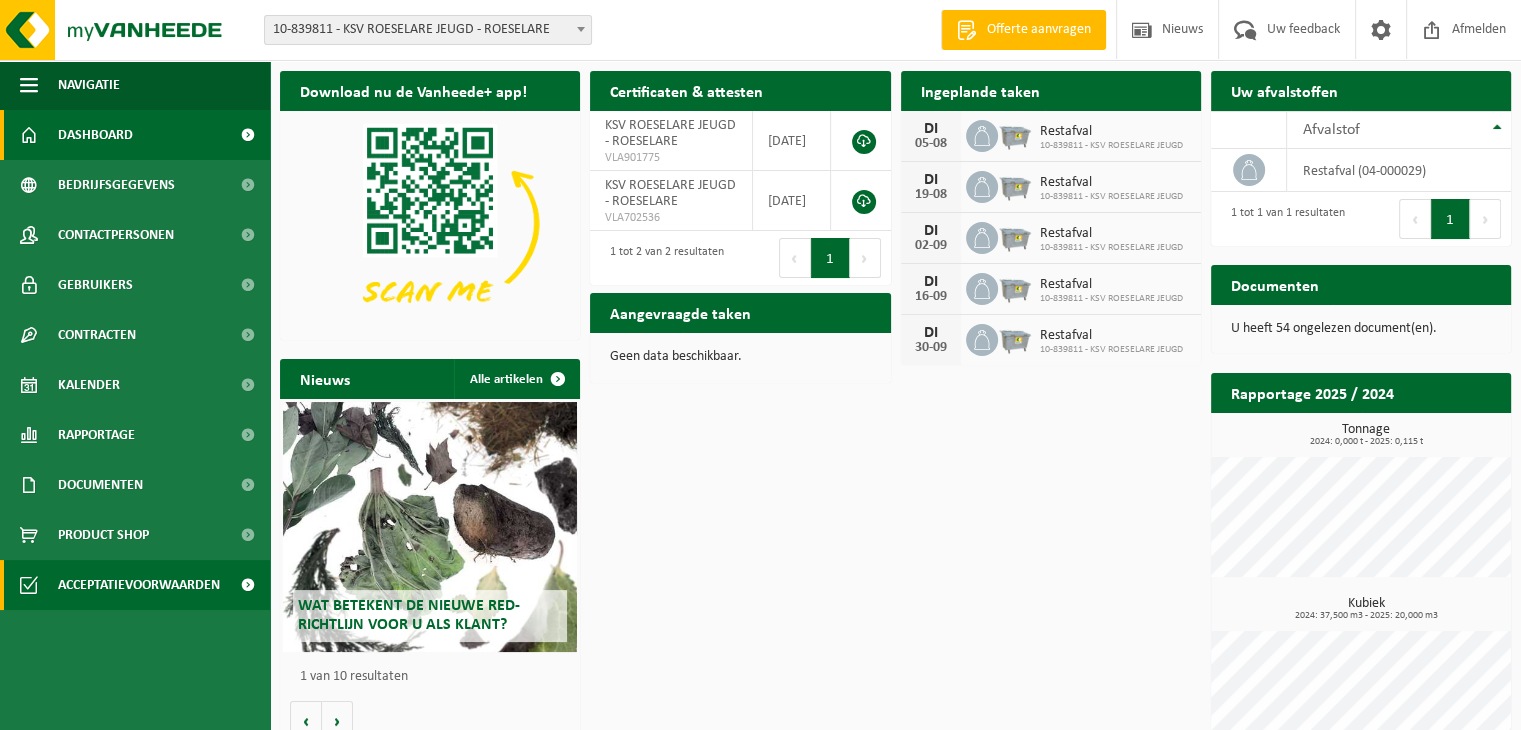 click on "Acceptatievoorwaarden" at bounding box center [139, 585] 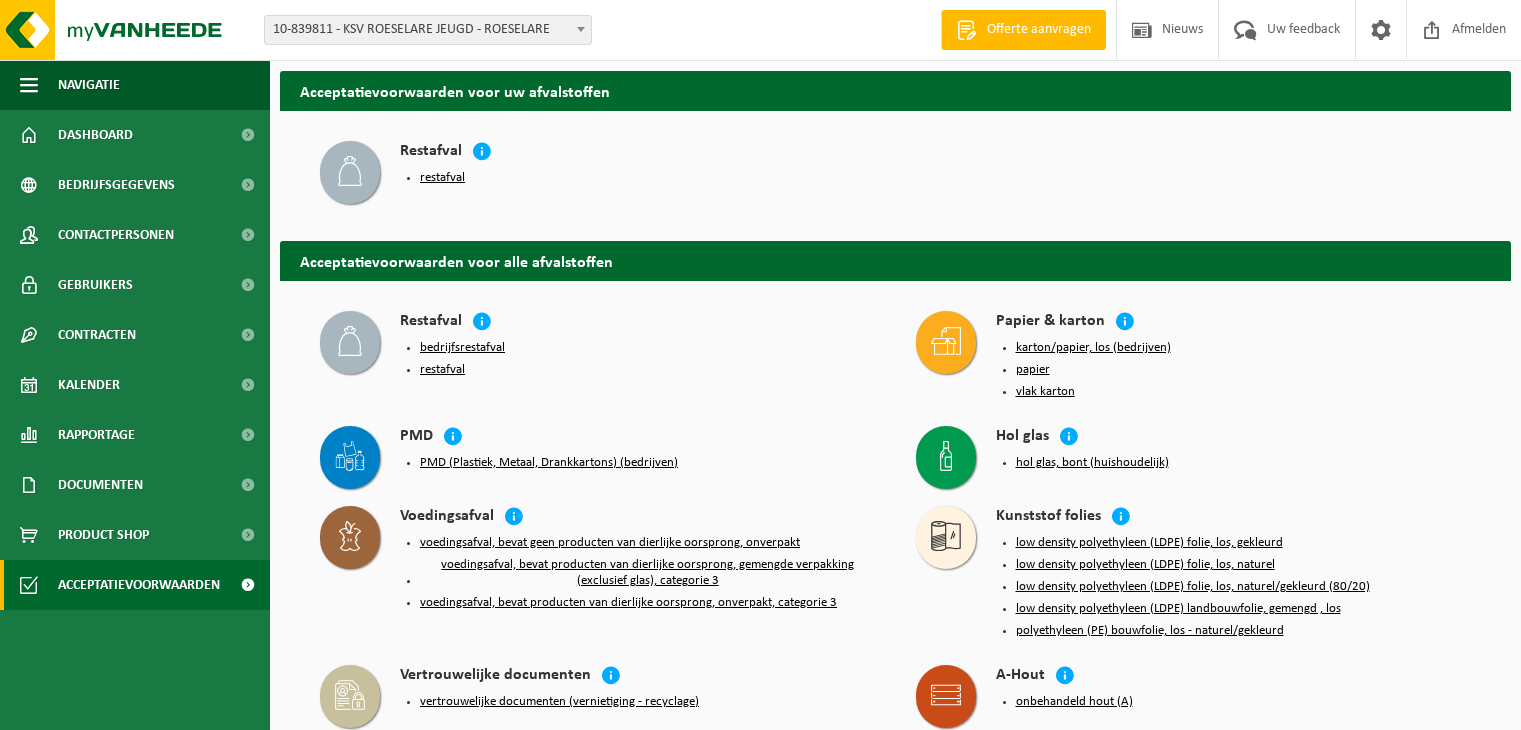scroll, scrollTop: 0, scrollLeft: 0, axis: both 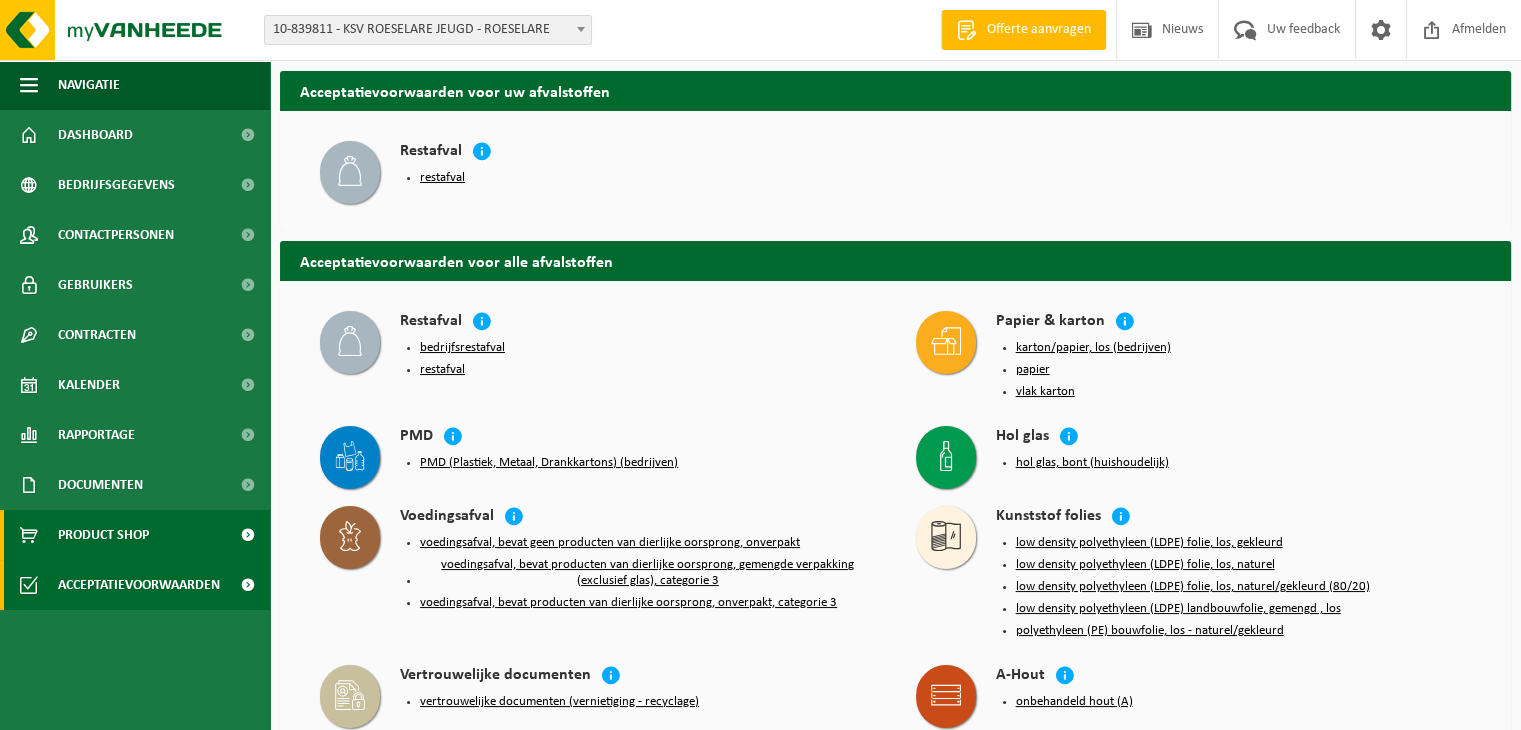 click on "Product Shop" at bounding box center (135, 535) 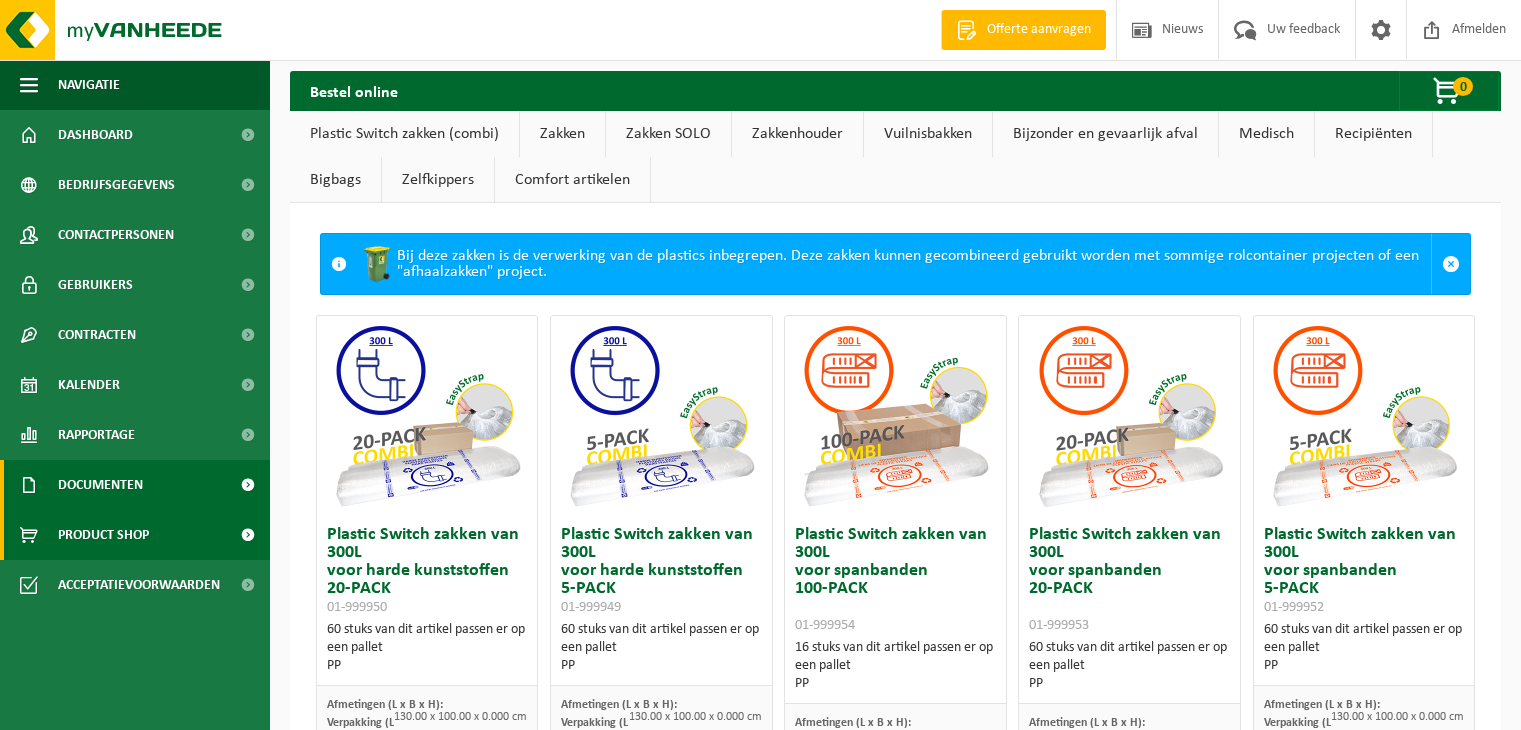 scroll, scrollTop: 0, scrollLeft: 0, axis: both 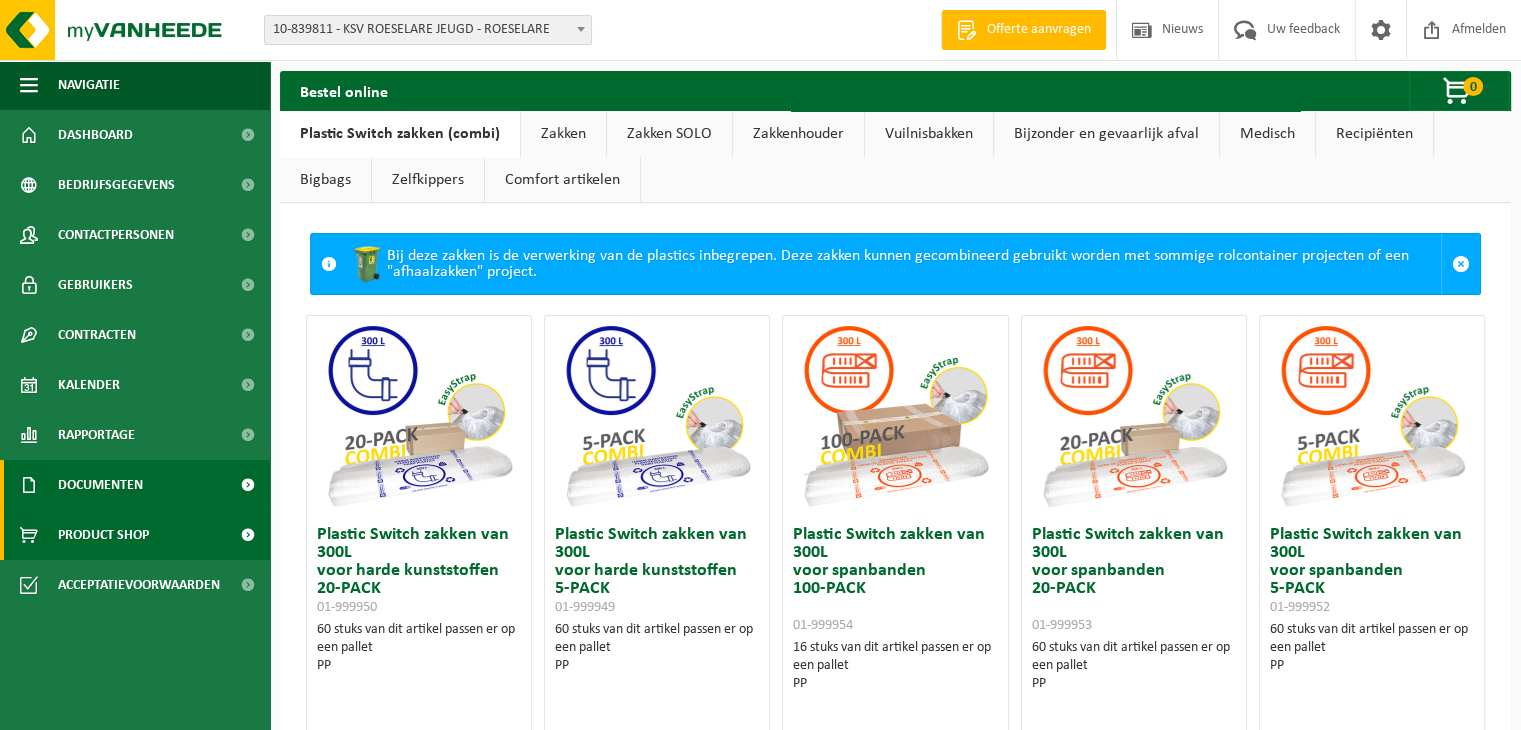 click on "Documenten" at bounding box center [135, 485] 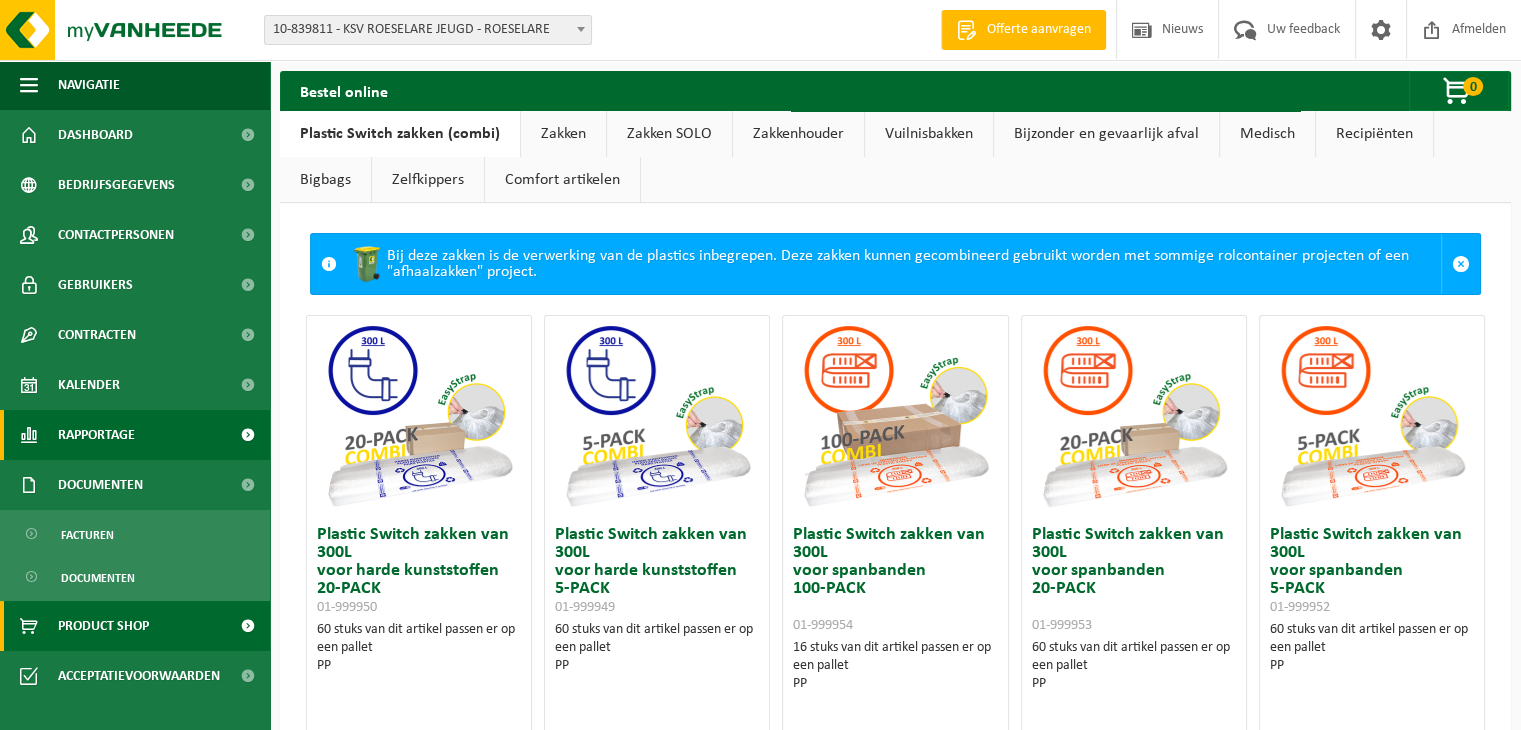 scroll, scrollTop: 0, scrollLeft: 0, axis: both 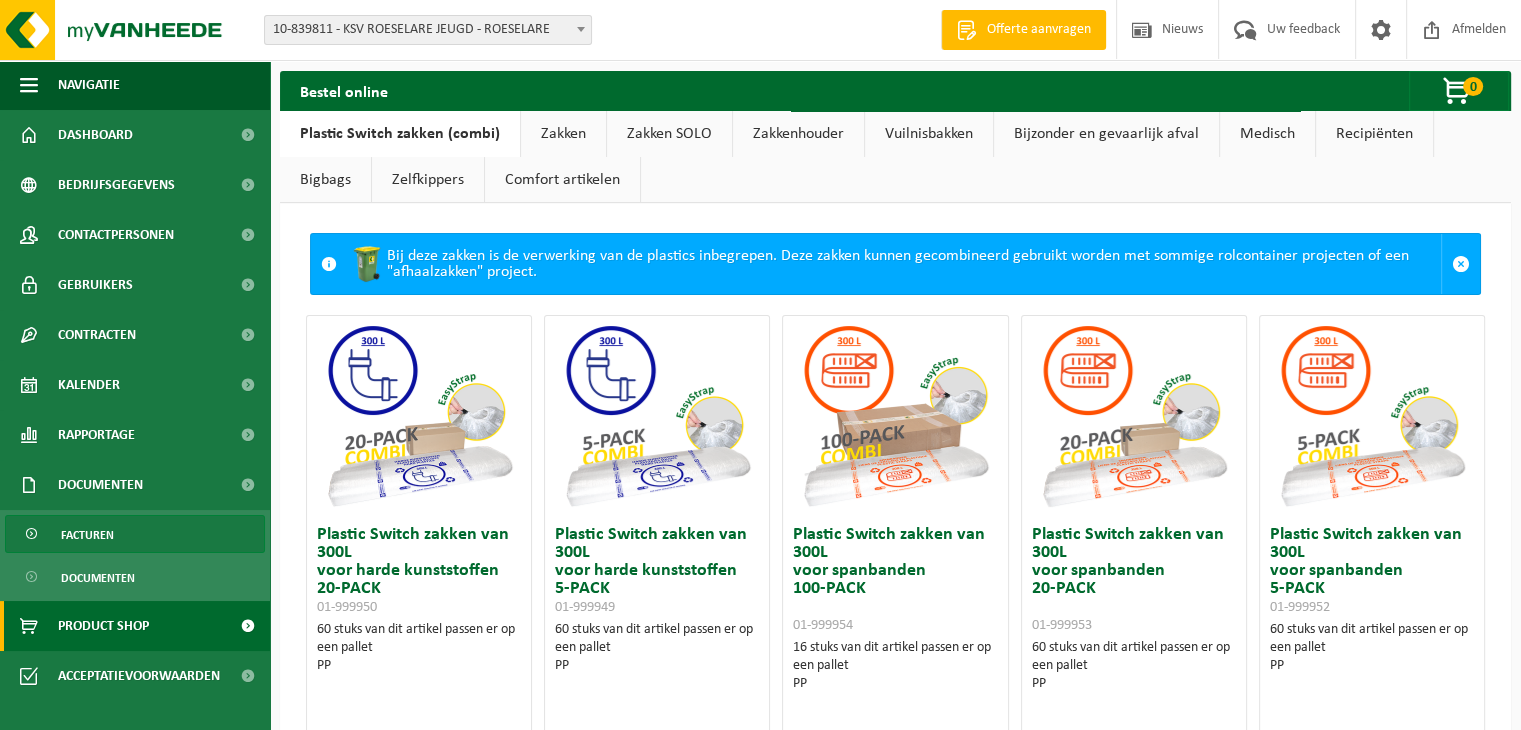 click on "Facturen" at bounding box center [87, 535] 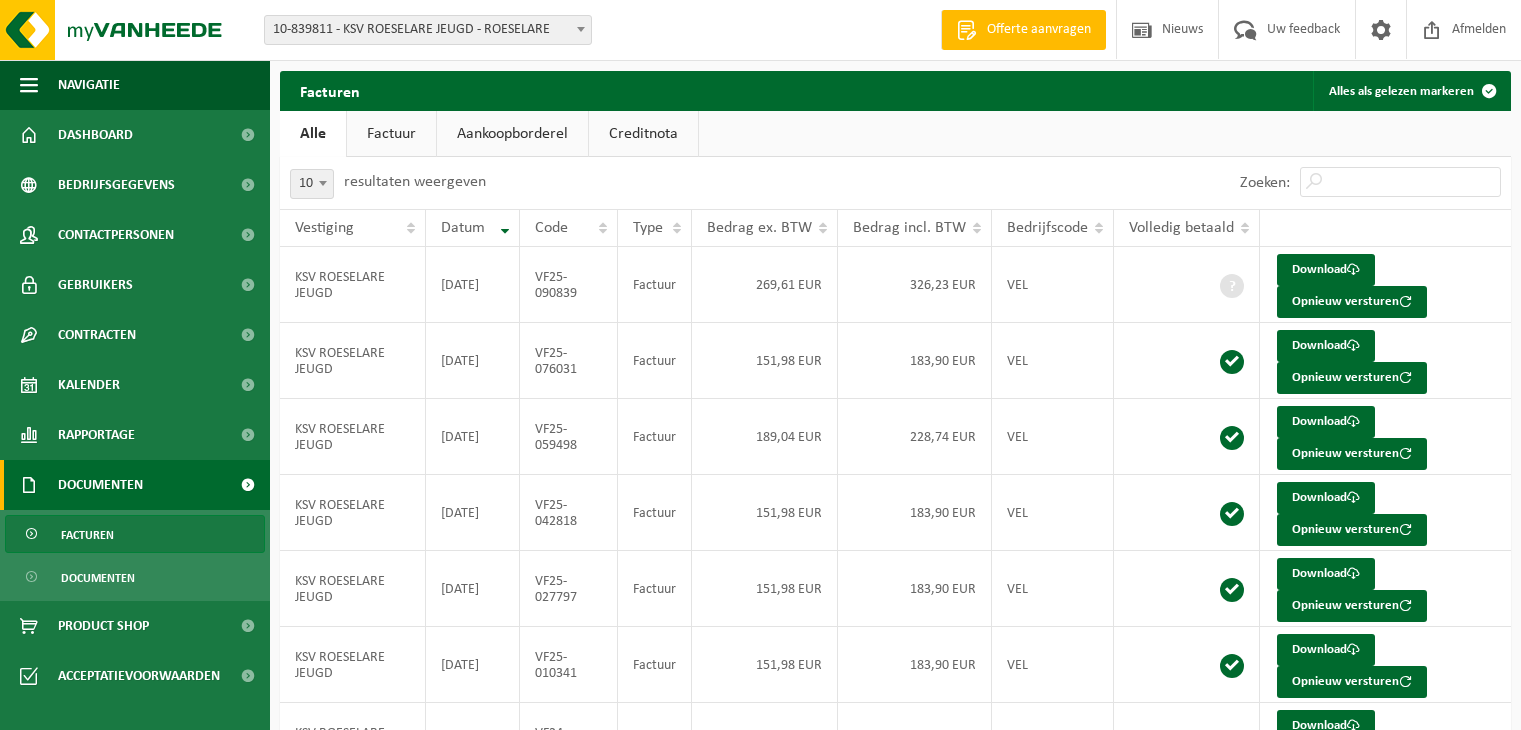 scroll, scrollTop: 0, scrollLeft: 0, axis: both 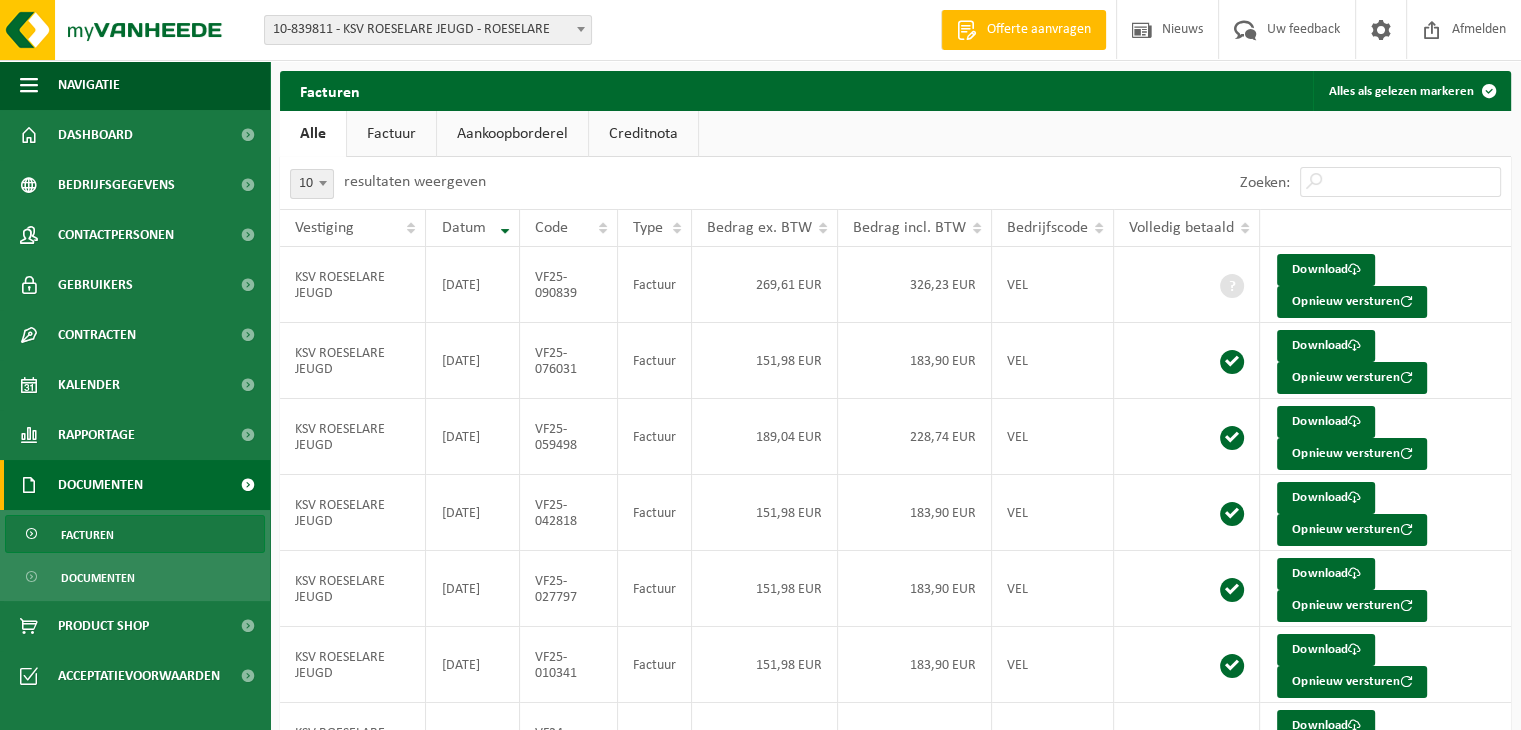 click on "Facturen" at bounding box center [135, 534] 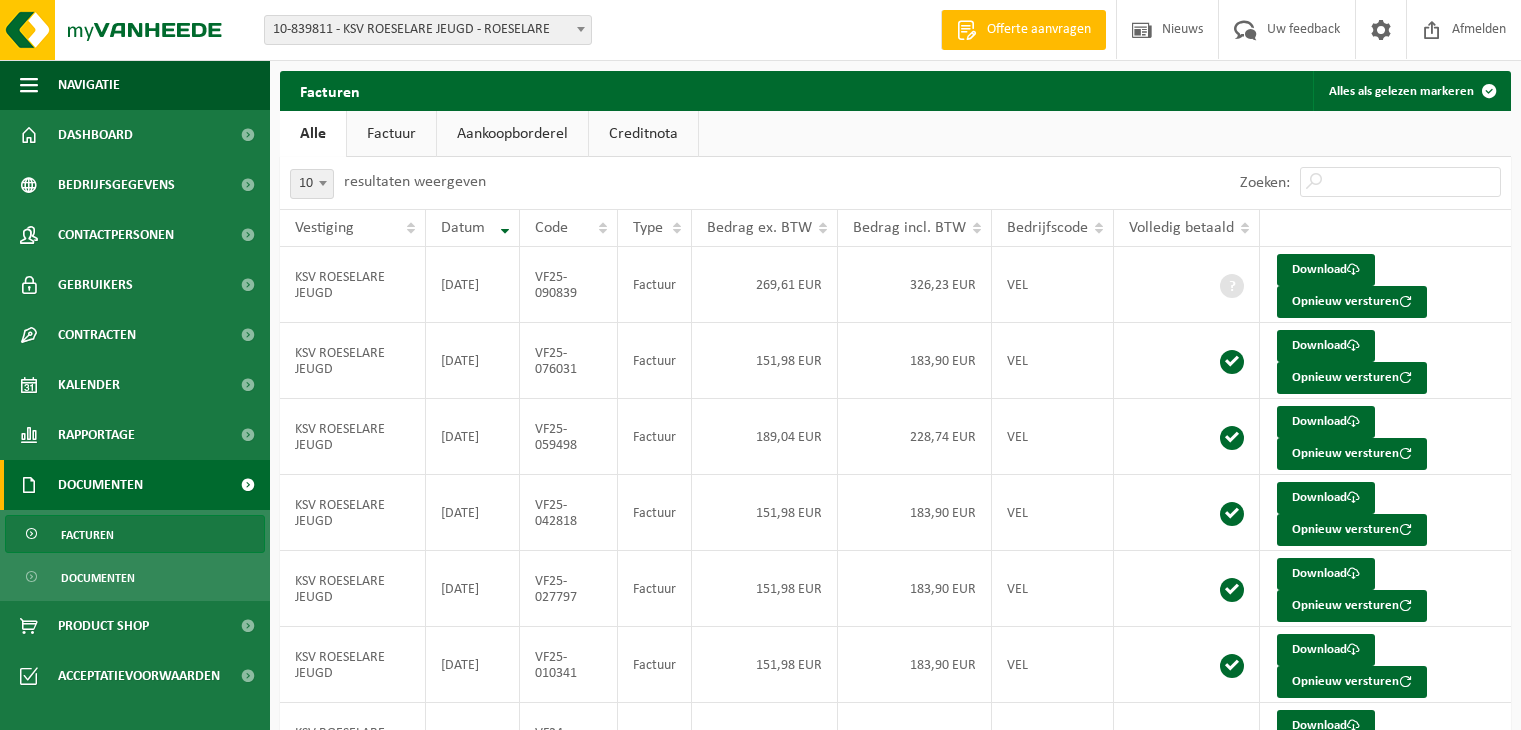 scroll, scrollTop: 0, scrollLeft: 0, axis: both 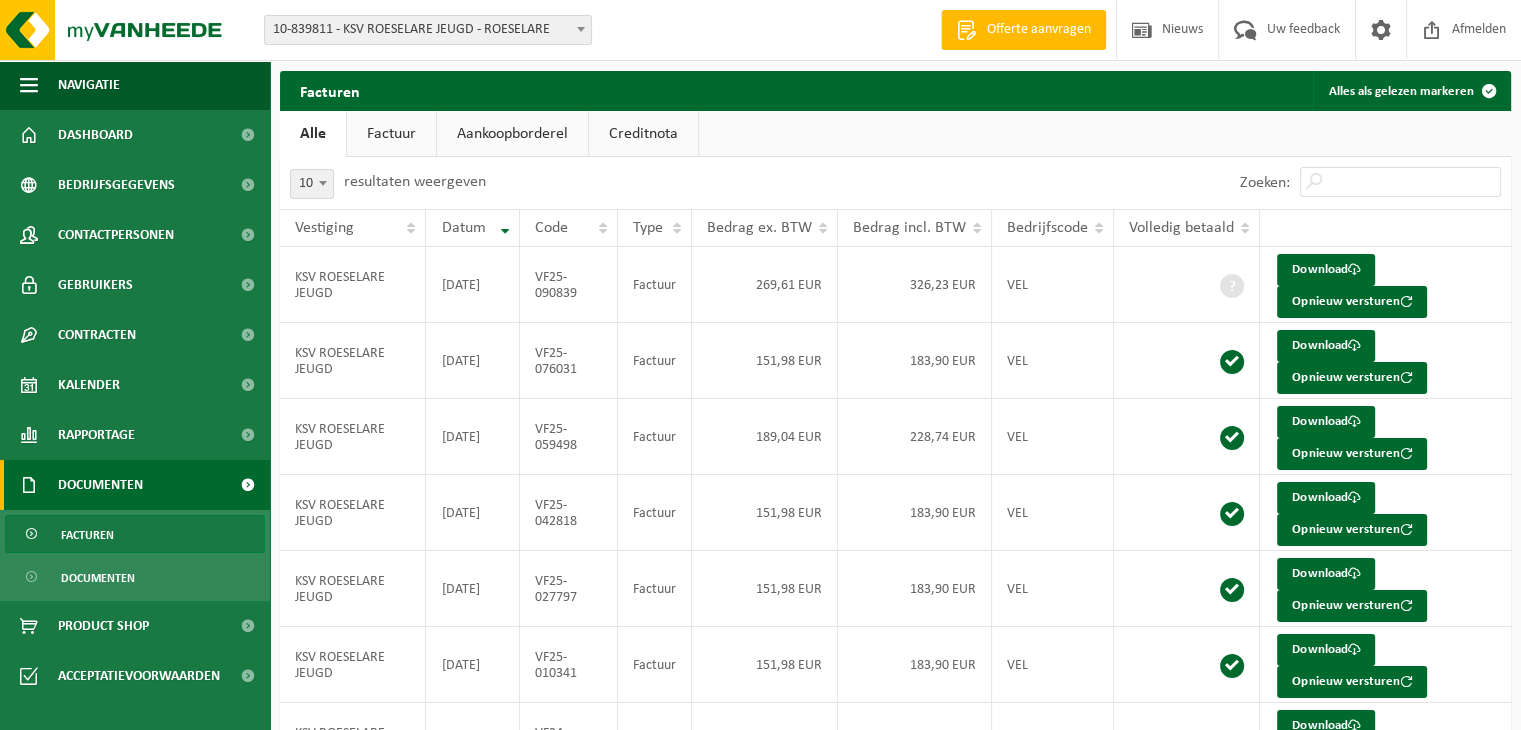 click on "Documenten" at bounding box center [98, 578] 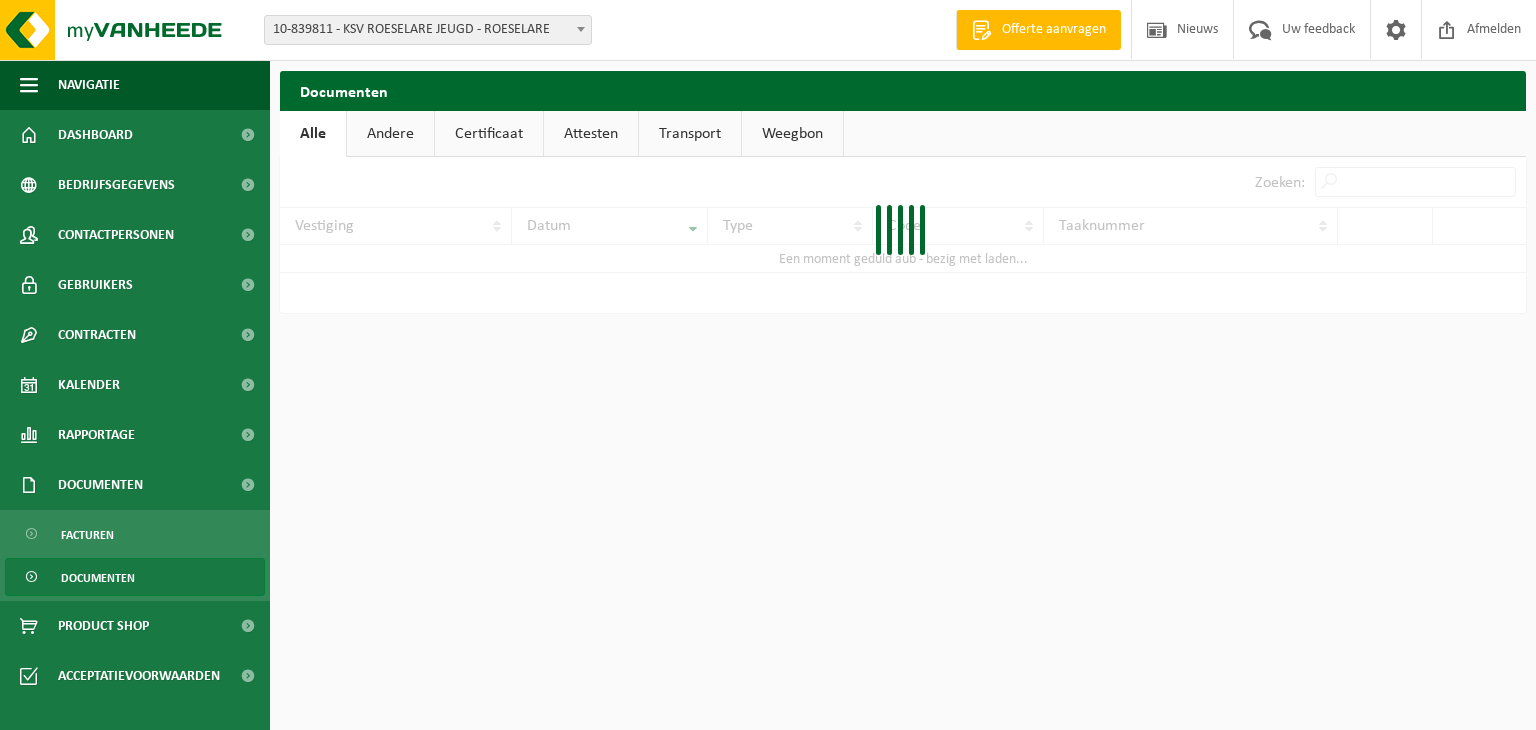 scroll, scrollTop: 0, scrollLeft: 0, axis: both 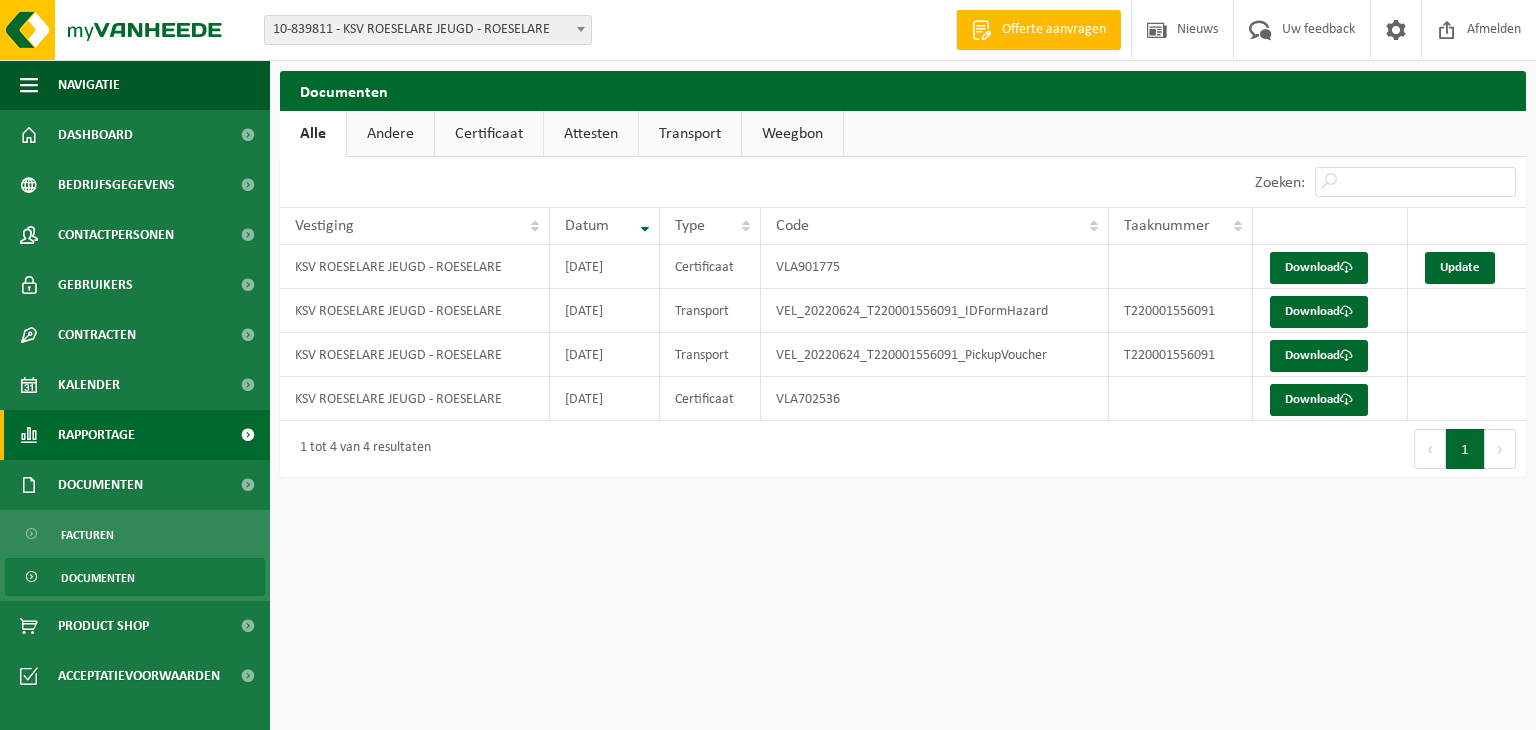 click on "Rapportage" at bounding box center [96, 435] 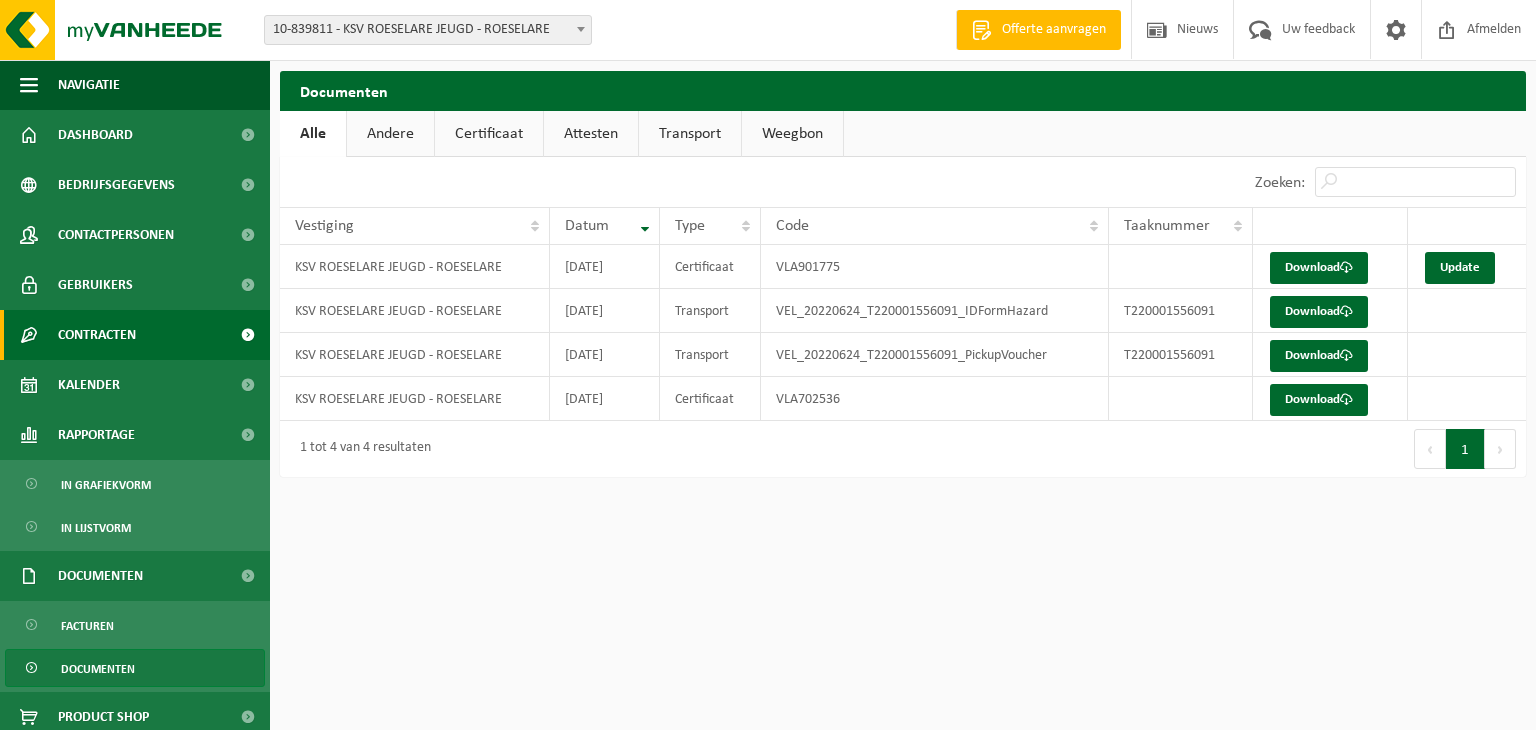 click at bounding box center [247, 335] 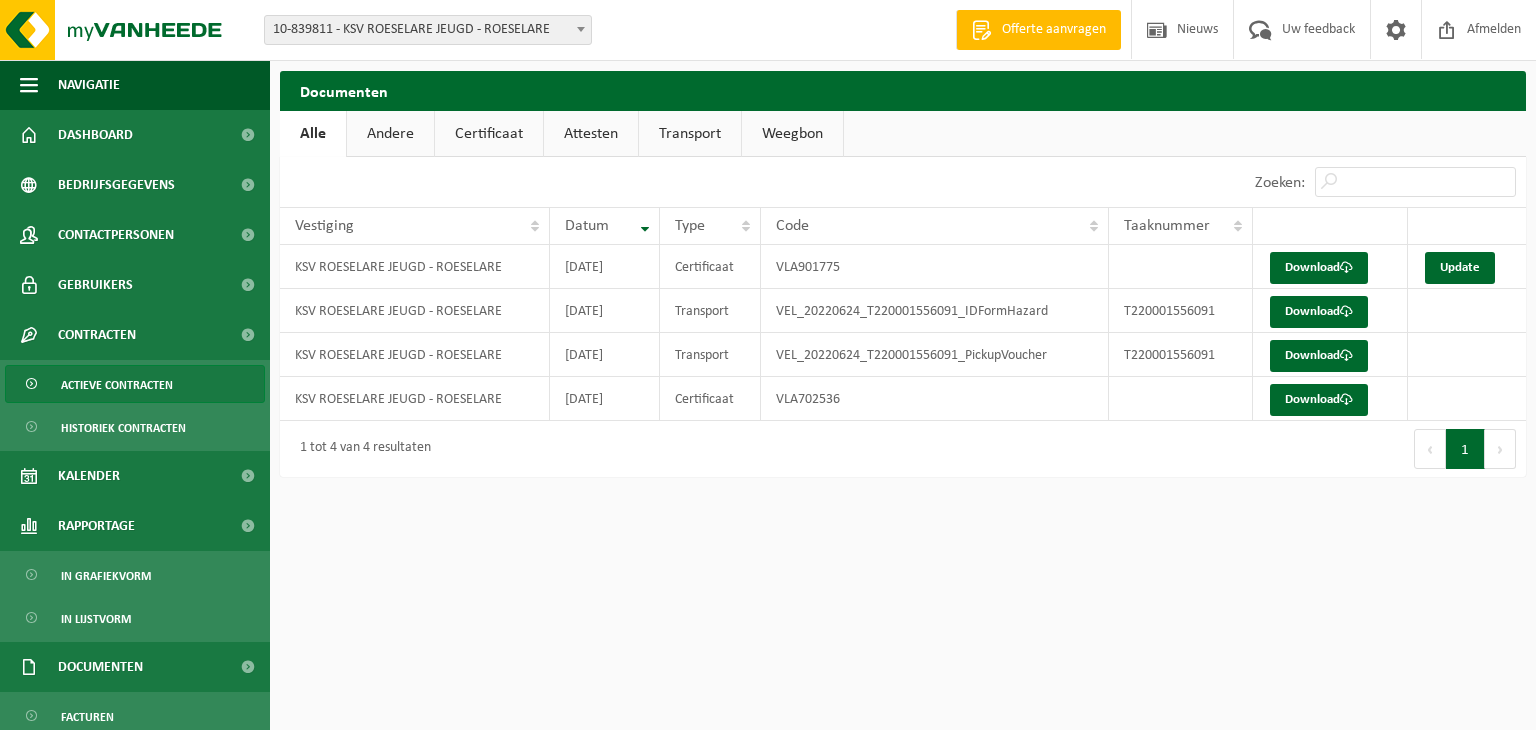 click on "Actieve contracten" at bounding box center [117, 385] 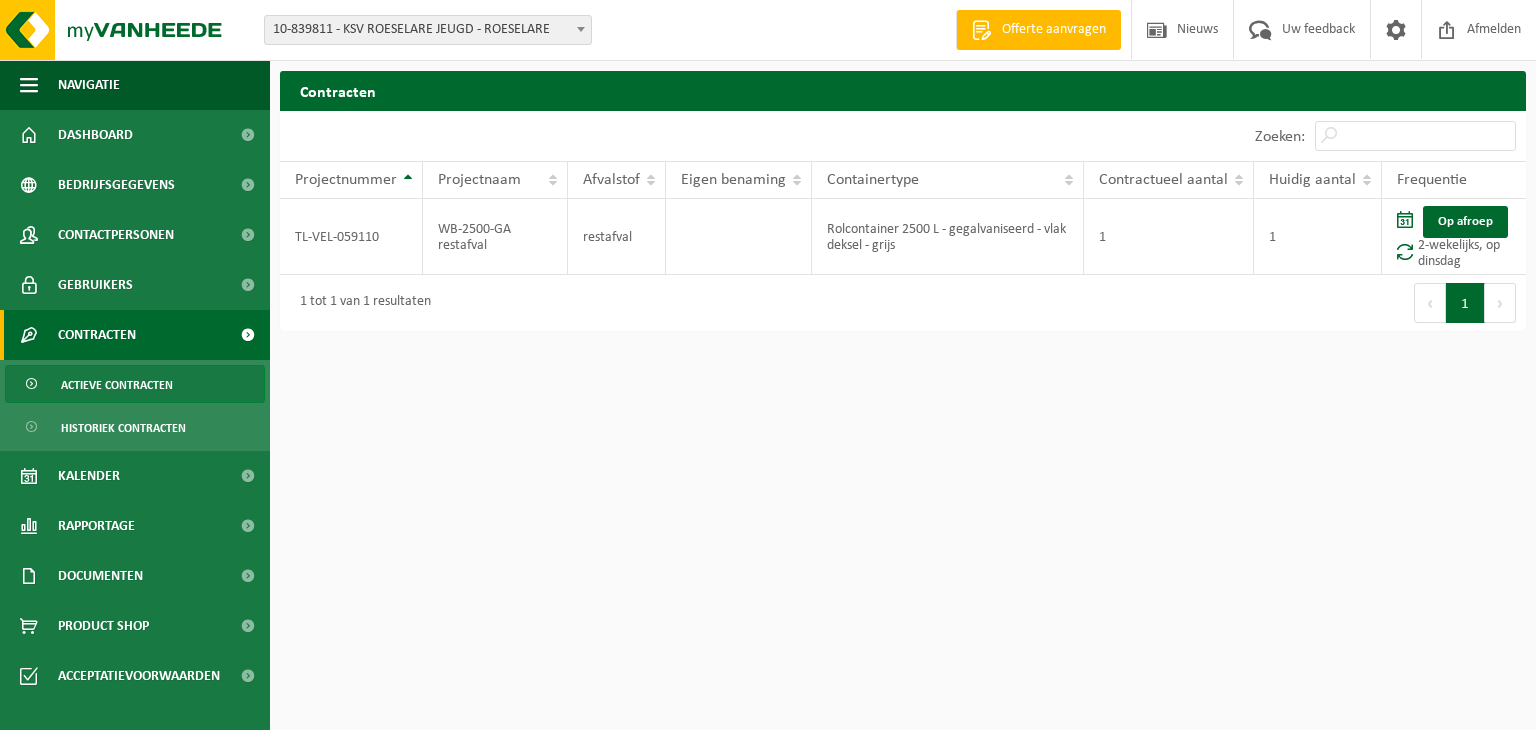 scroll, scrollTop: 0, scrollLeft: 0, axis: both 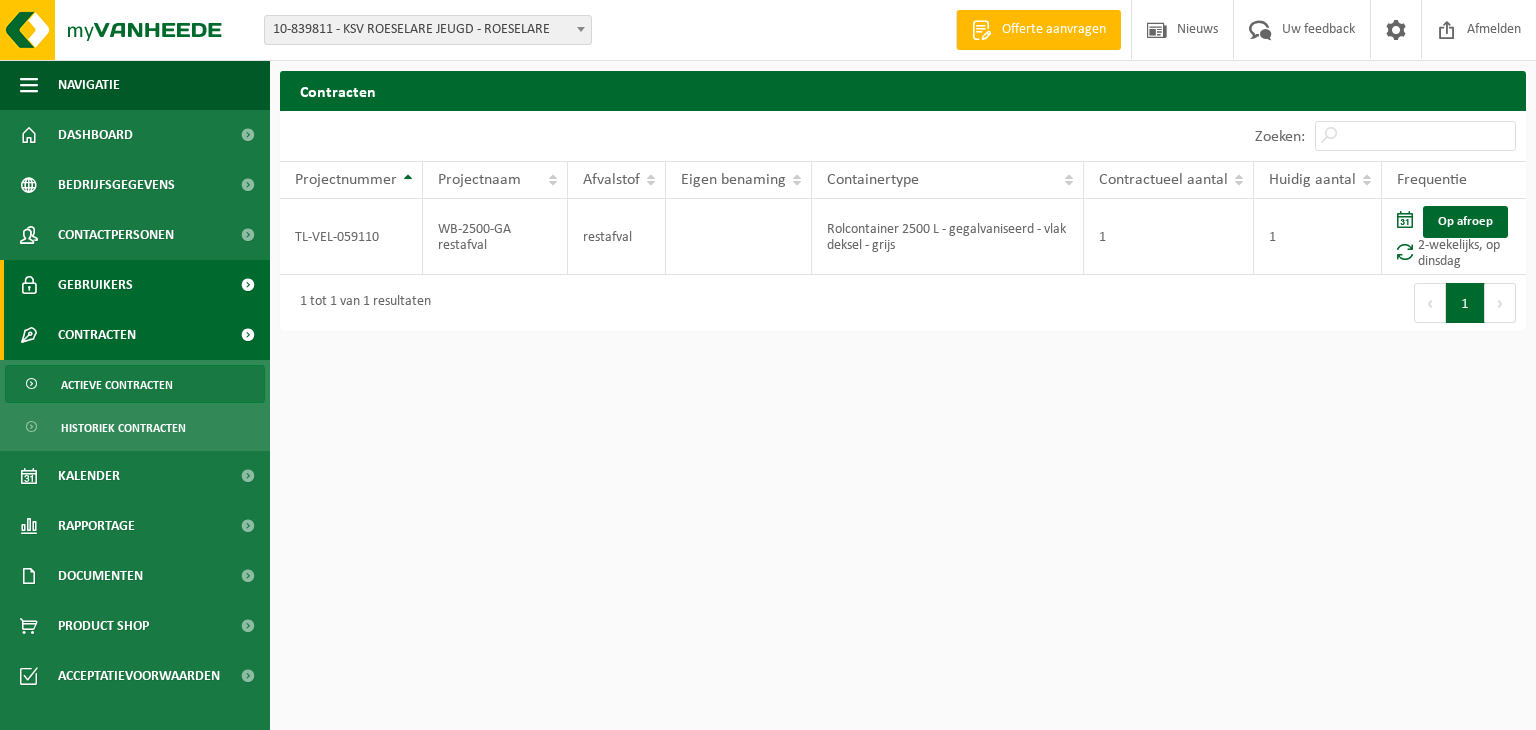 click on "Gebruikers" at bounding box center [95, 285] 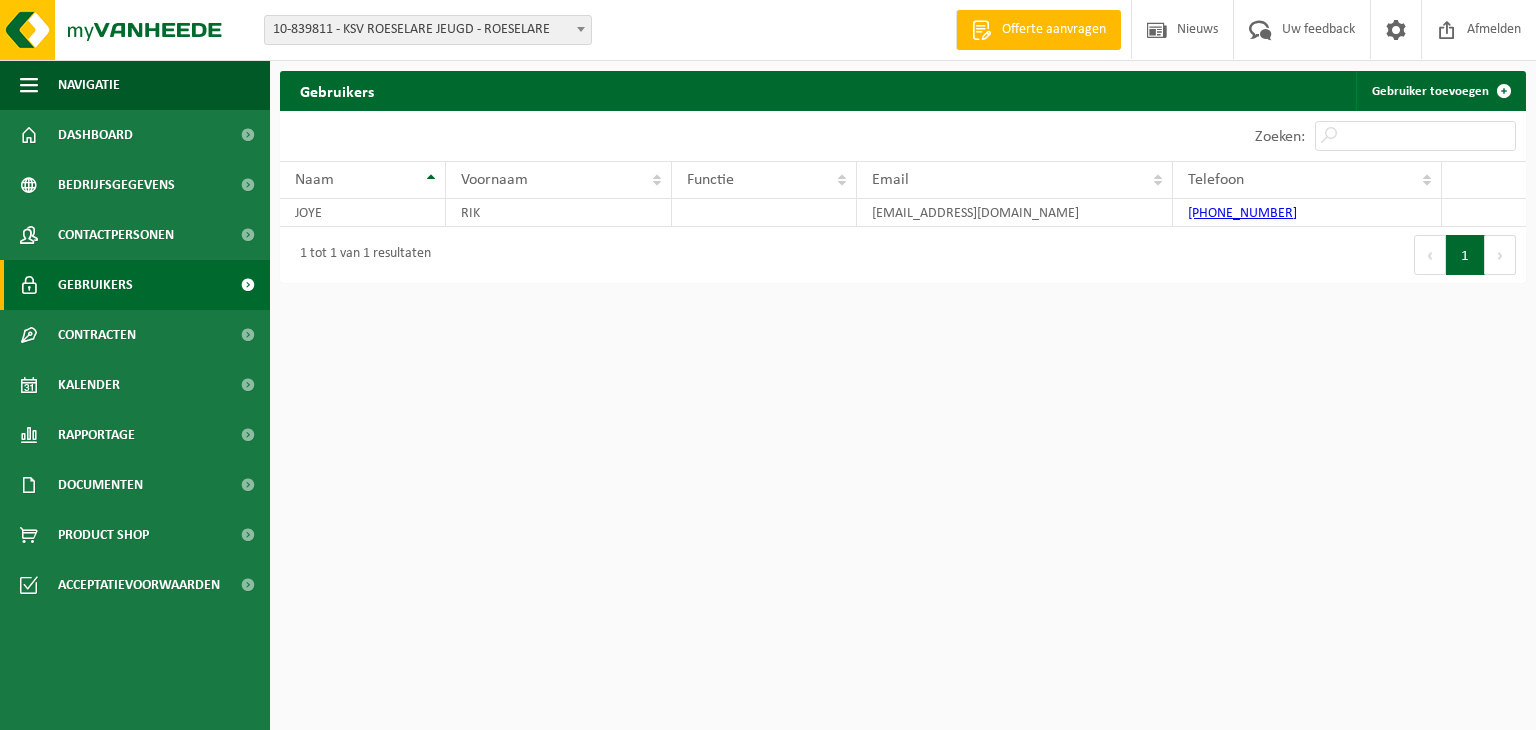 scroll, scrollTop: 0, scrollLeft: 0, axis: both 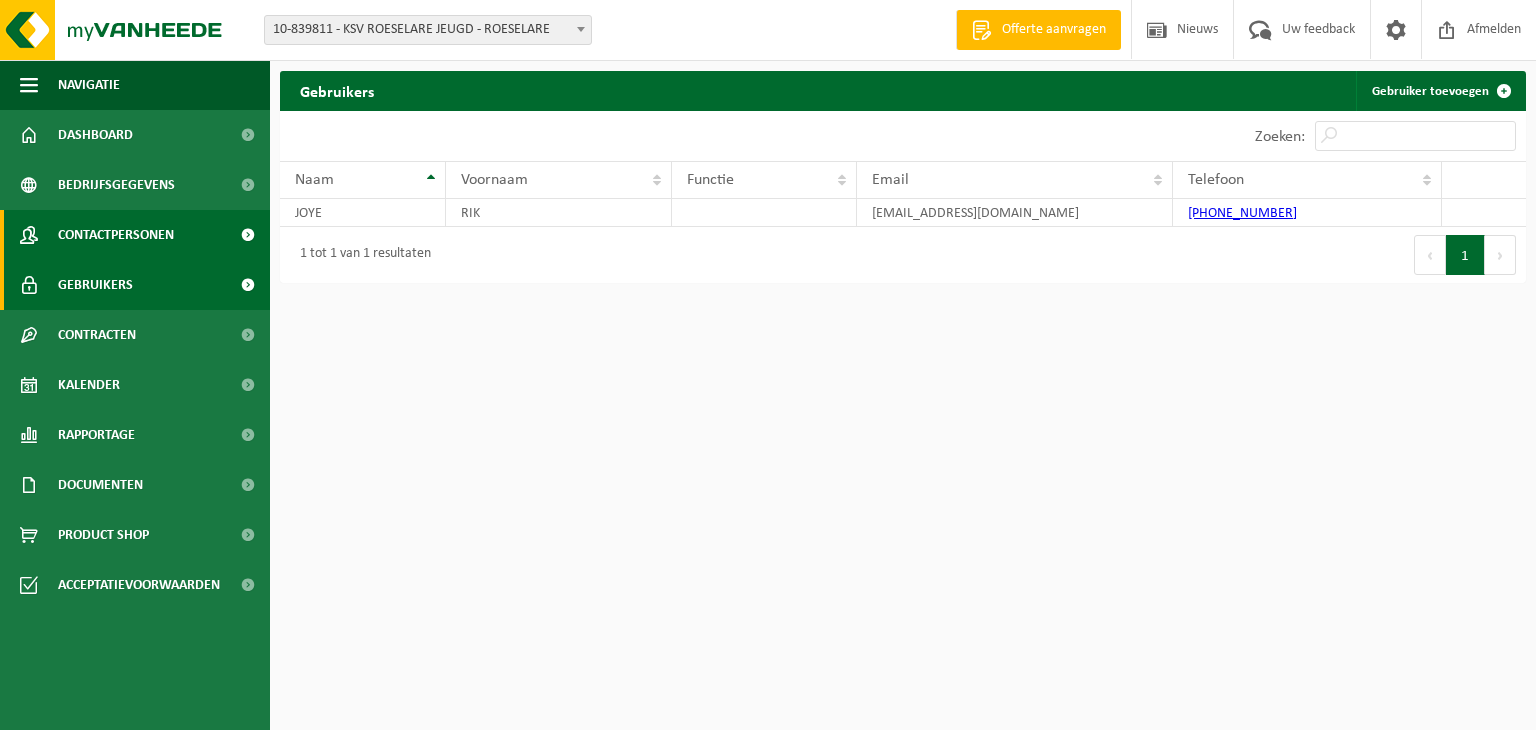 click on "Contactpersonen" at bounding box center (116, 235) 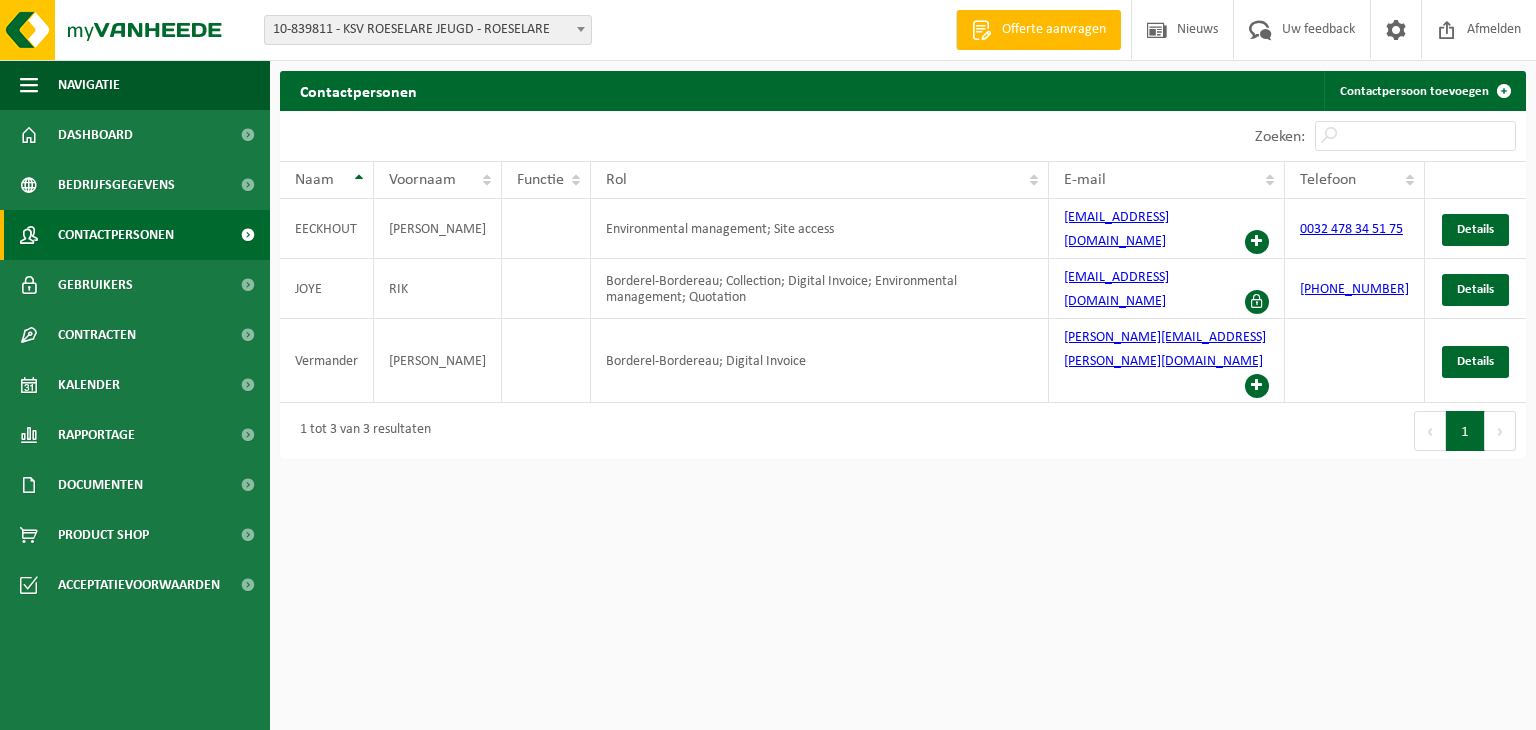 scroll, scrollTop: 0, scrollLeft: 0, axis: both 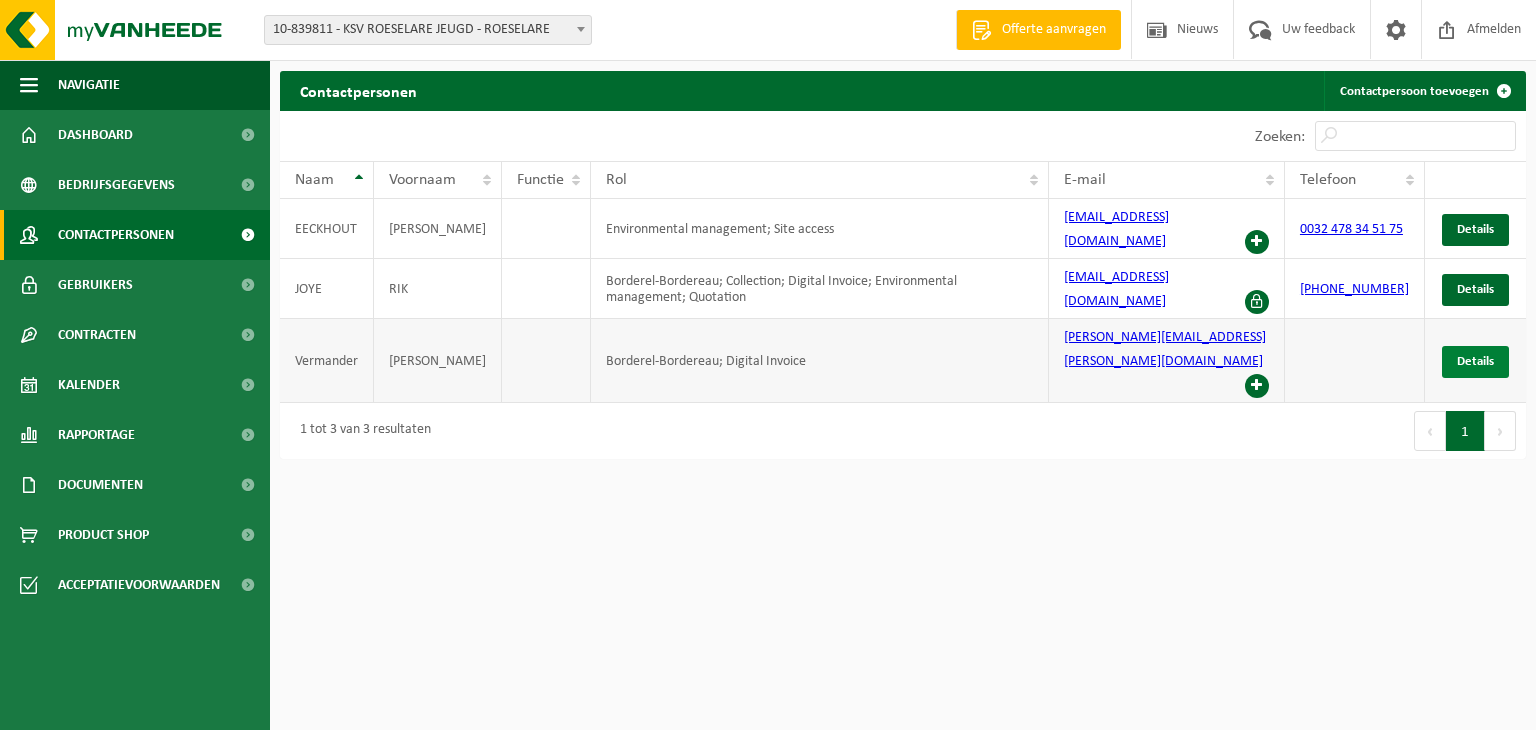click on "Details" at bounding box center (1475, 361) 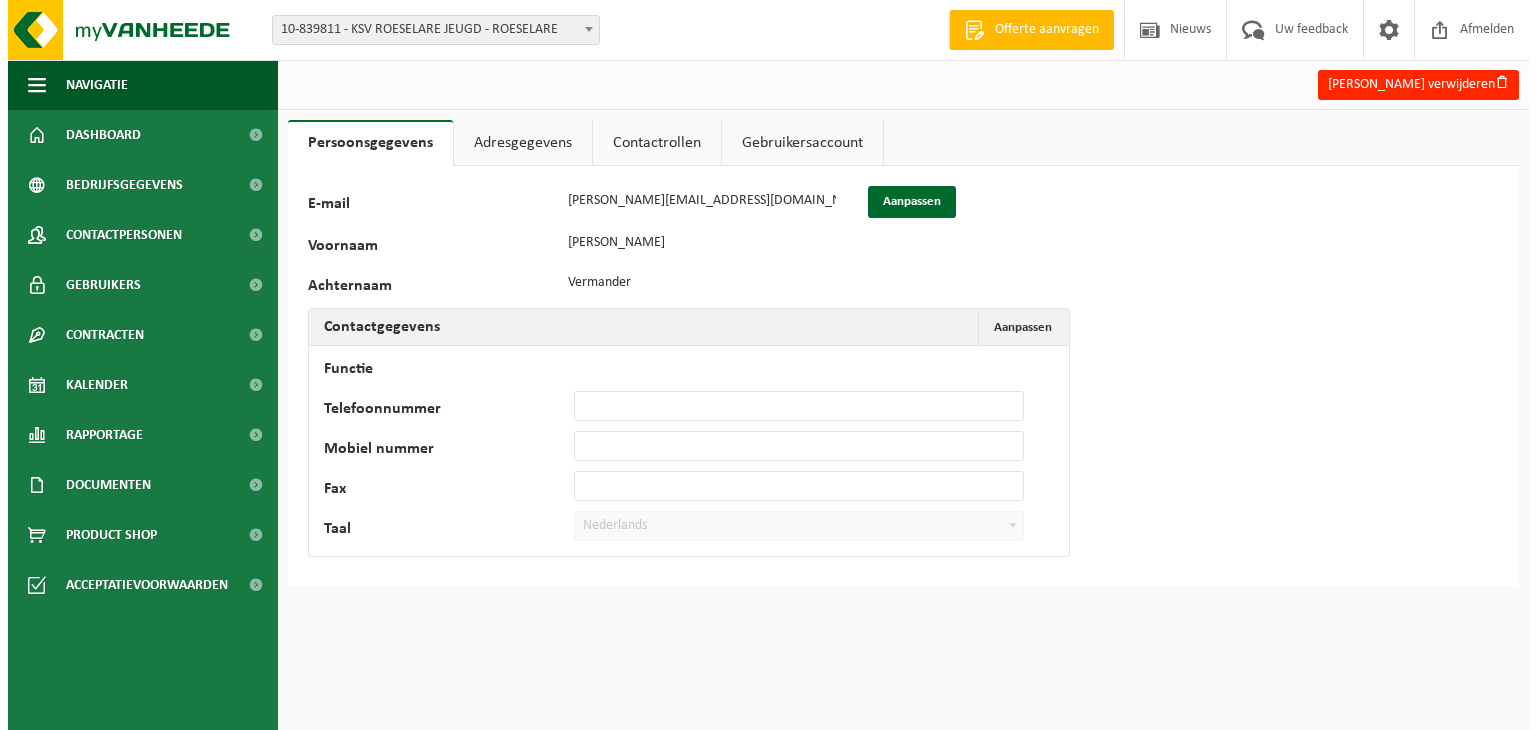 scroll, scrollTop: 0, scrollLeft: 0, axis: both 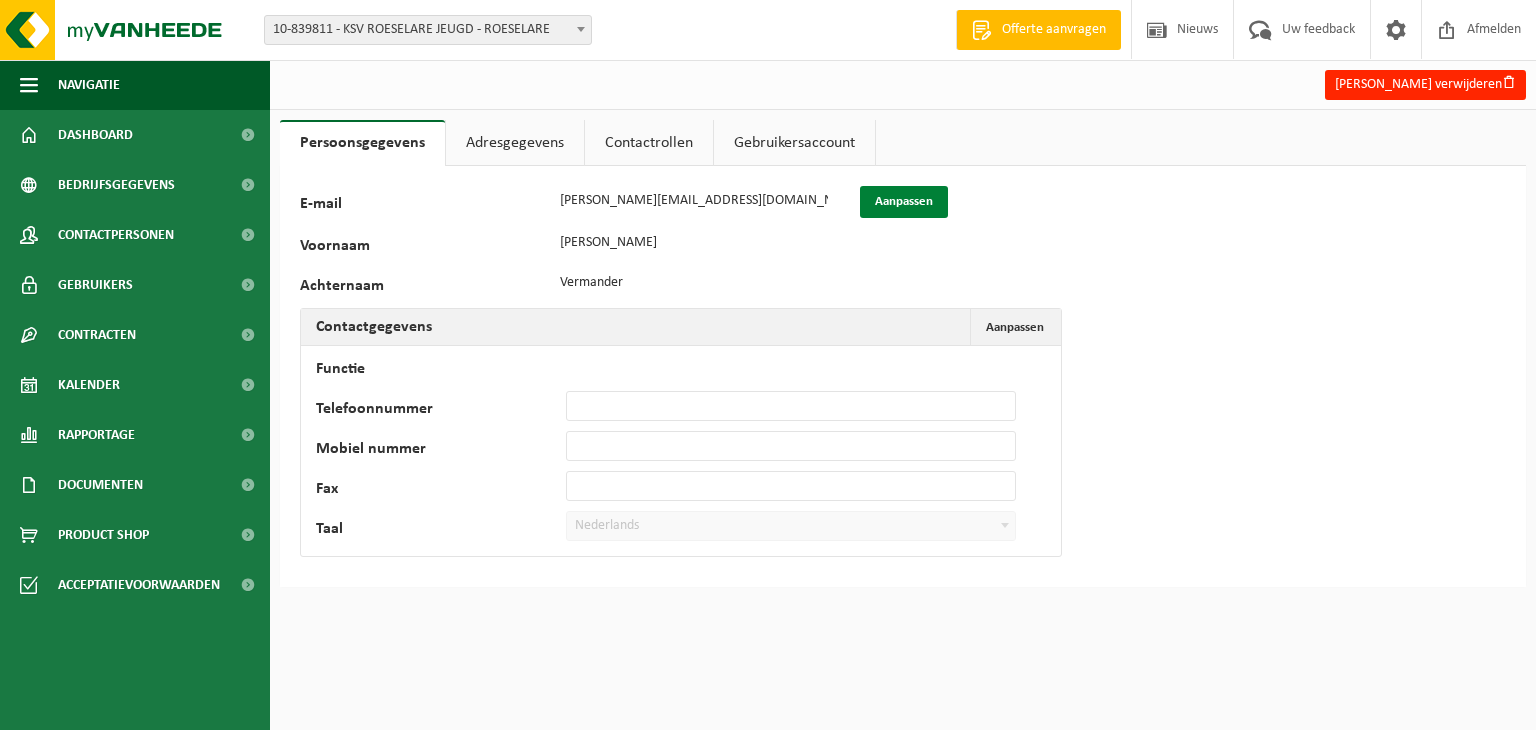 click on "Aanpassen" at bounding box center (904, 202) 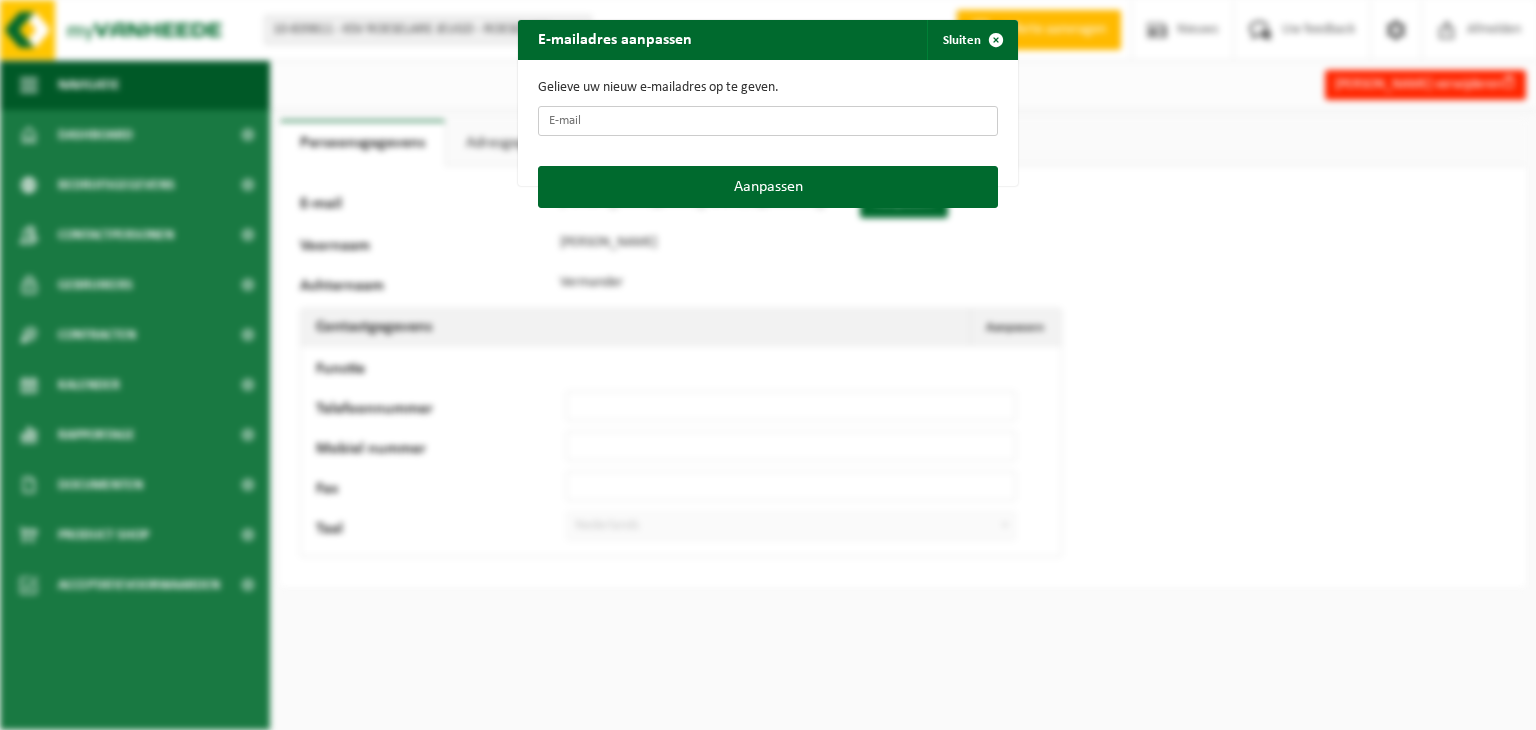 click on "E-mail" at bounding box center [768, 121] 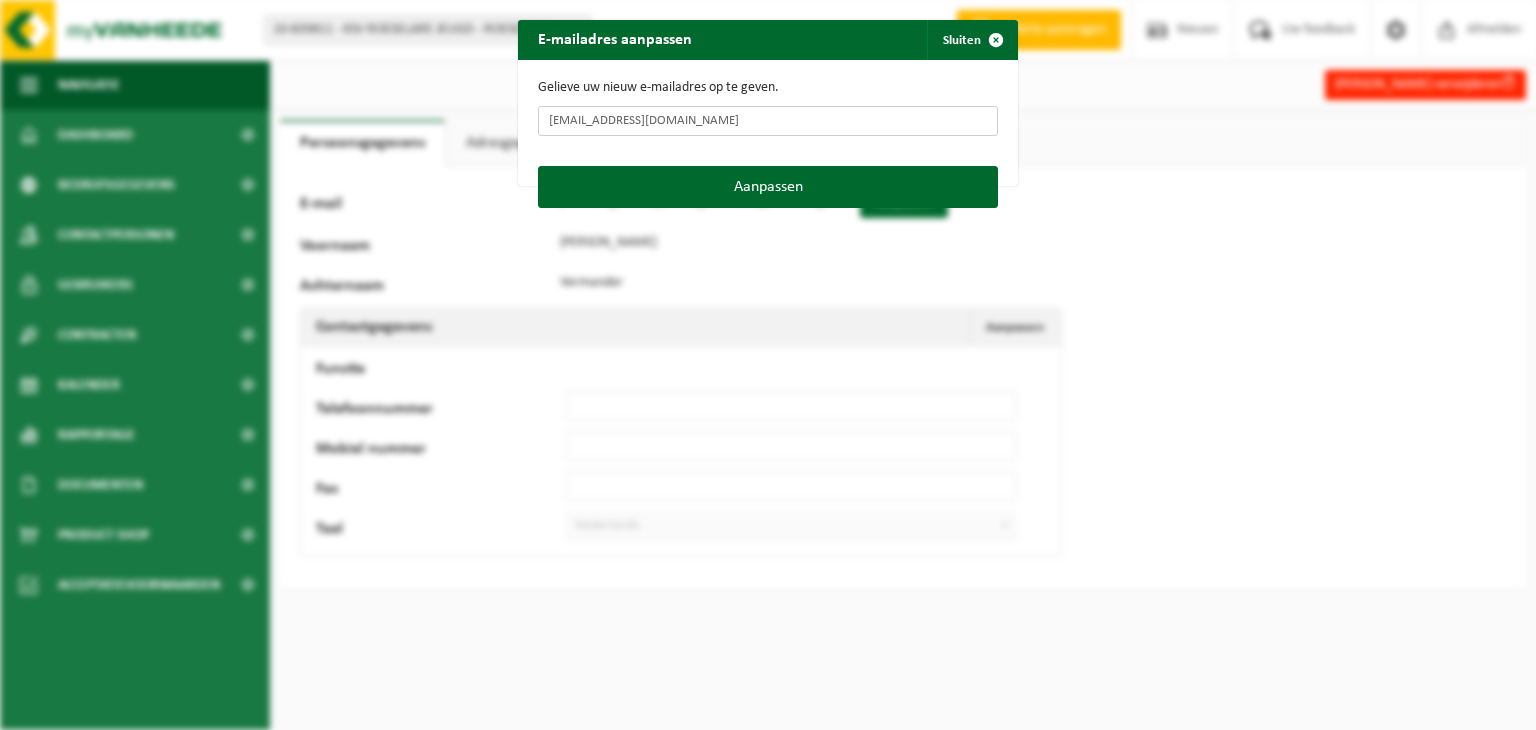 type on "[EMAIL_ADDRESS][DOMAIN_NAME]" 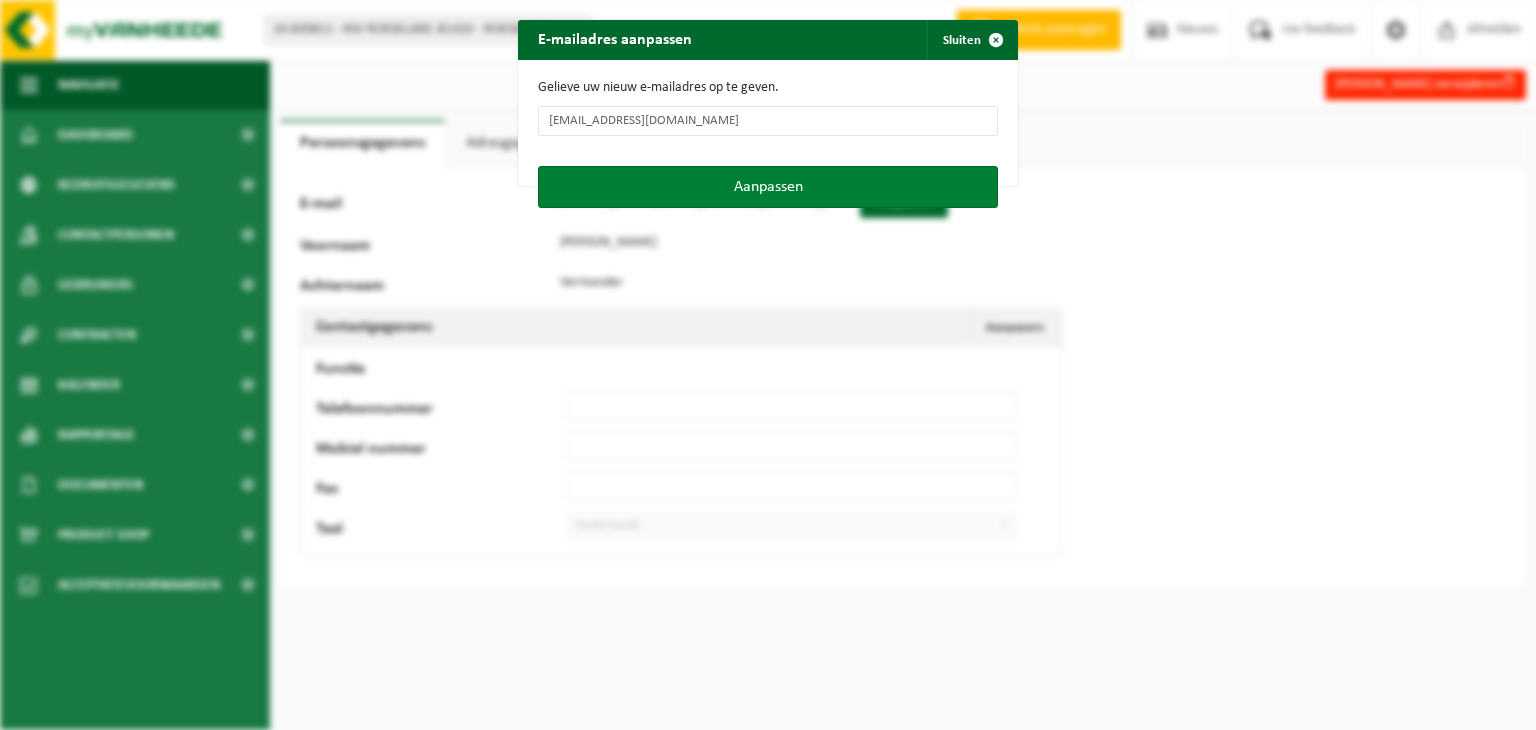 click on "Aanpassen" at bounding box center (768, 187) 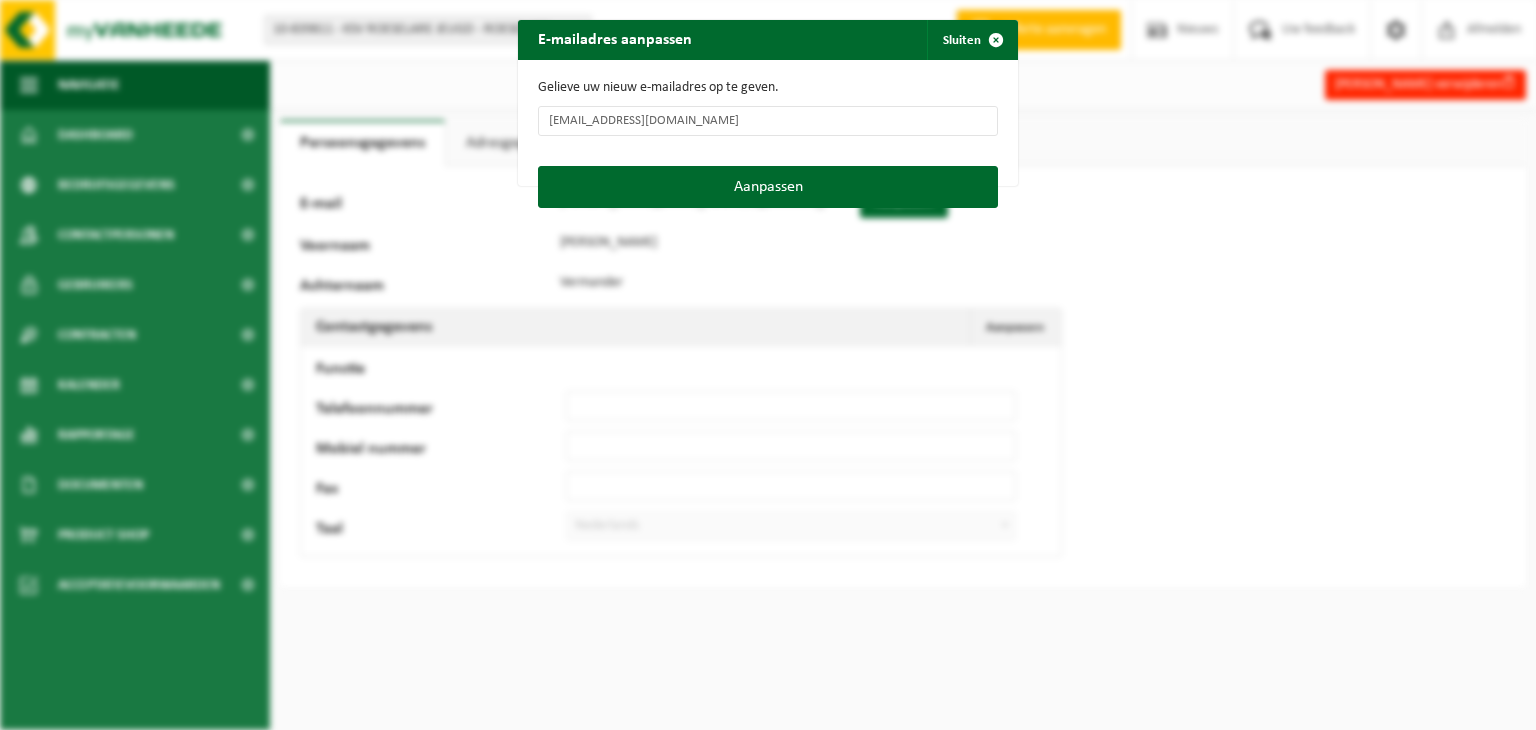type on "invoice@skroeselare.be" 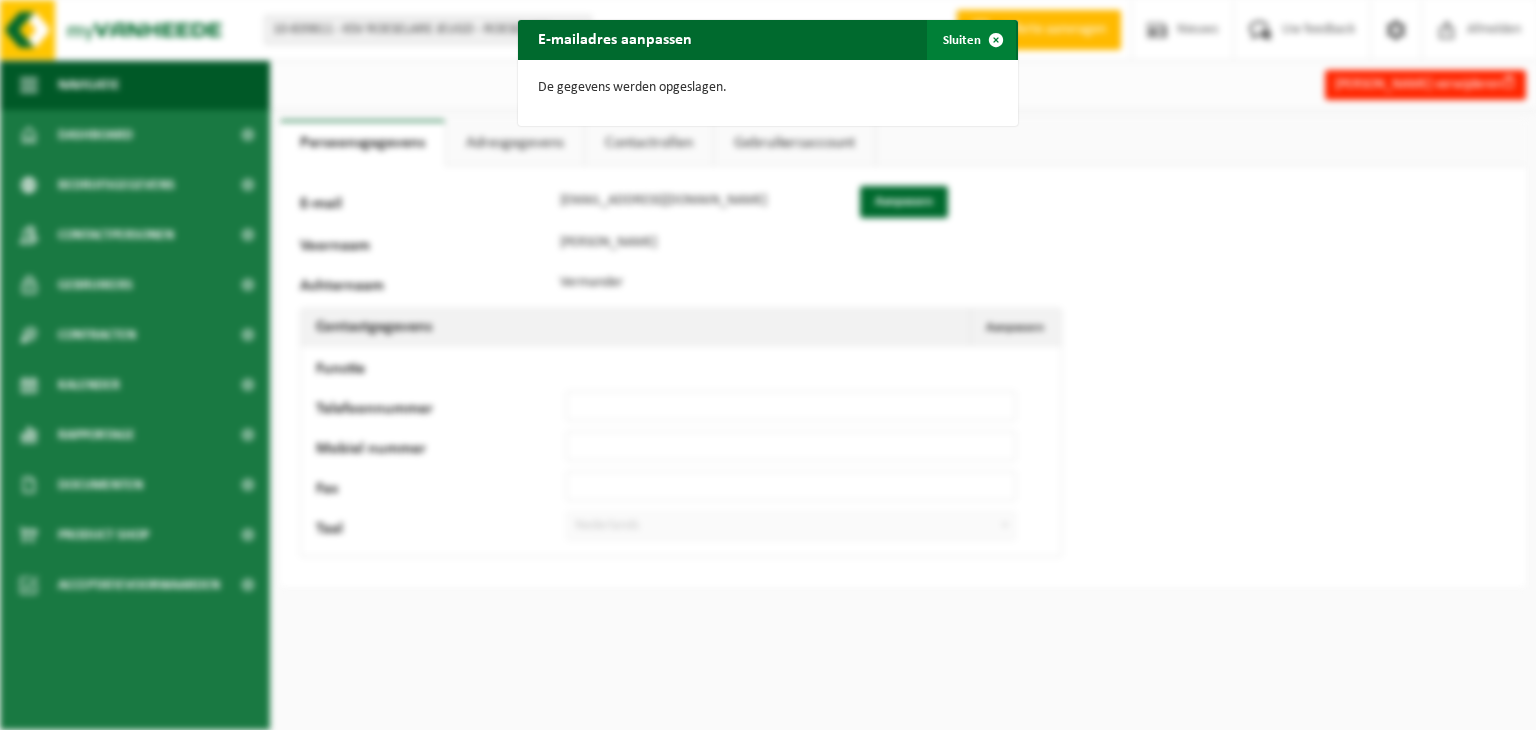 click at bounding box center (996, 40) 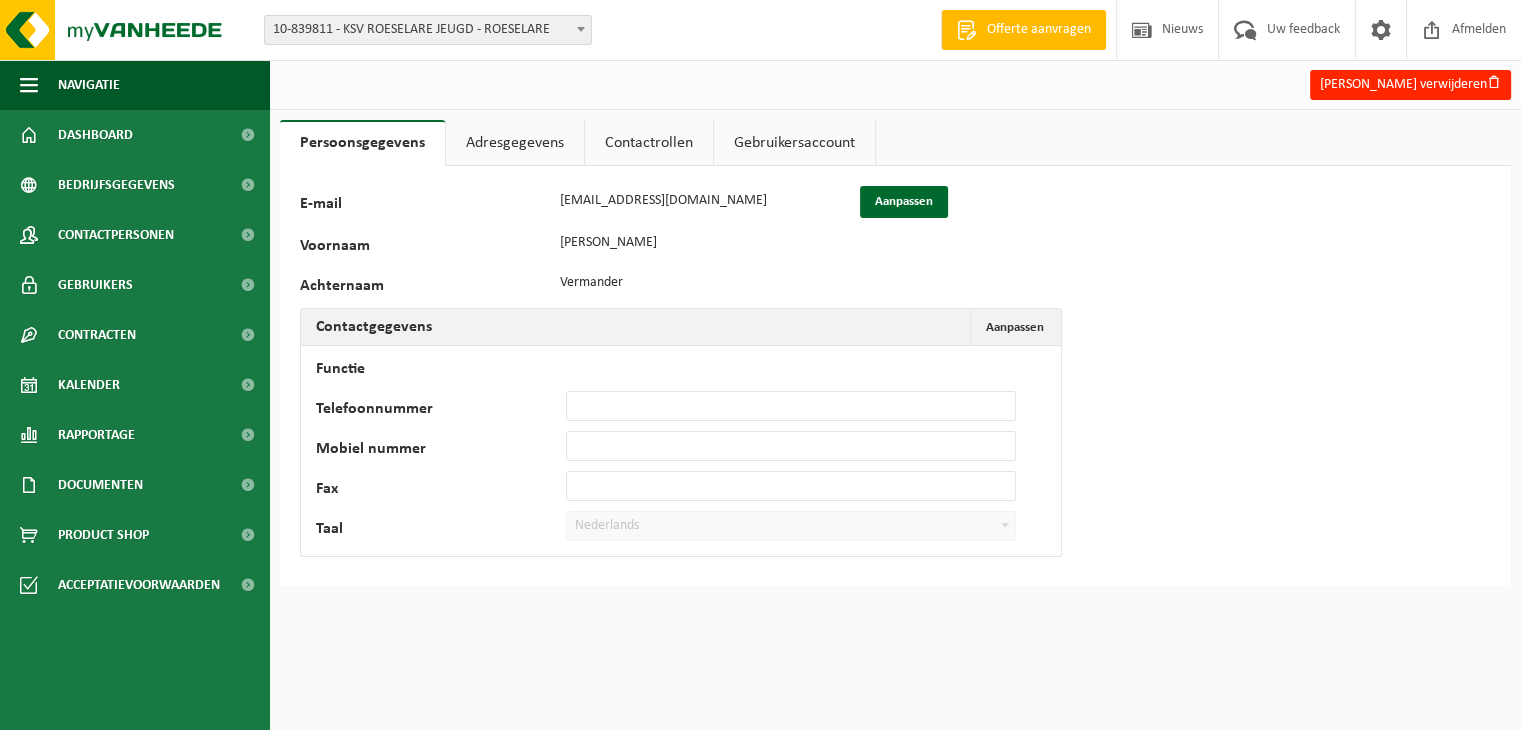 click on "Adresgegevens" at bounding box center [515, 143] 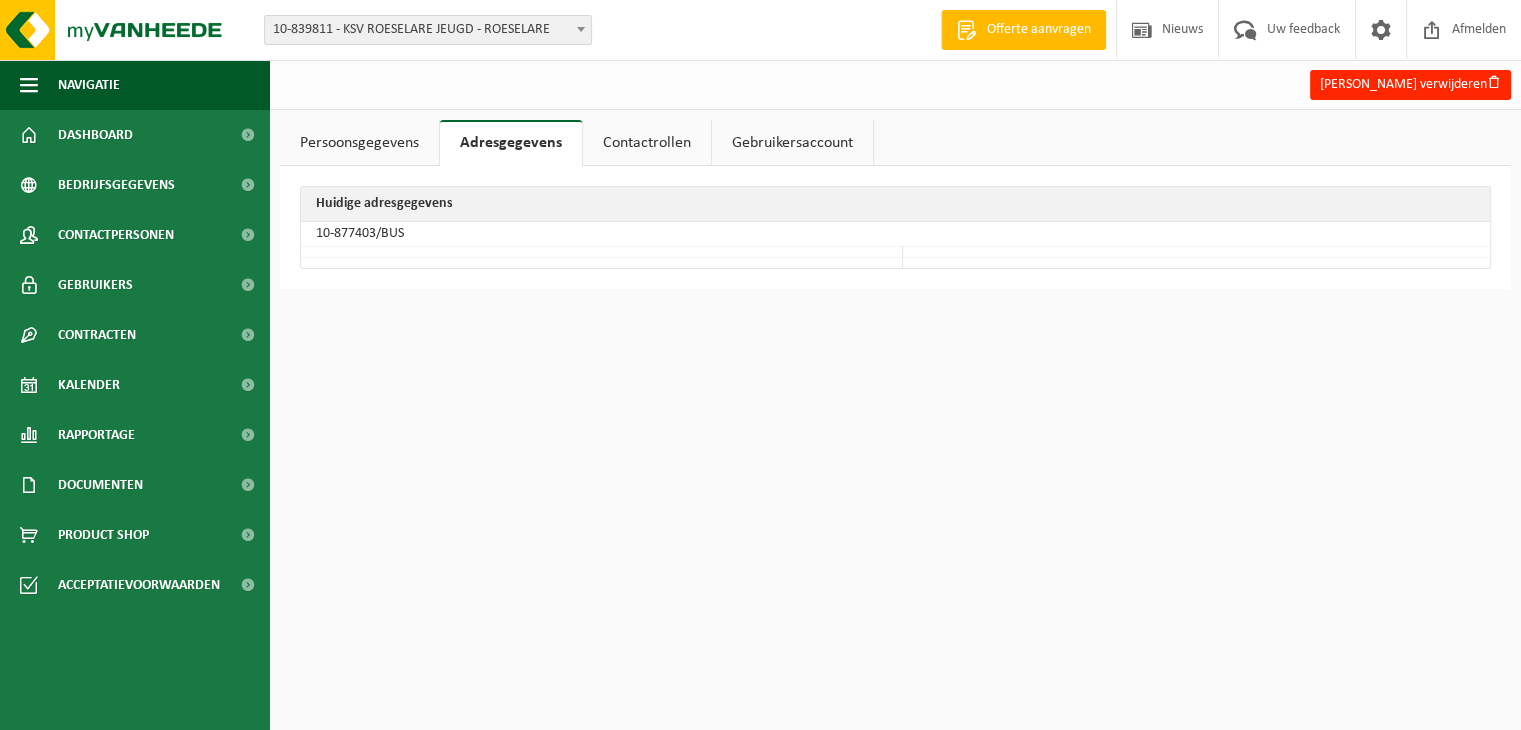 click on "Contactrollen" at bounding box center [647, 143] 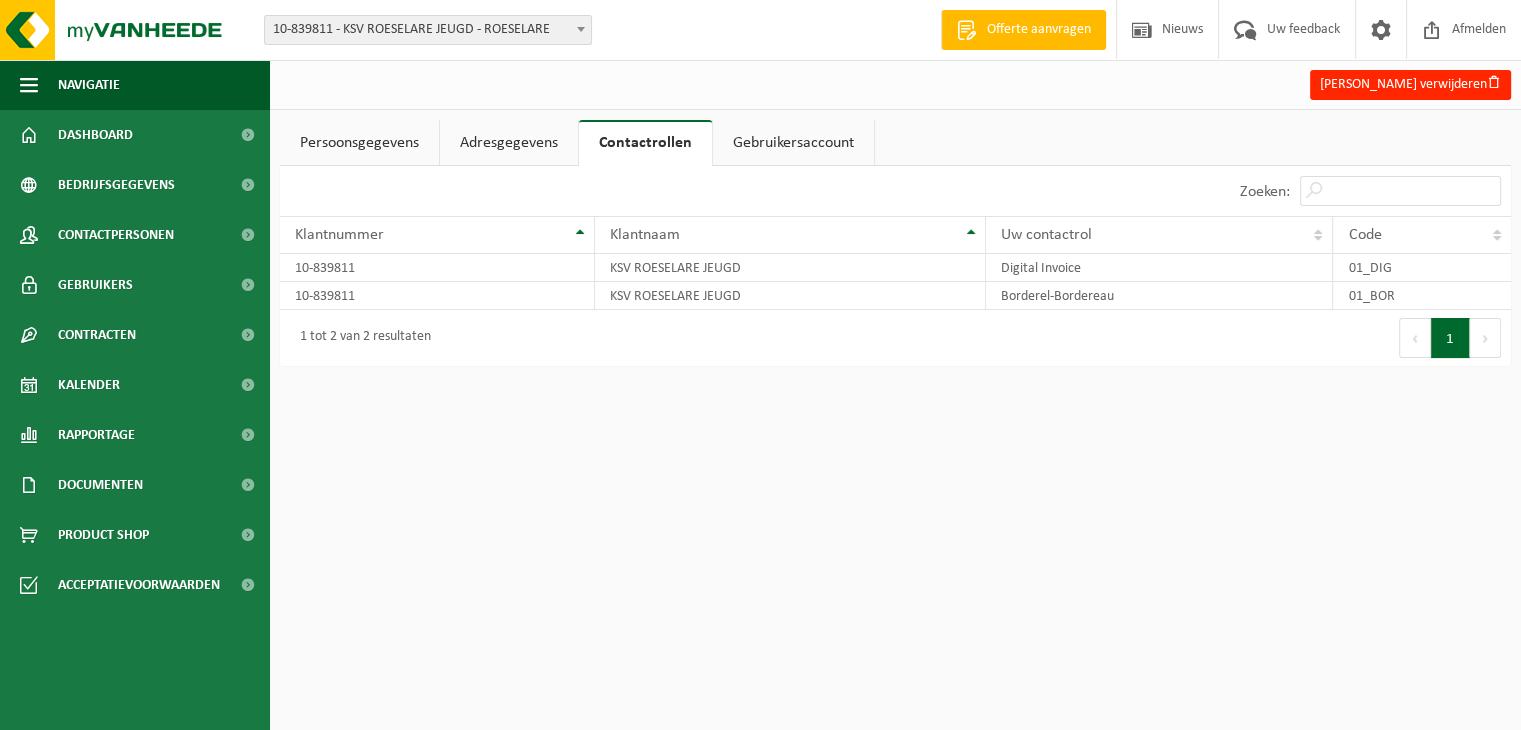 click on "Gebruikersaccount" at bounding box center (793, 143) 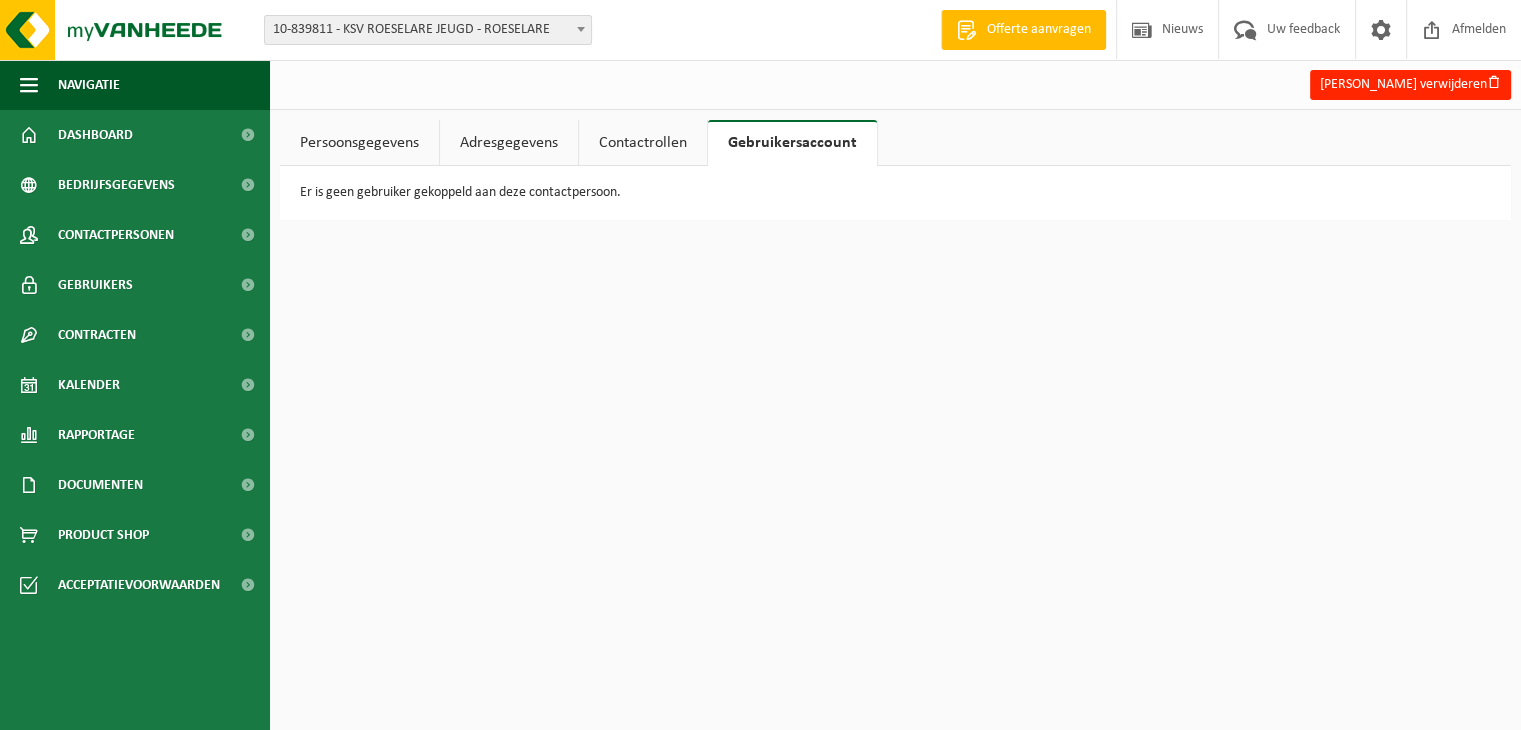click on "Contactrollen" at bounding box center (643, 143) 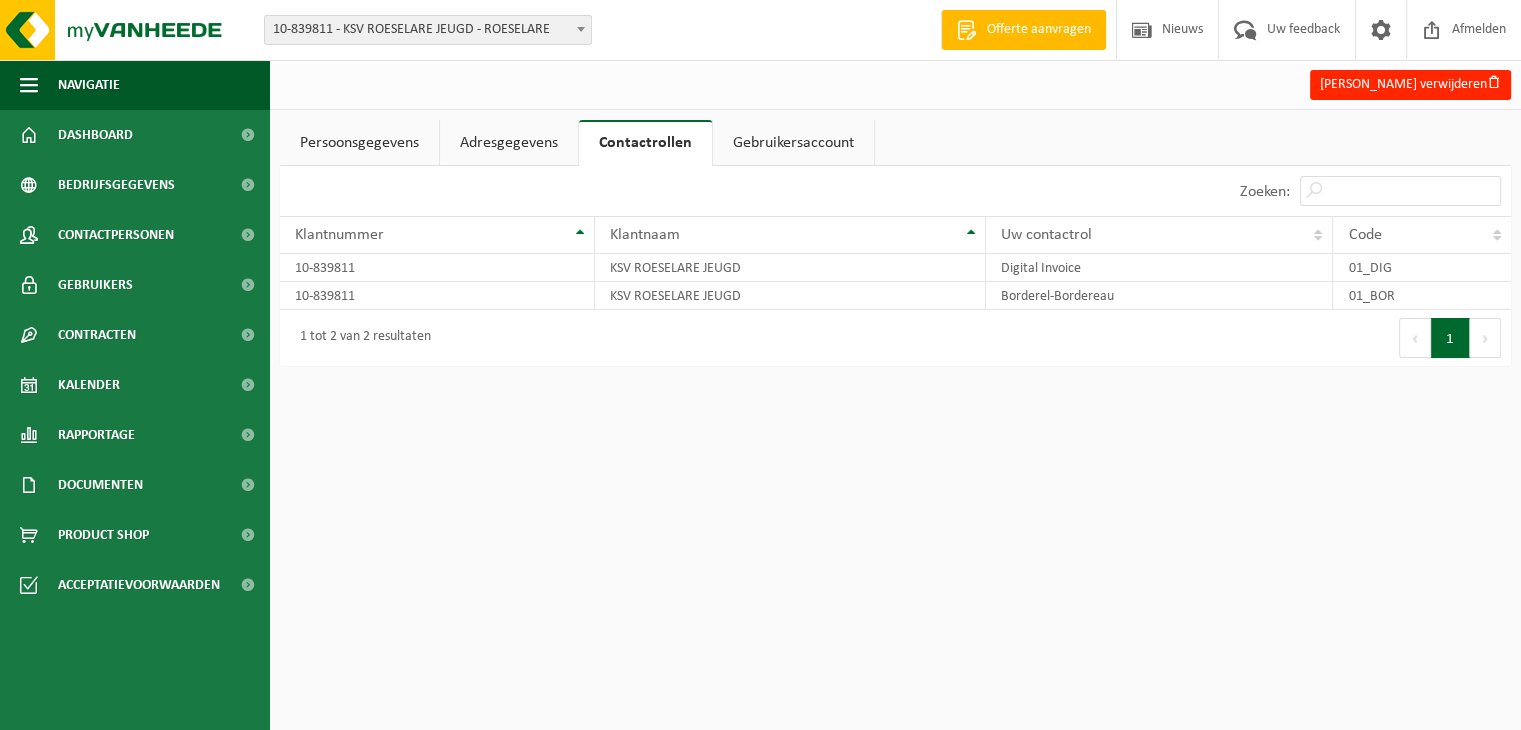 click on "Persoonsgegevens" at bounding box center (359, 143) 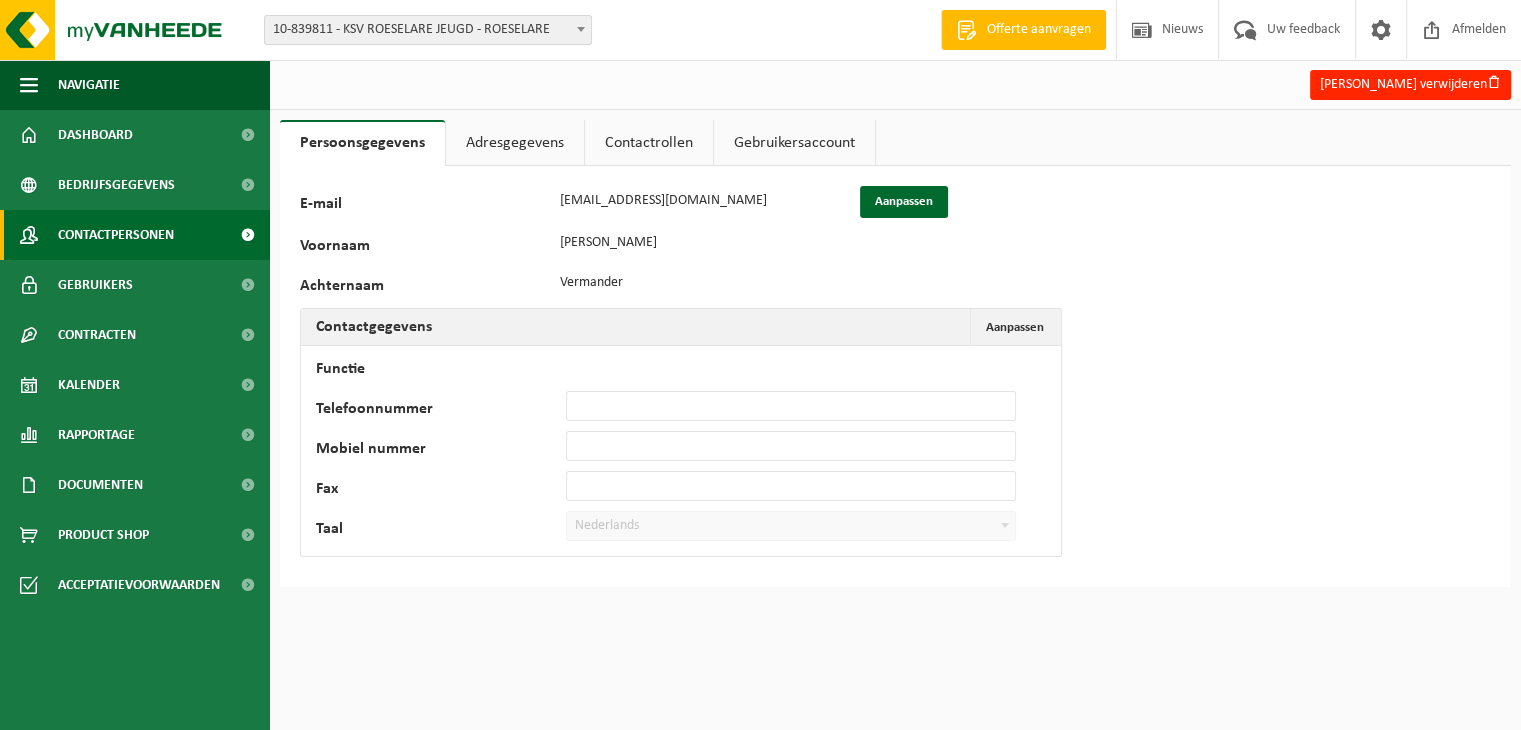 click on "Contactpersonen" at bounding box center (116, 235) 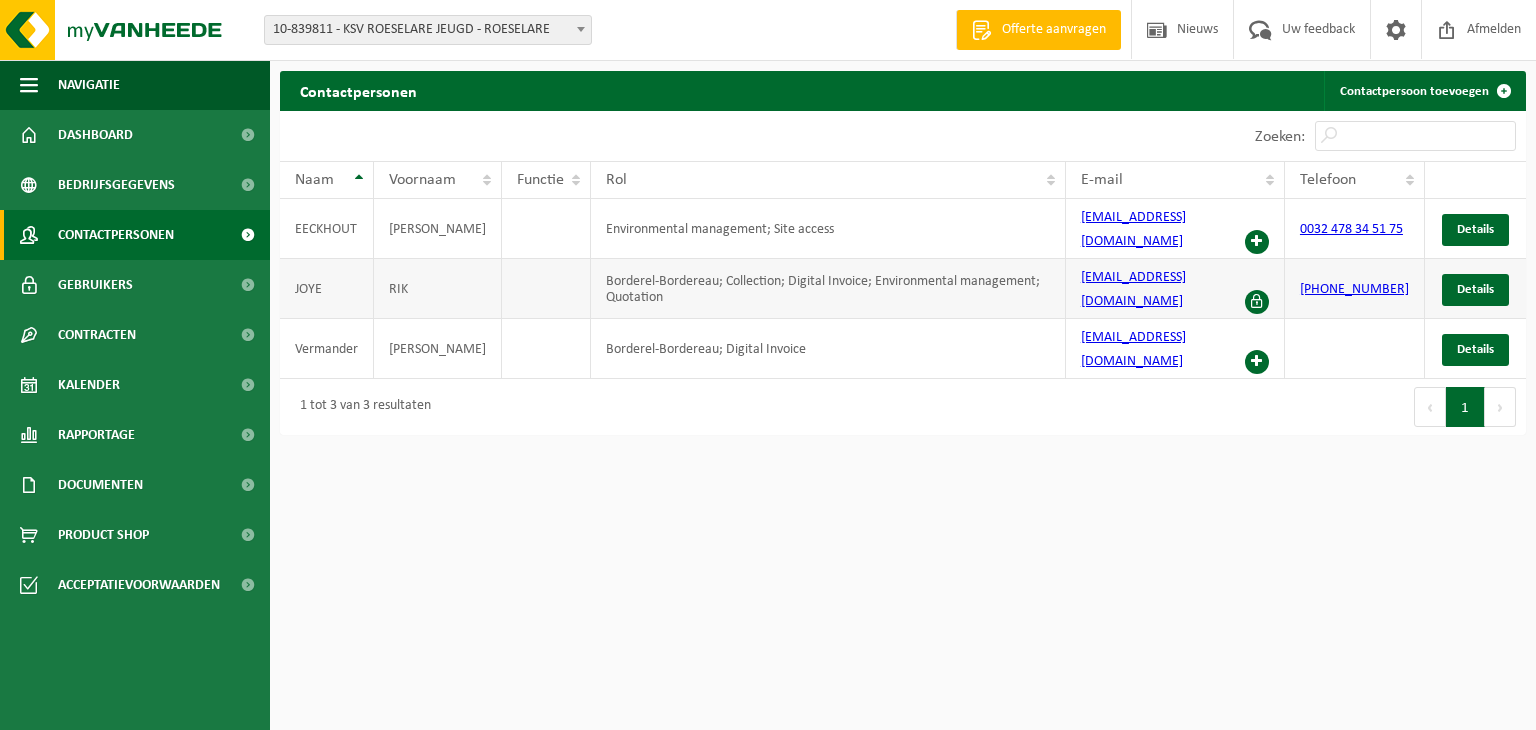 scroll, scrollTop: 0, scrollLeft: 0, axis: both 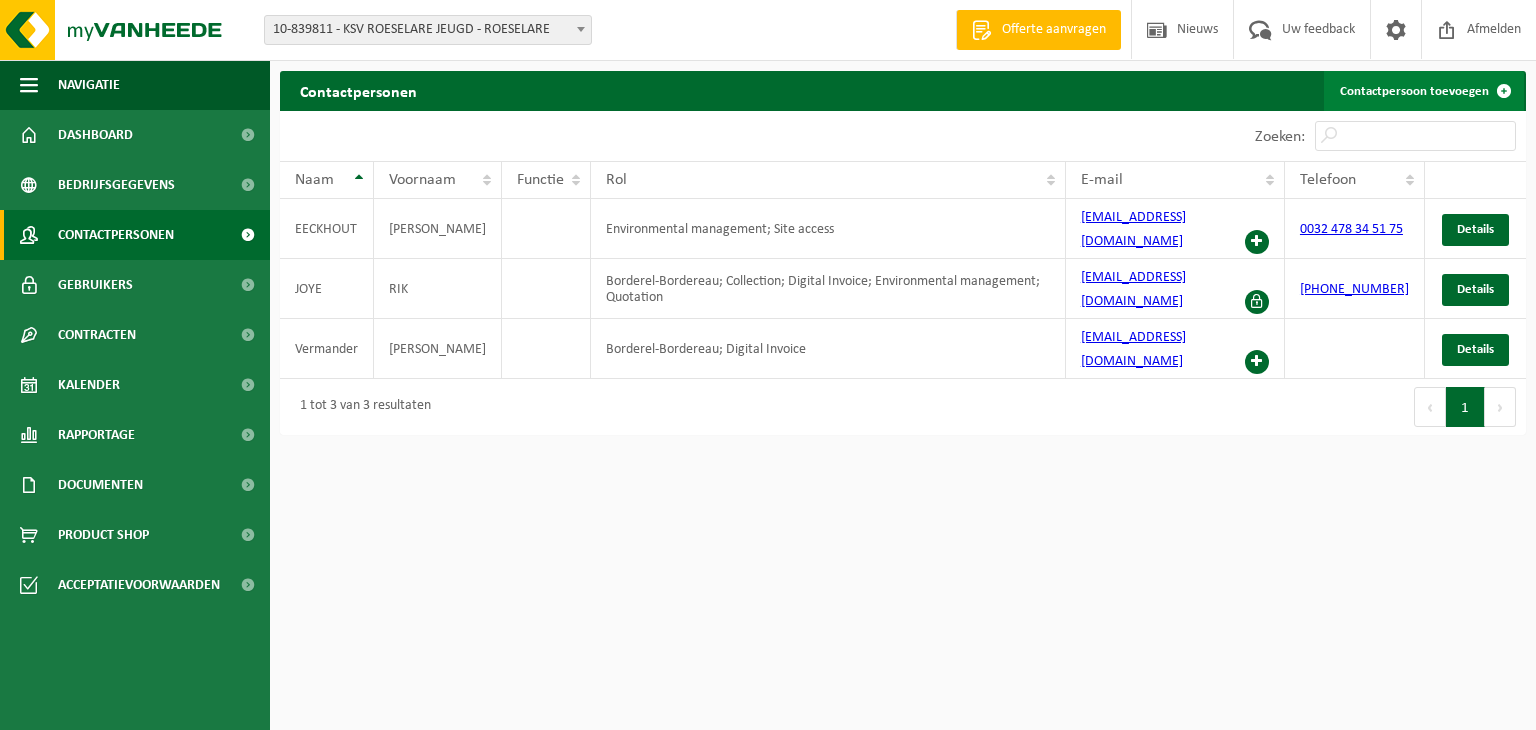 click at bounding box center [1504, 91] 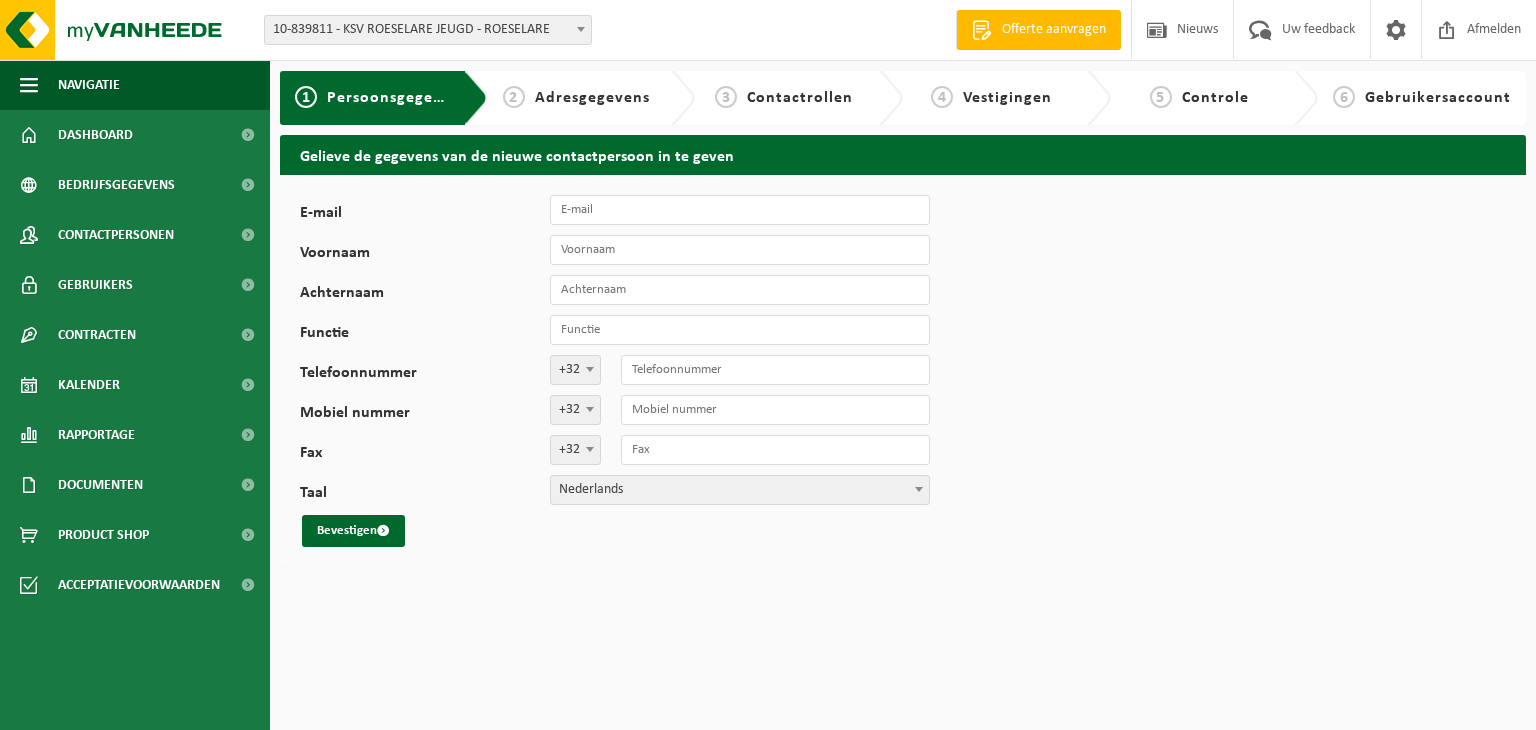 scroll, scrollTop: 0, scrollLeft: 0, axis: both 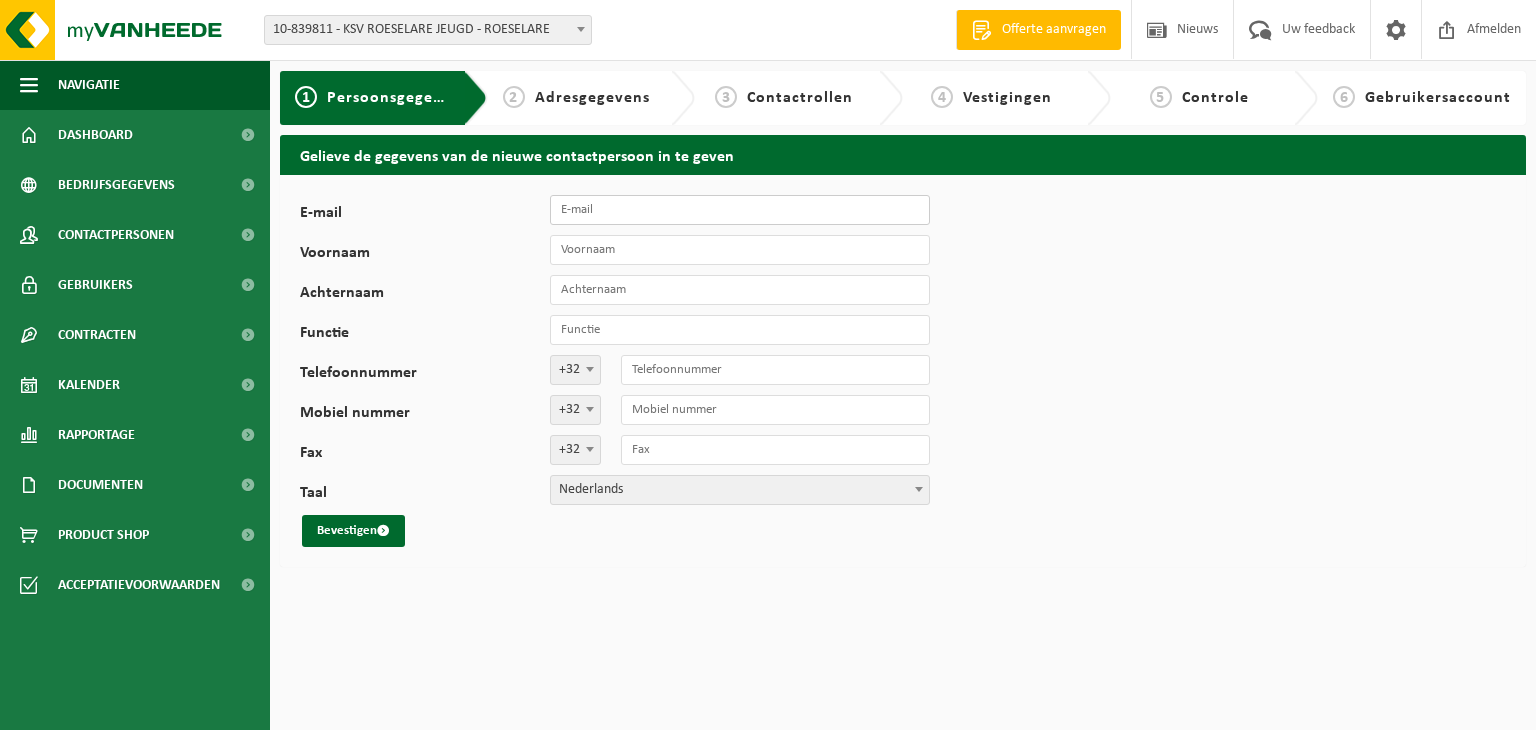 click on "E-mail" at bounding box center (740, 210) 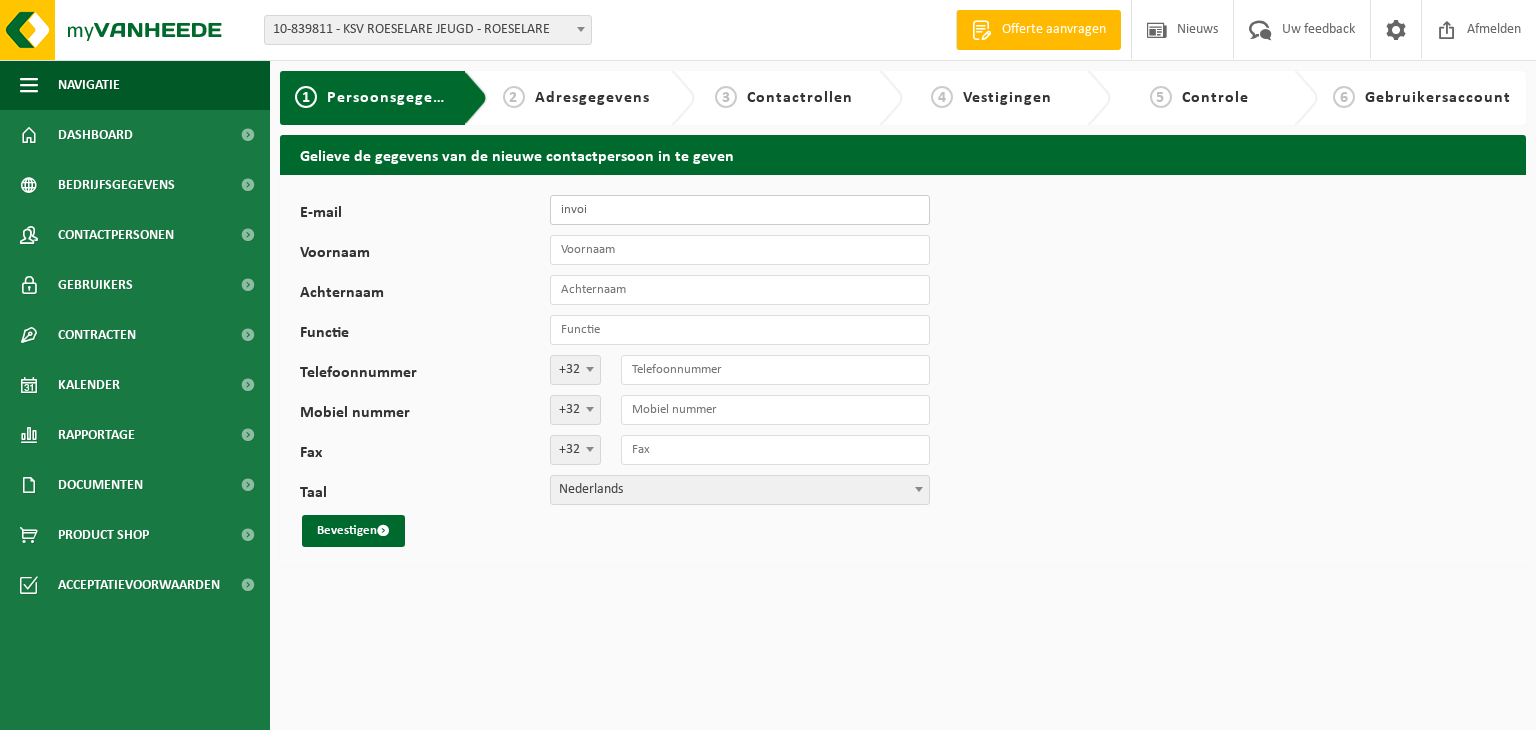 type on "[EMAIL_ADDRESS][DOMAIN_NAME]" 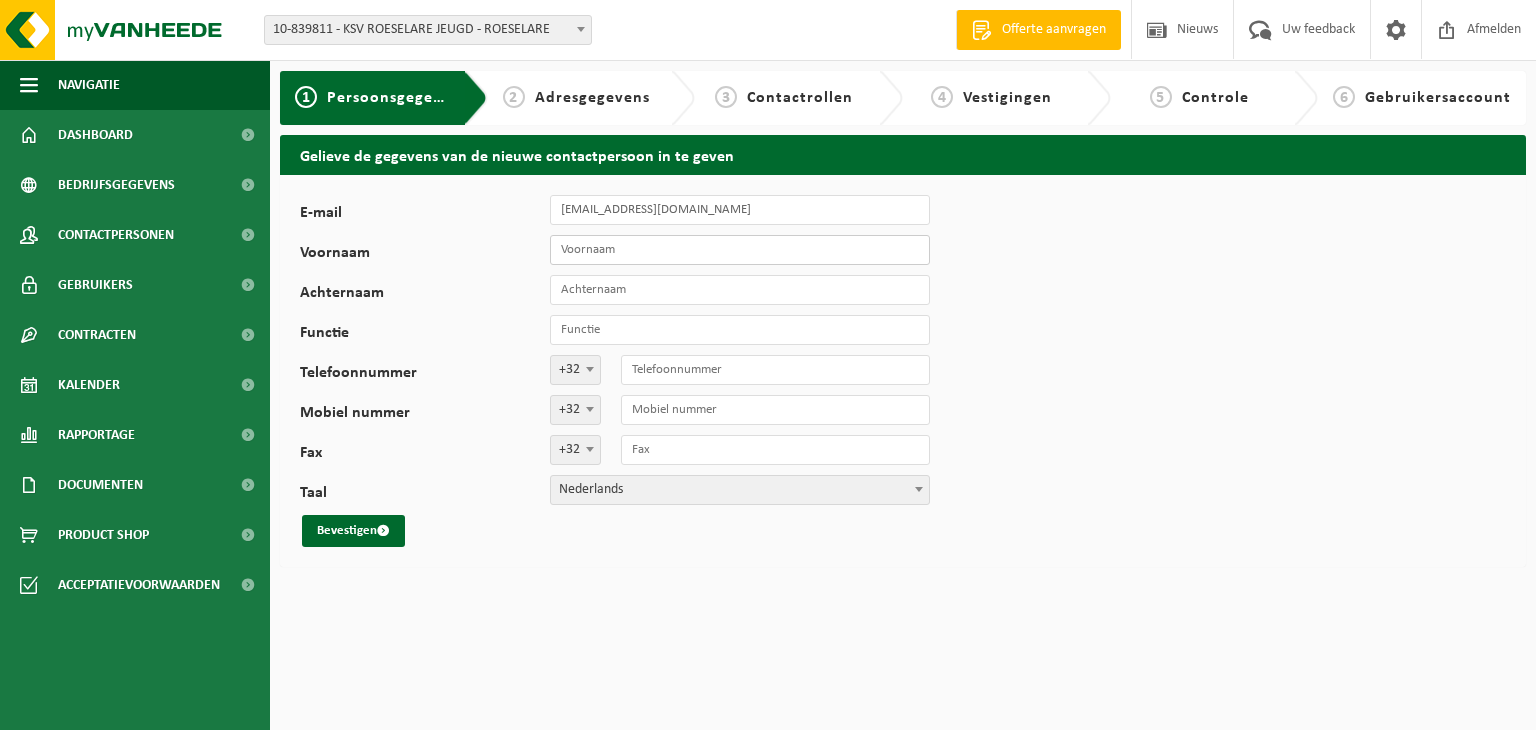 click on "Voornaam" at bounding box center (740, 250) 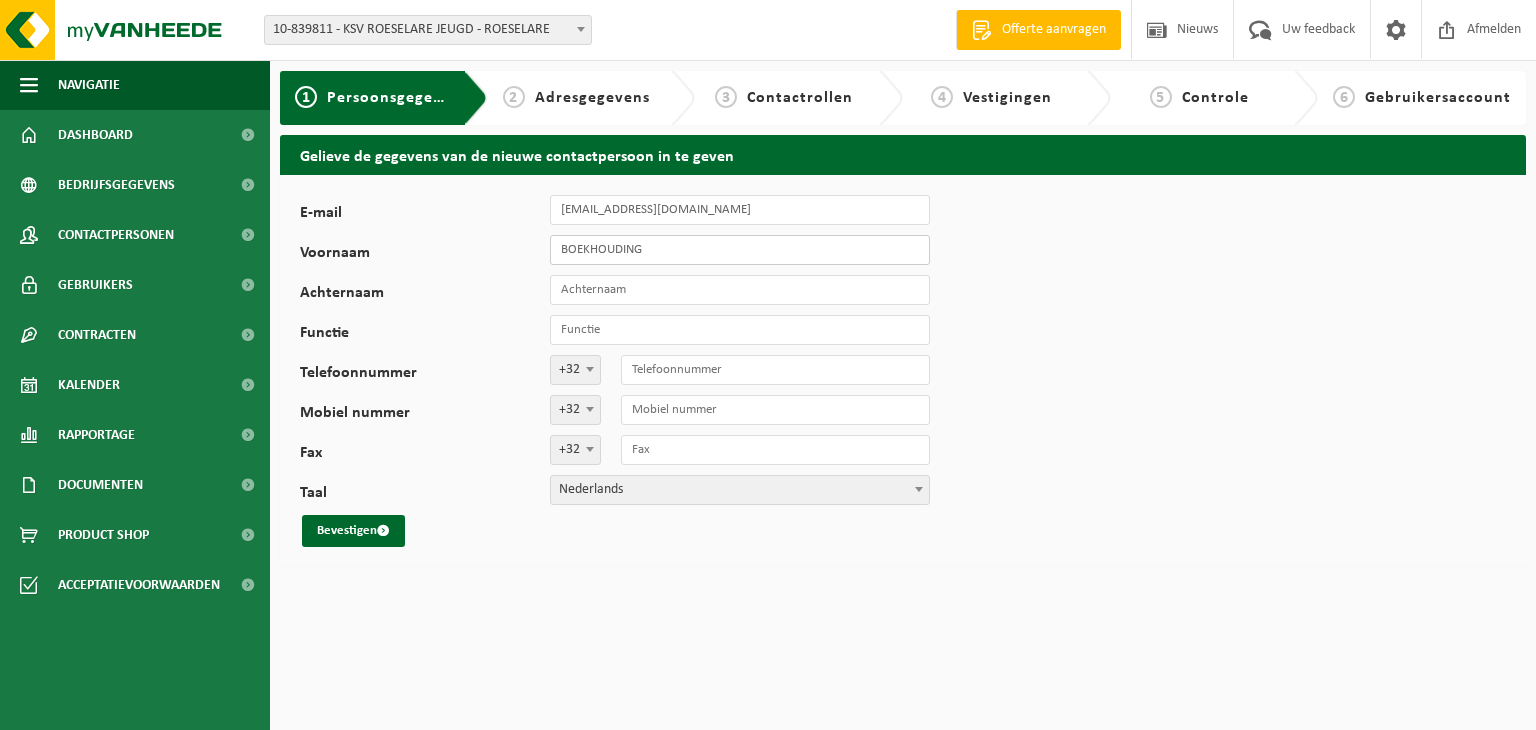 type on "BOEKHOUDING" 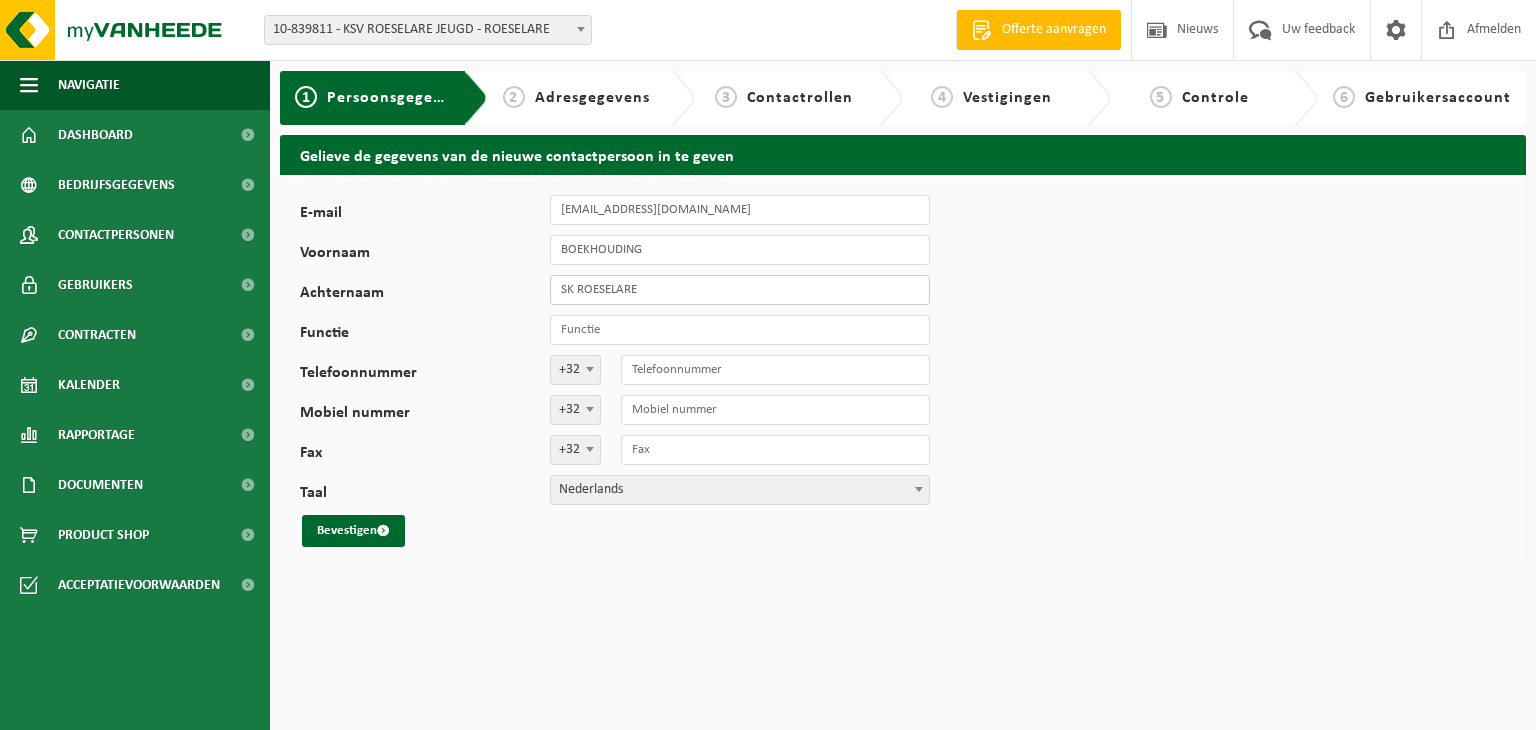 type on "SK ROESELARE" 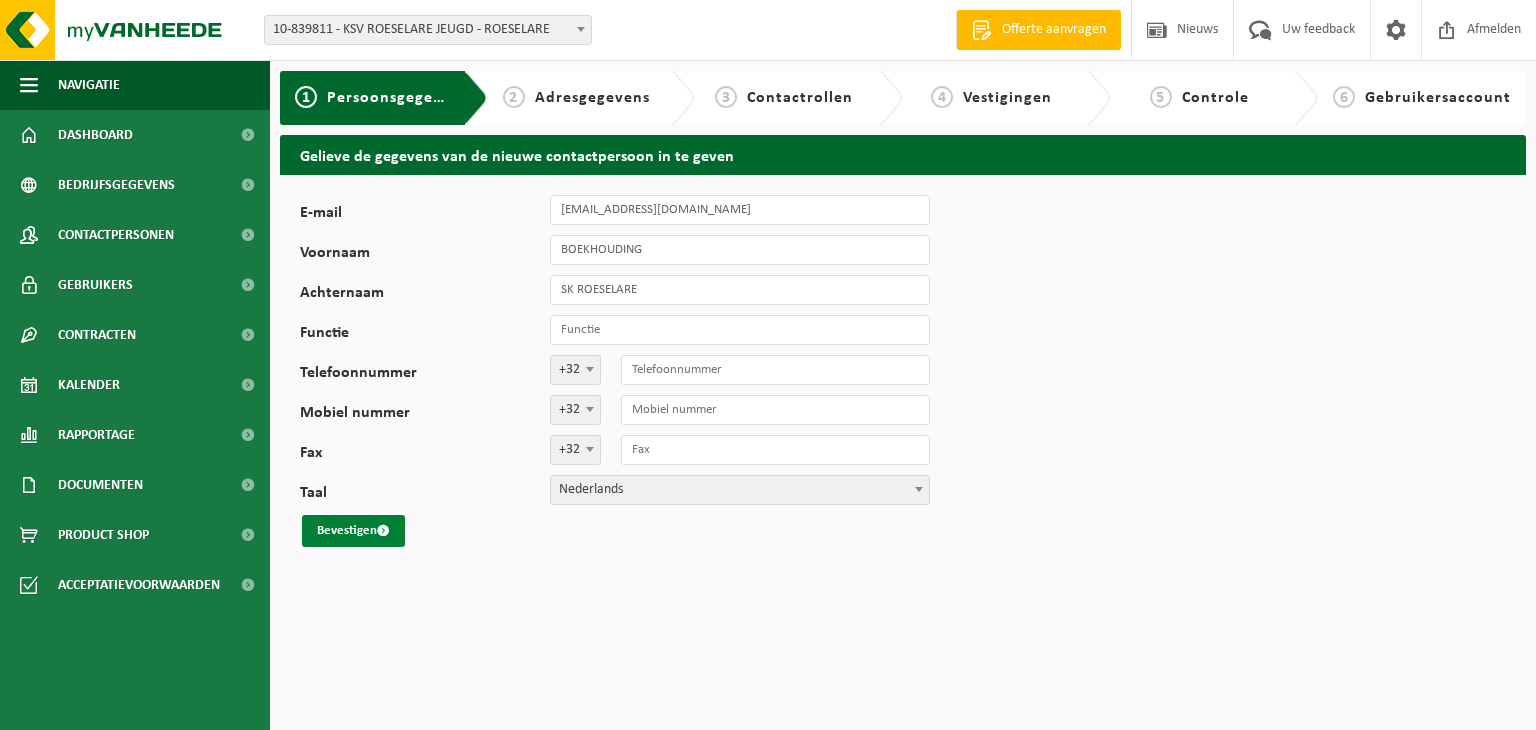 click on "Bevestigen" at bounding box center [353, 531] 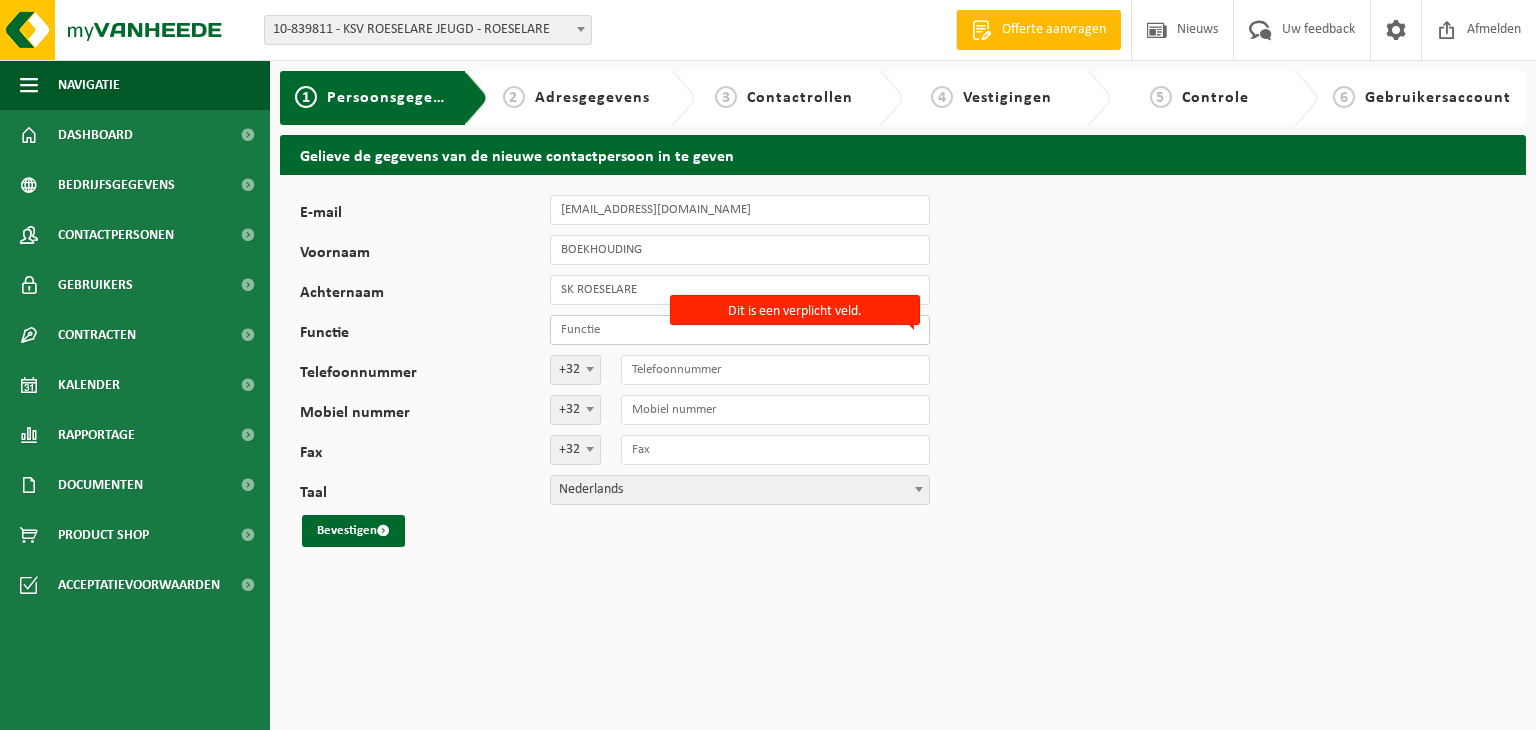 click on "Functie" at bounding box center (740, 330) 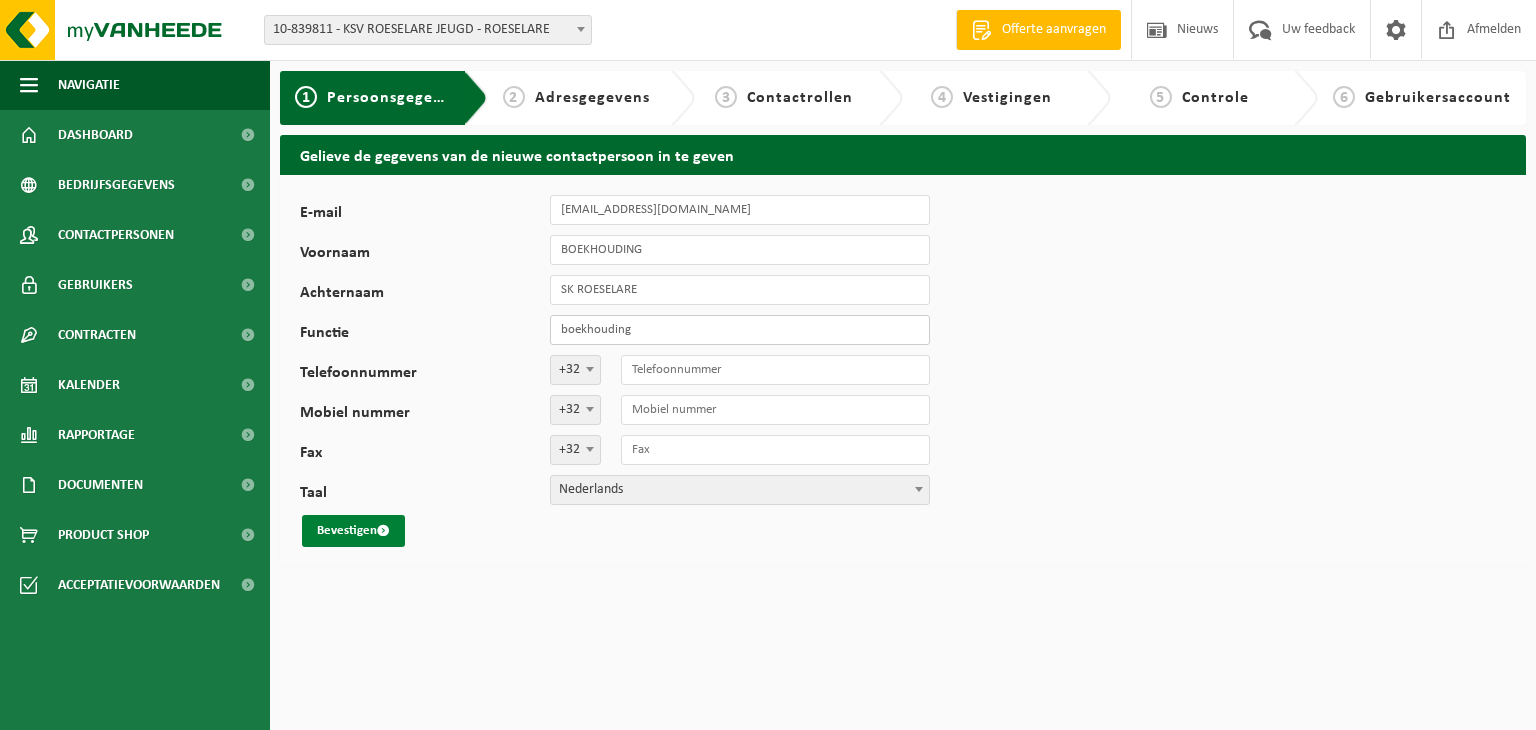 type on "boekhouding" 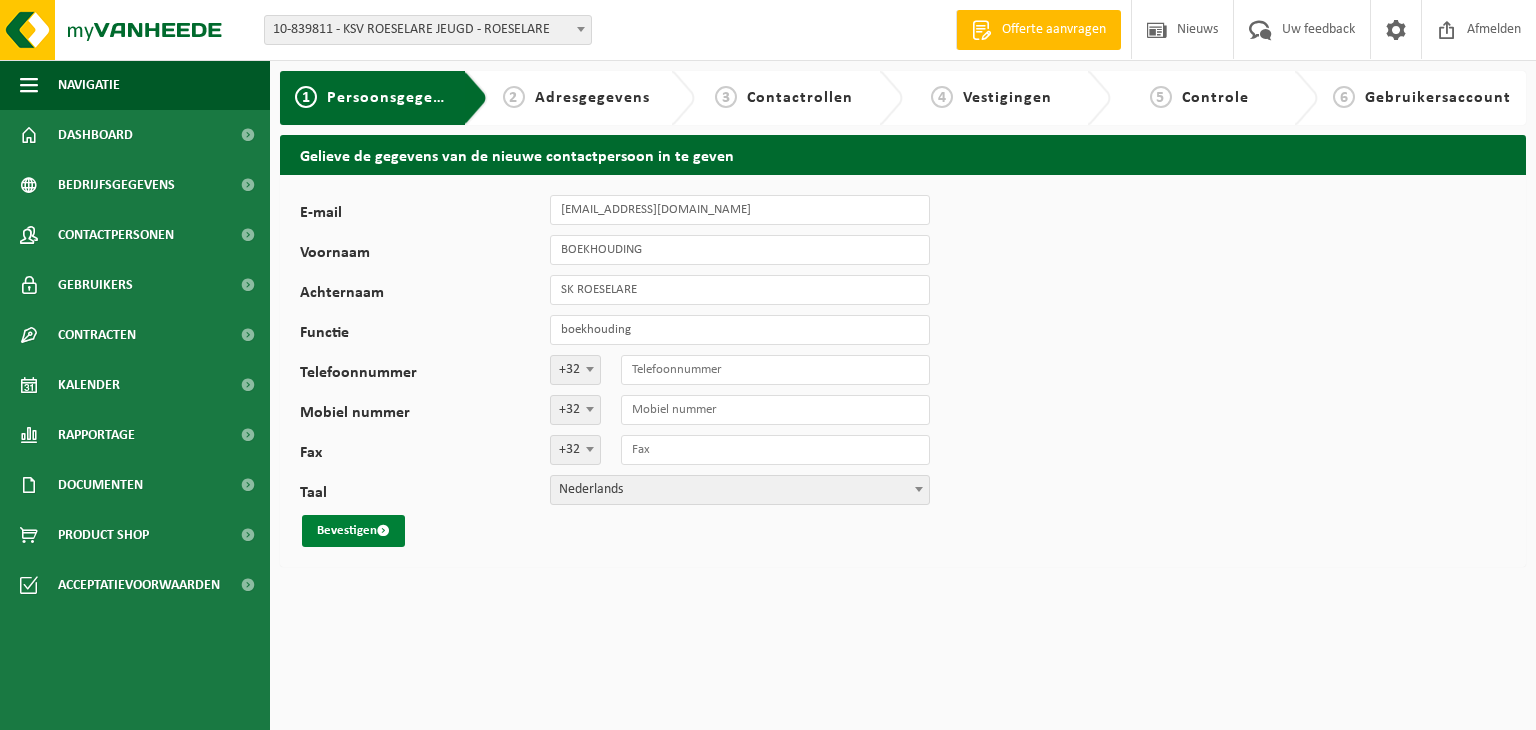 click on "Bevestigen" at bounding box center [353, 531] 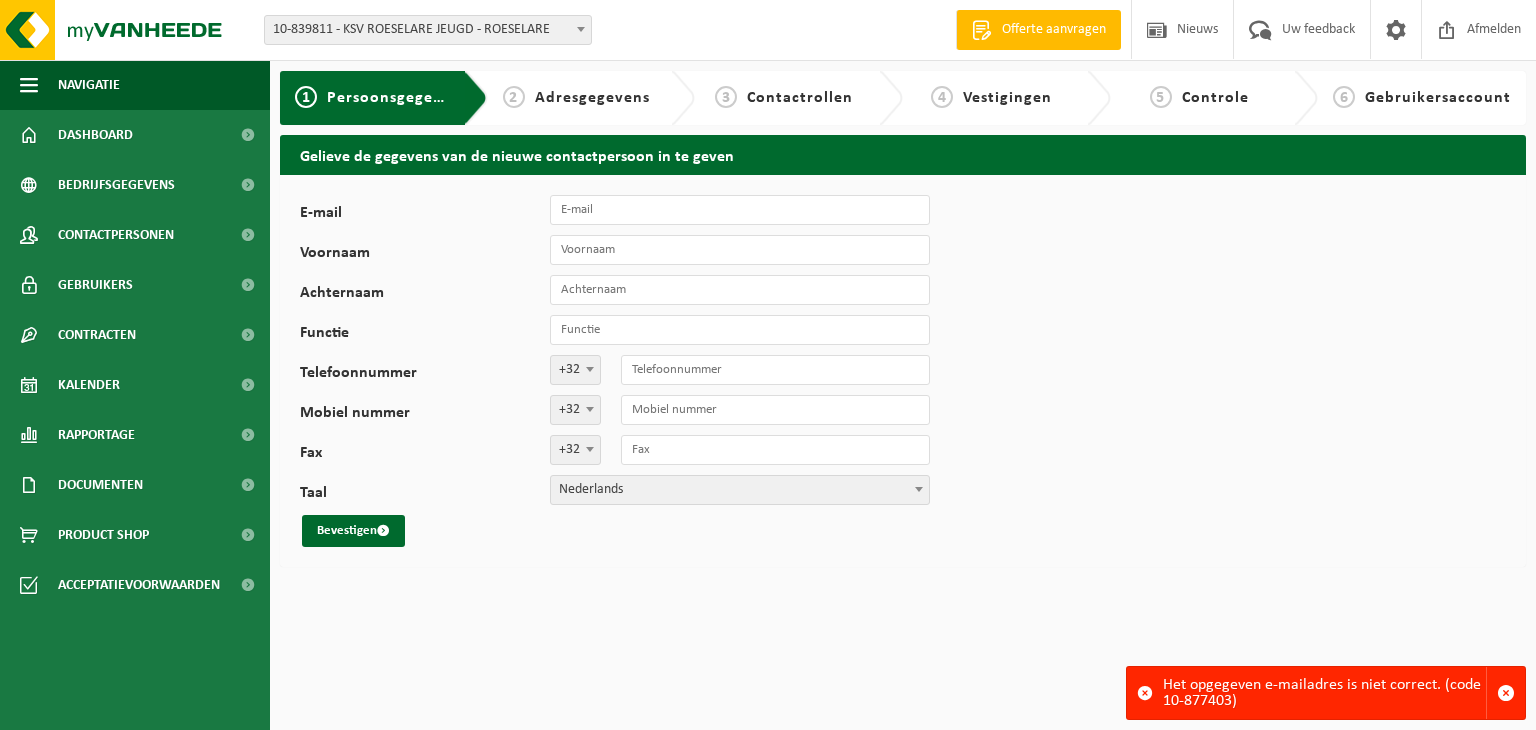 scroll, scrollTop: 0, scrollLeft: 0, axis: both 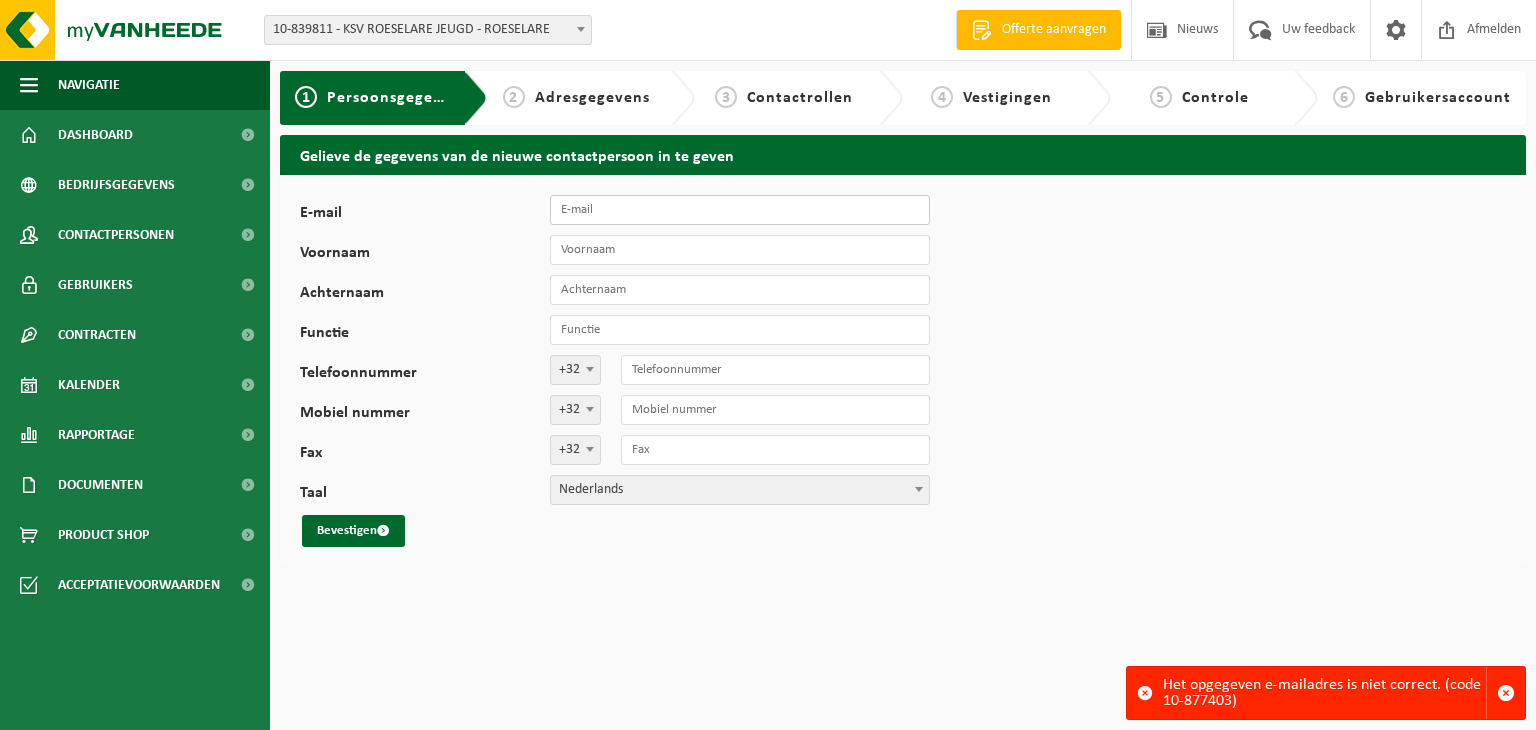 click on "E-mail" at bounding box center [740, 210] 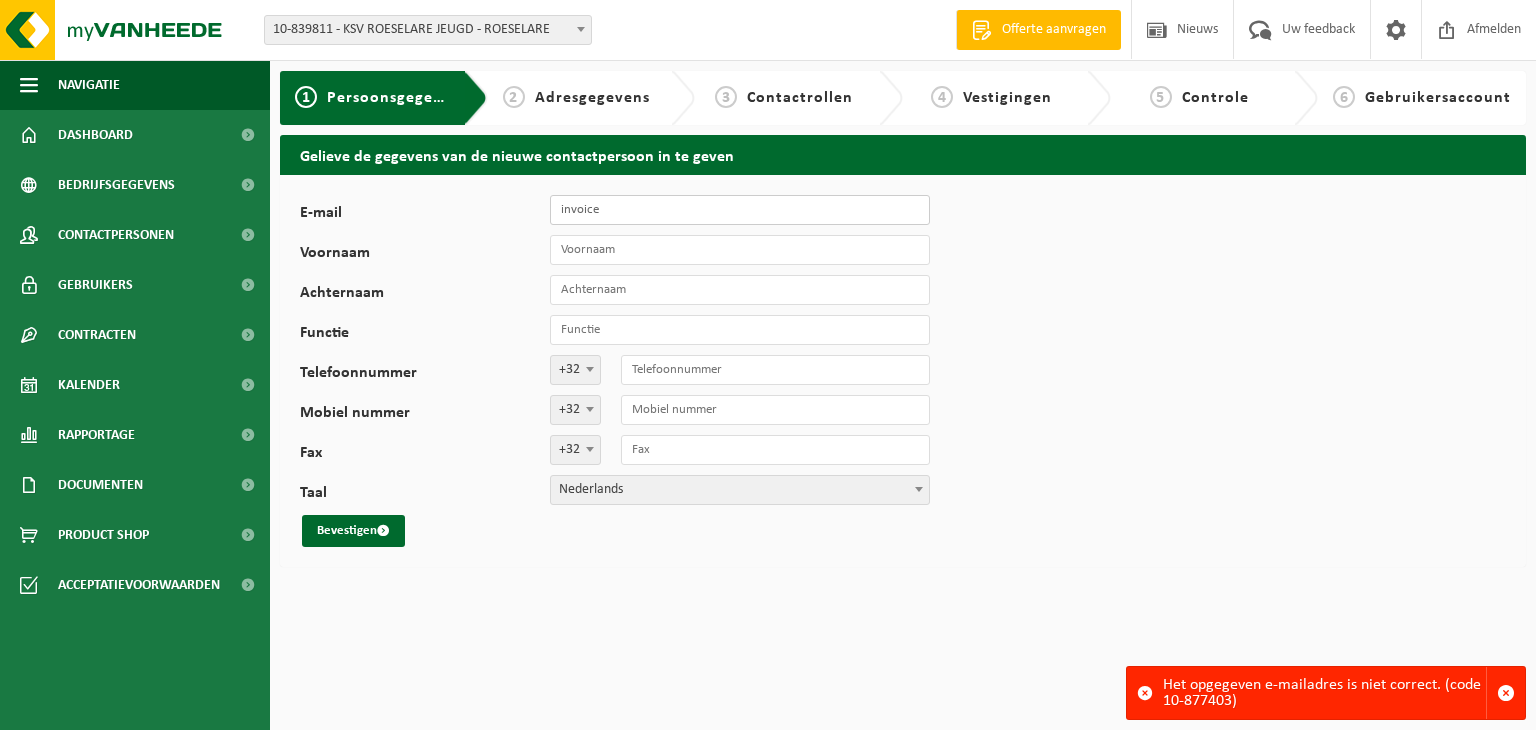 type on "invoice" 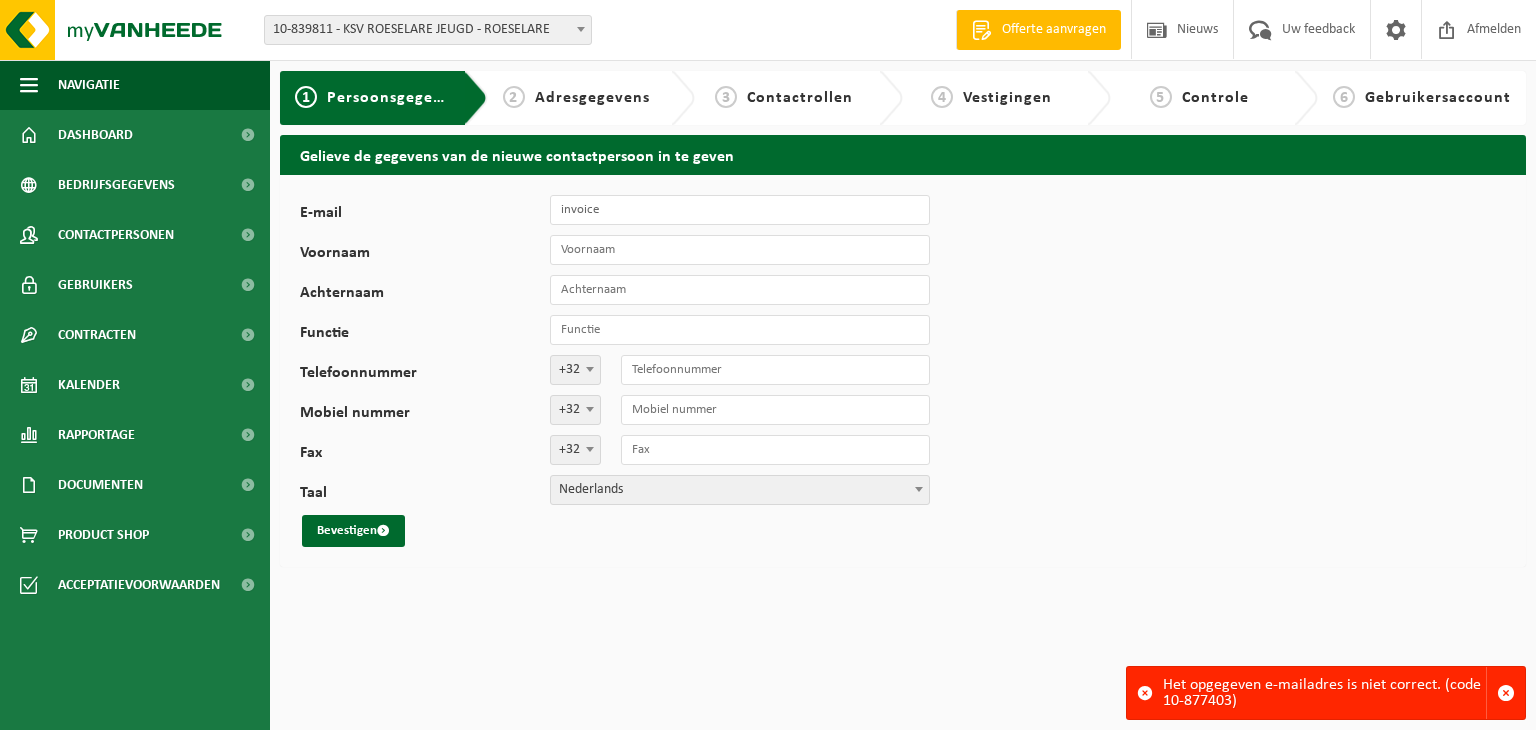 click on "Persoonsgegevens" at bounding box center (397, 98) 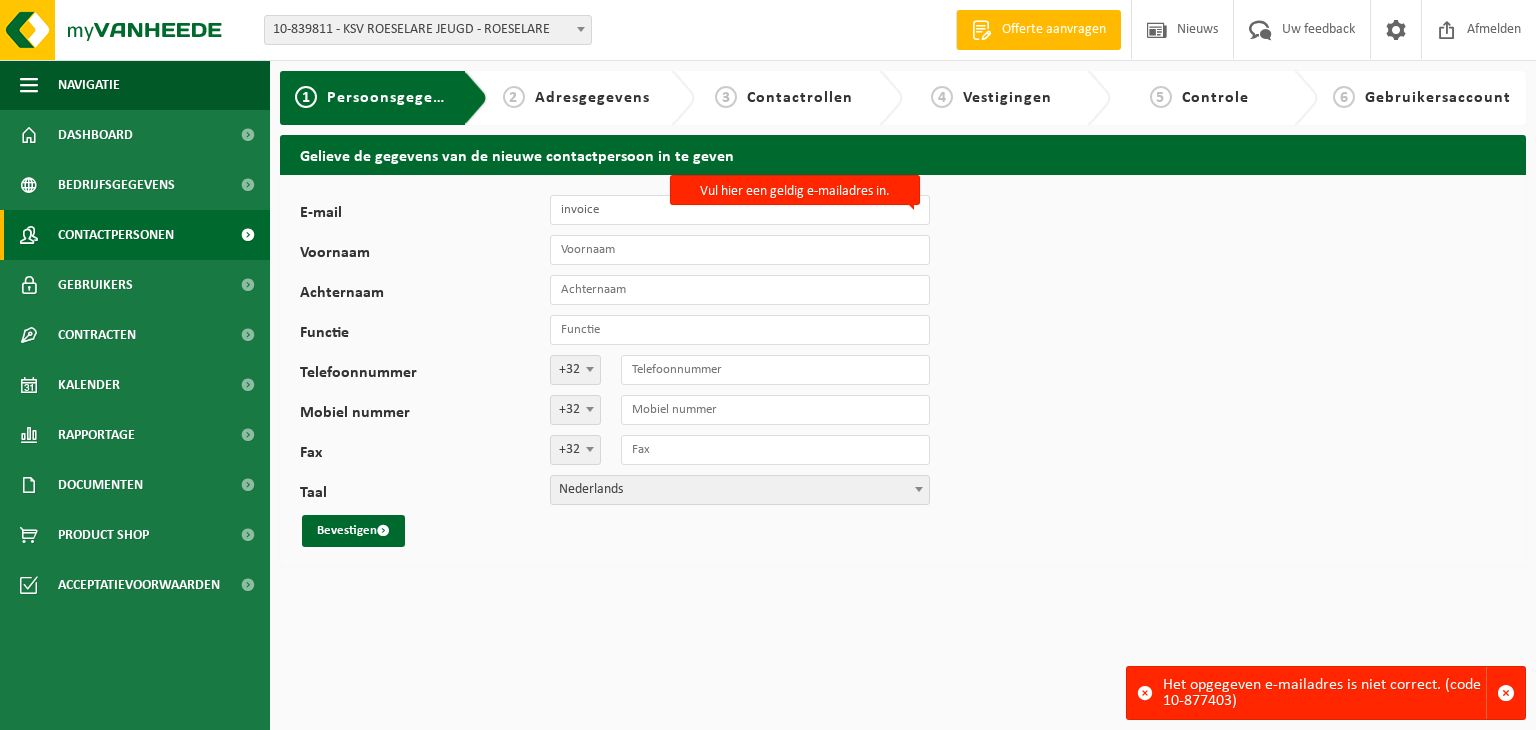 click on "Contactpersonen" at bounding box center [116, 235] 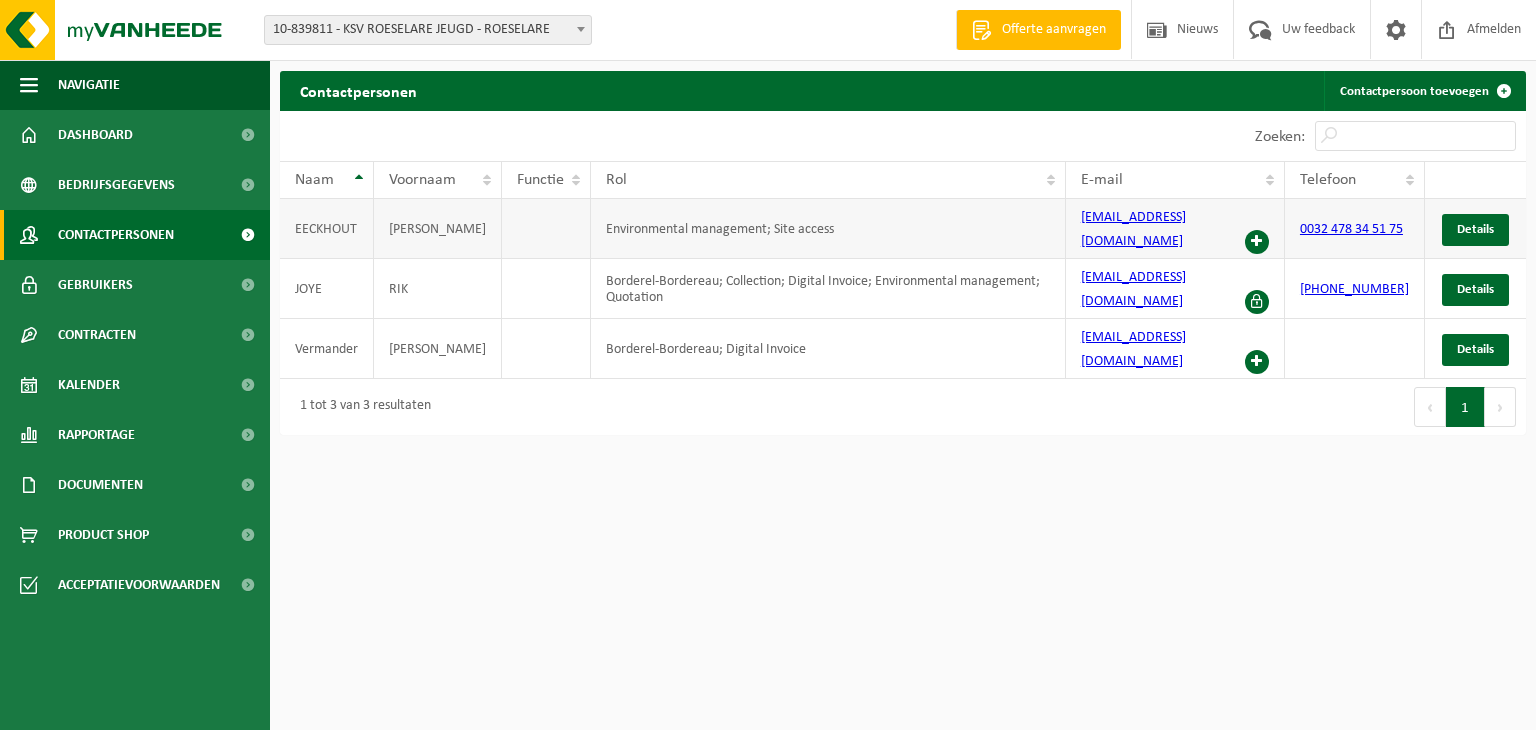 scroll, scrollTop: 0, scrollLeft: 0, axis: both 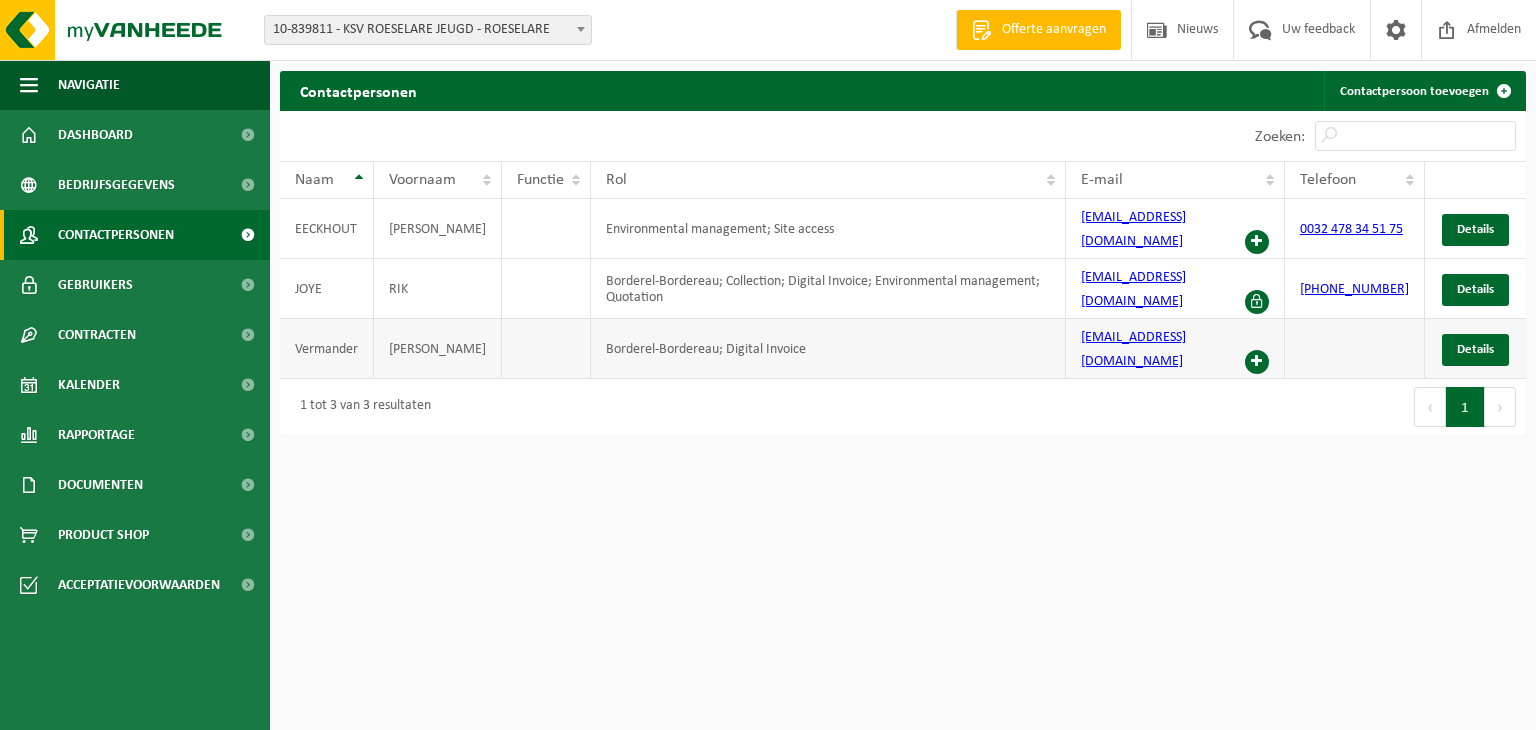 click at bounding box center [1257, 362] 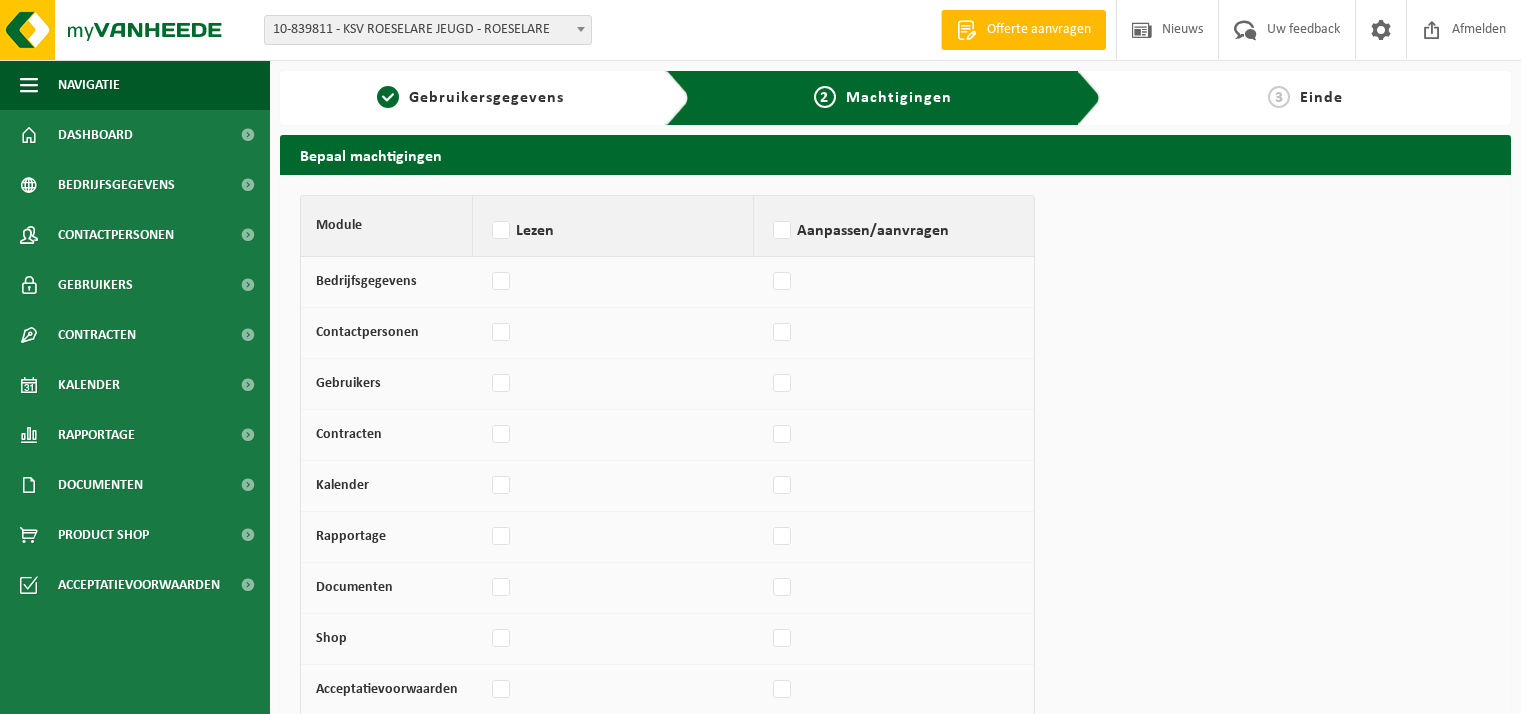 scroll, scrollTop: 0, scrollLeft: 0, axis: both 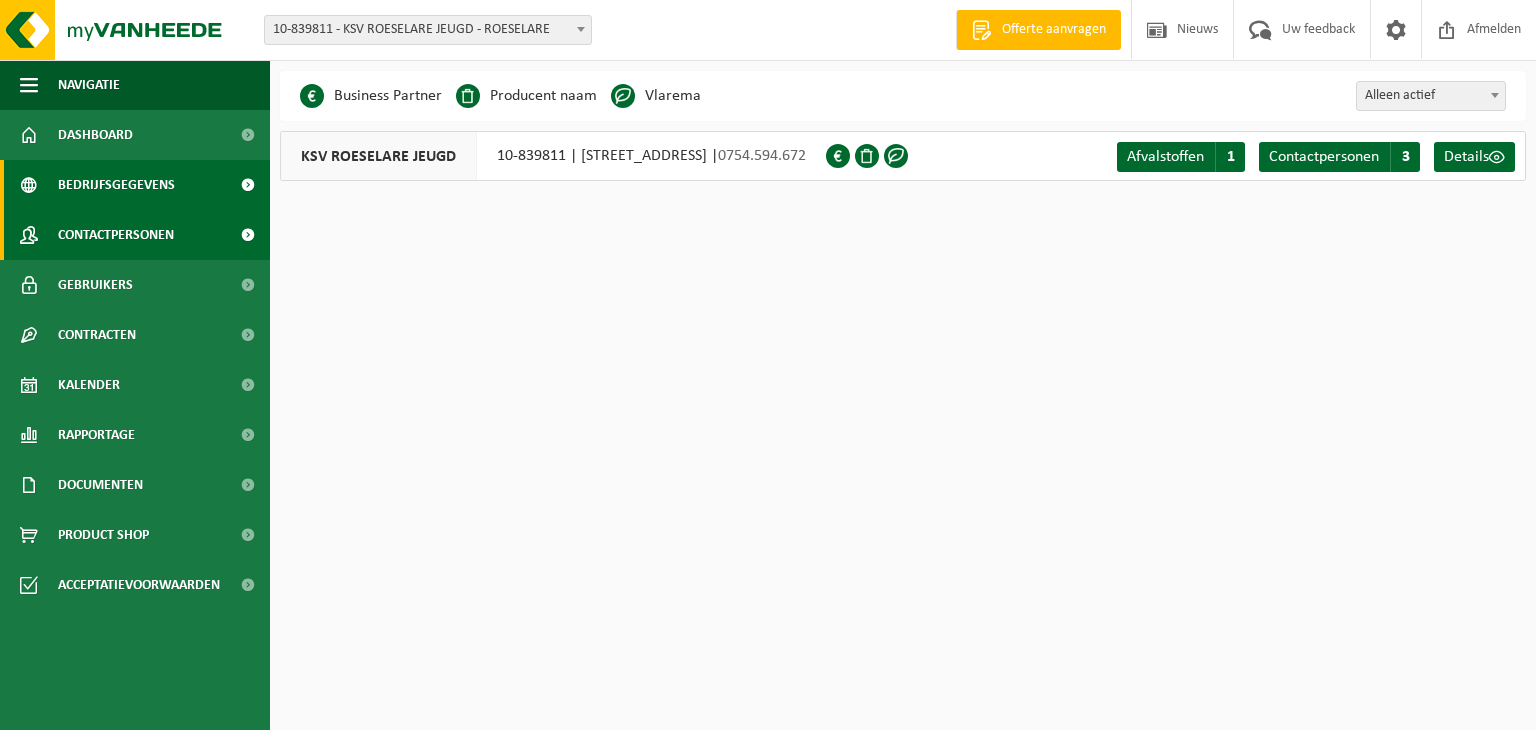 click on "Contactpersonen" at bounding box center (135, 235) 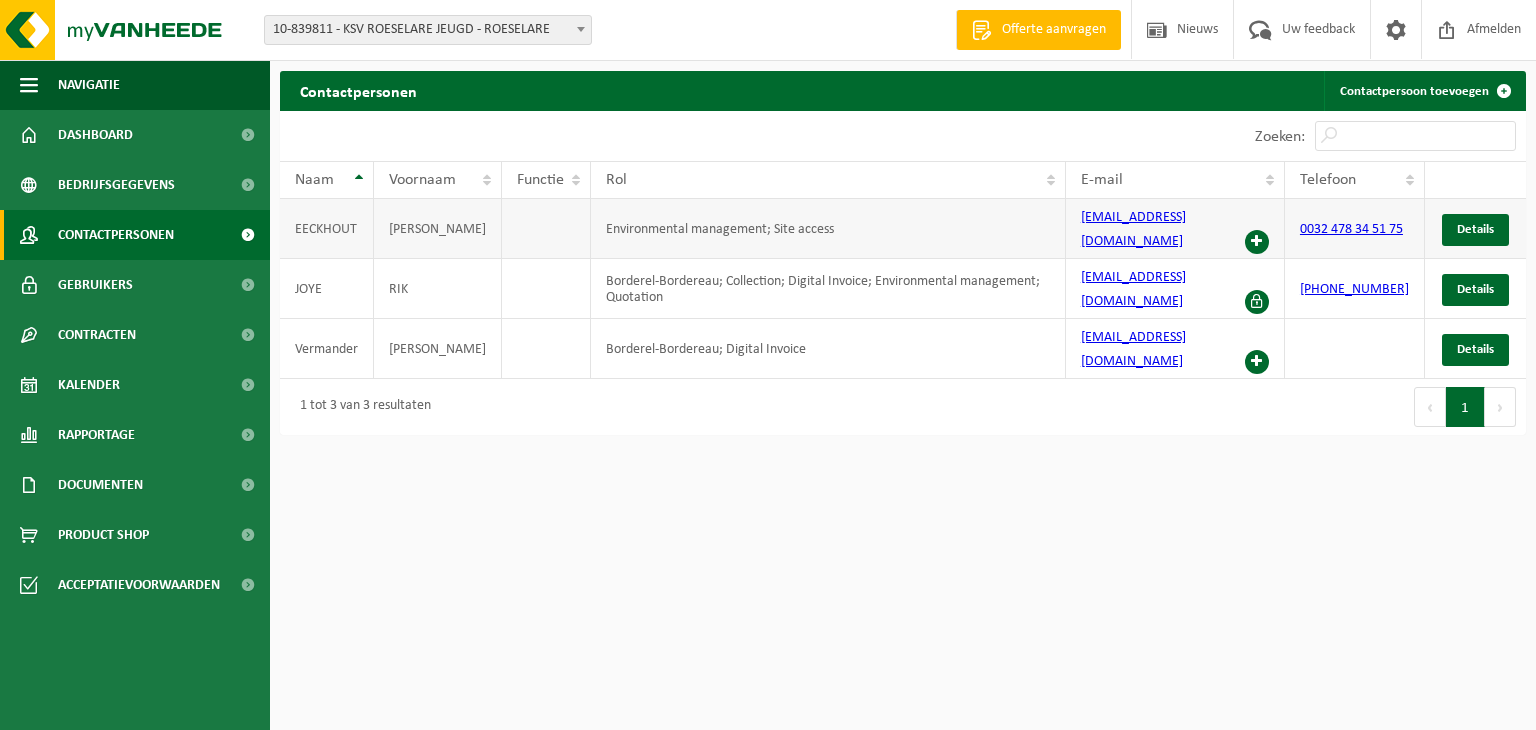 scroll, scrollTop: 0, scrollLeft: 0, axis: both 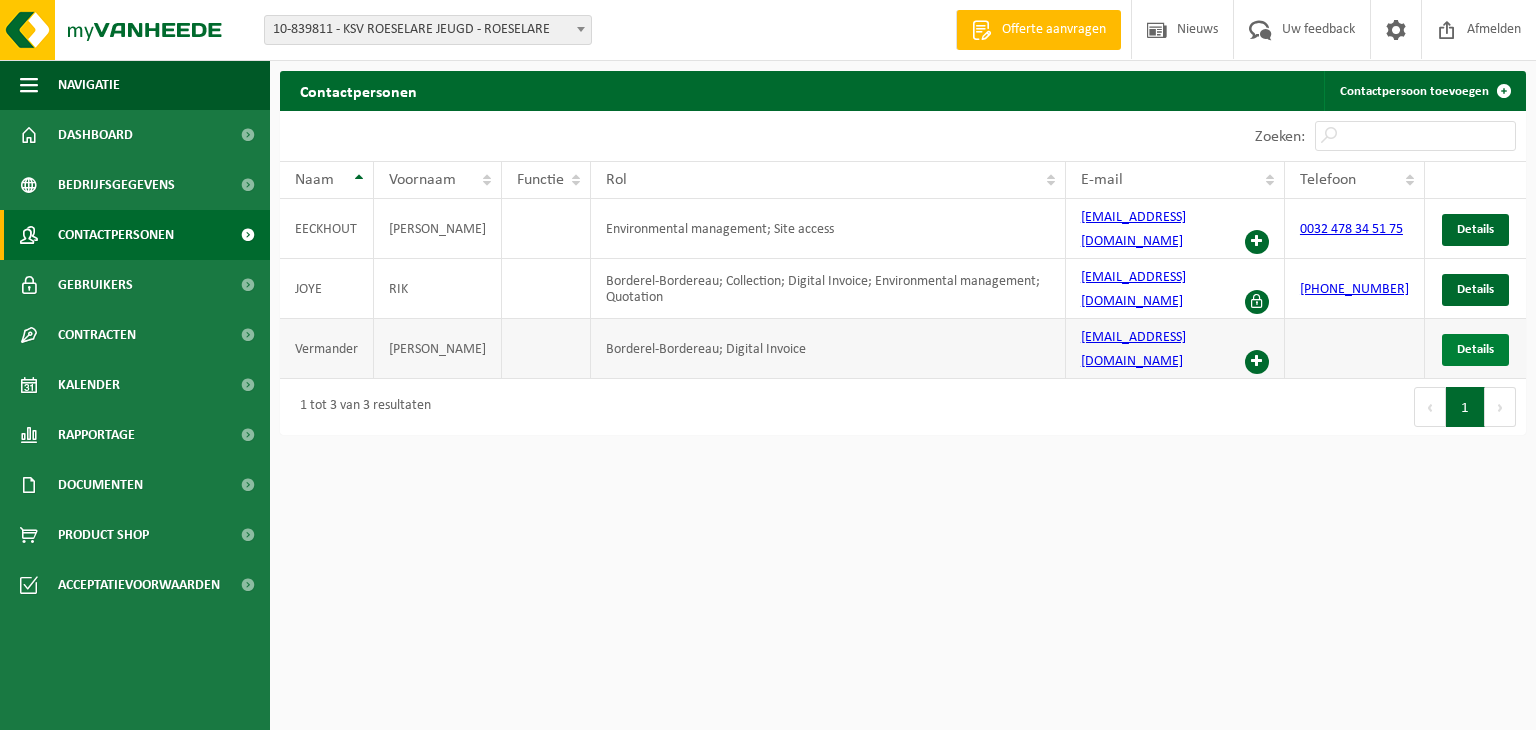 click on "Details" at bounding box center (1475, 349) 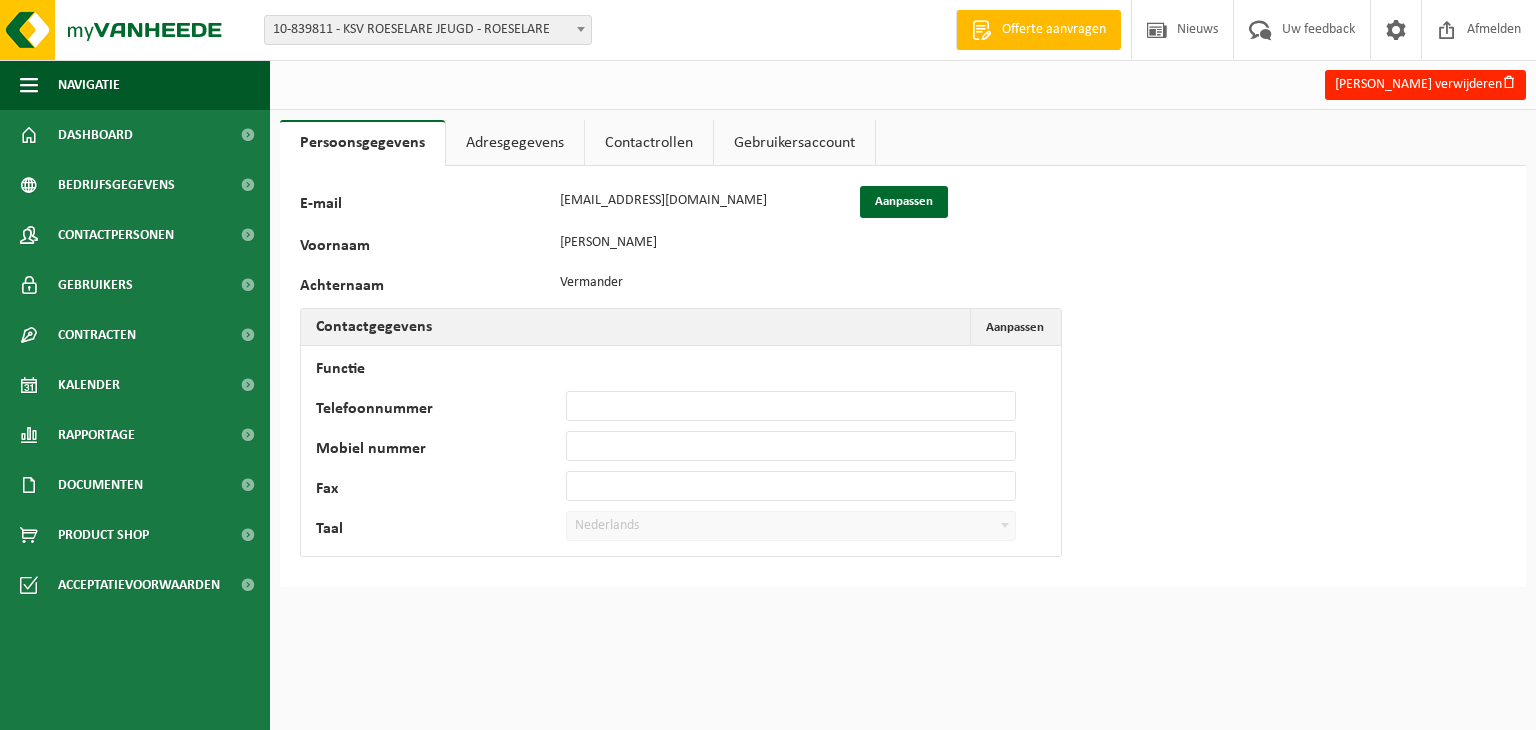 scroll, scrollTop: 0, scrollLeft: 0, axis: both 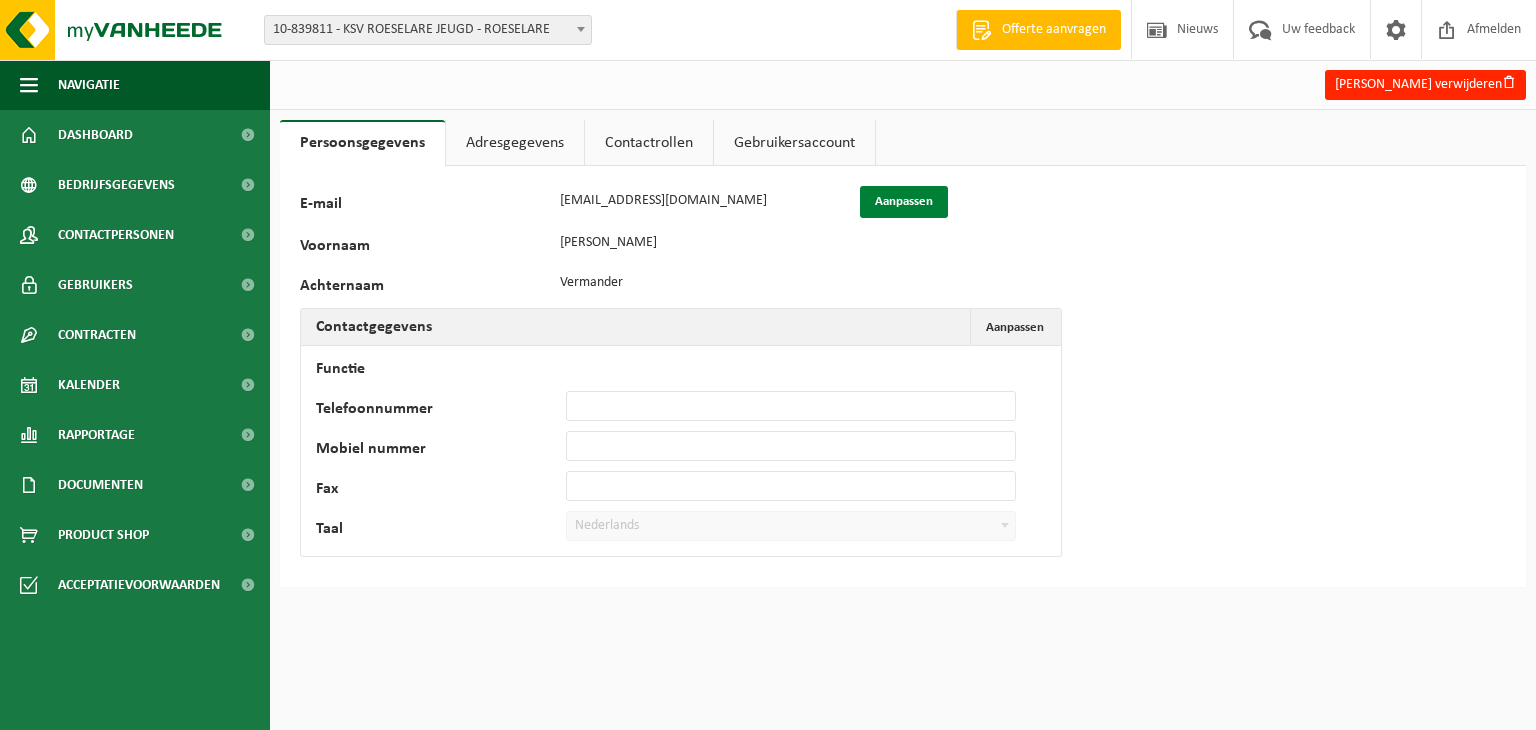 click on "Aanpassen" at bounding box center (904, 202) 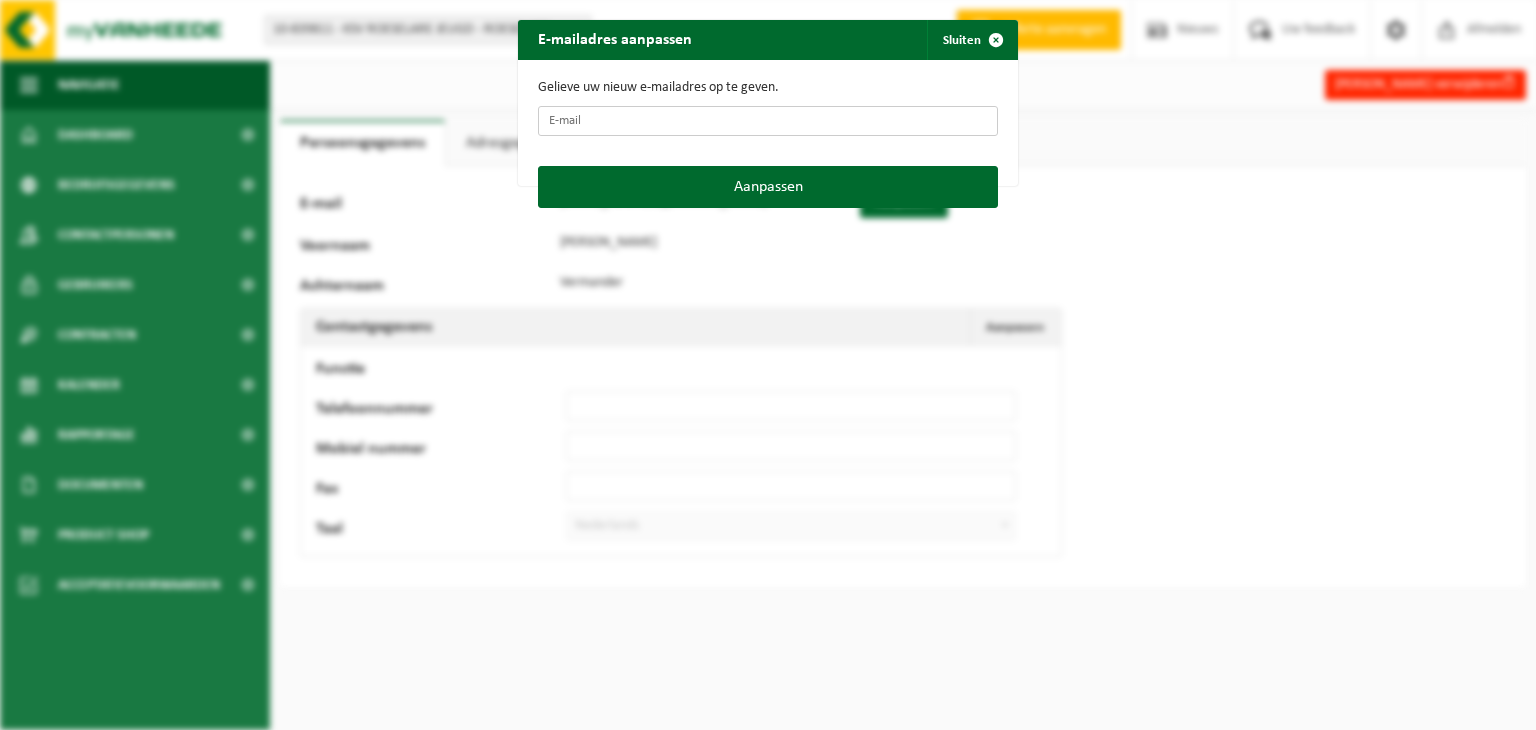 click on "E-mail" at bounding box center [768, 121] 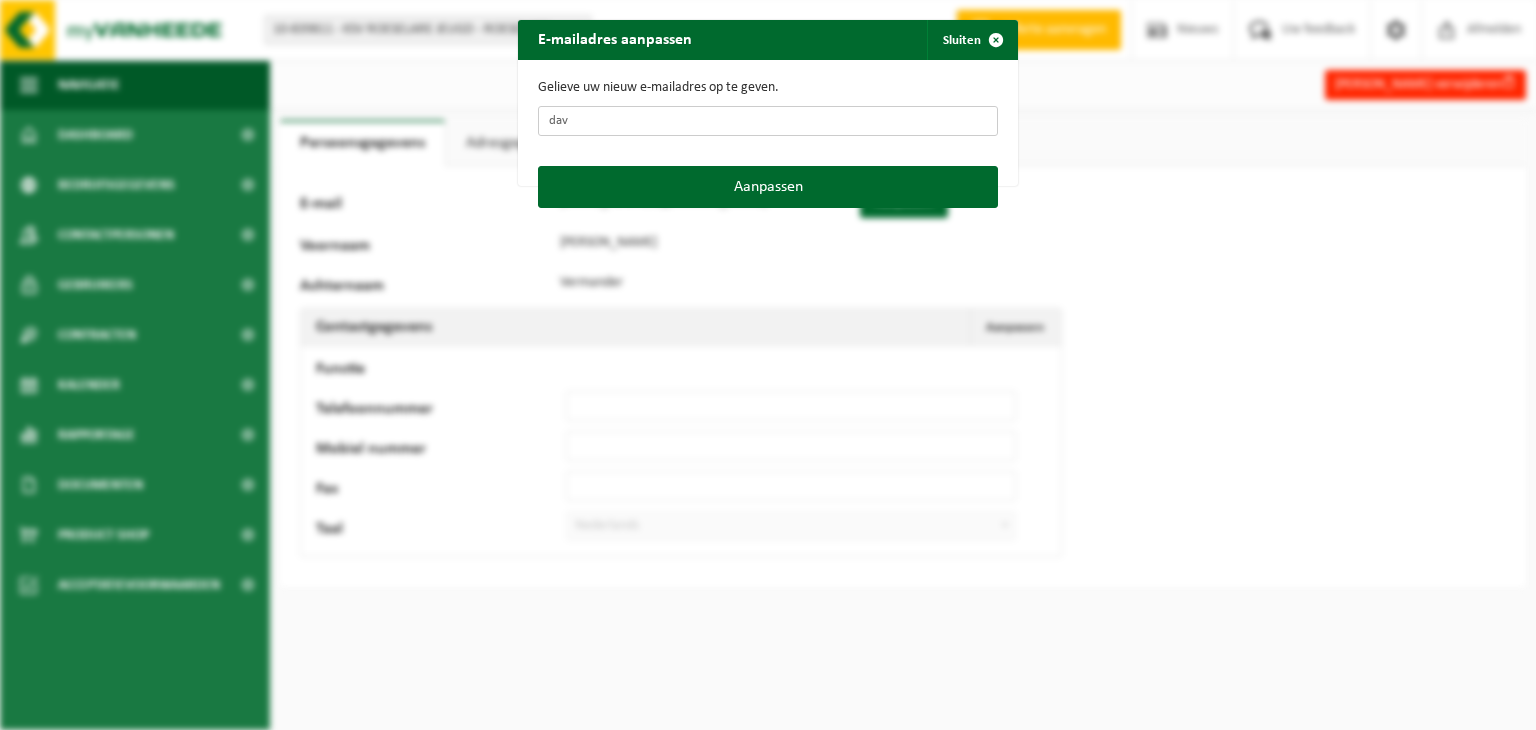type on "[PERSON_NAME][EMAIL_ADDRESS][DOMAIN_NAME]" 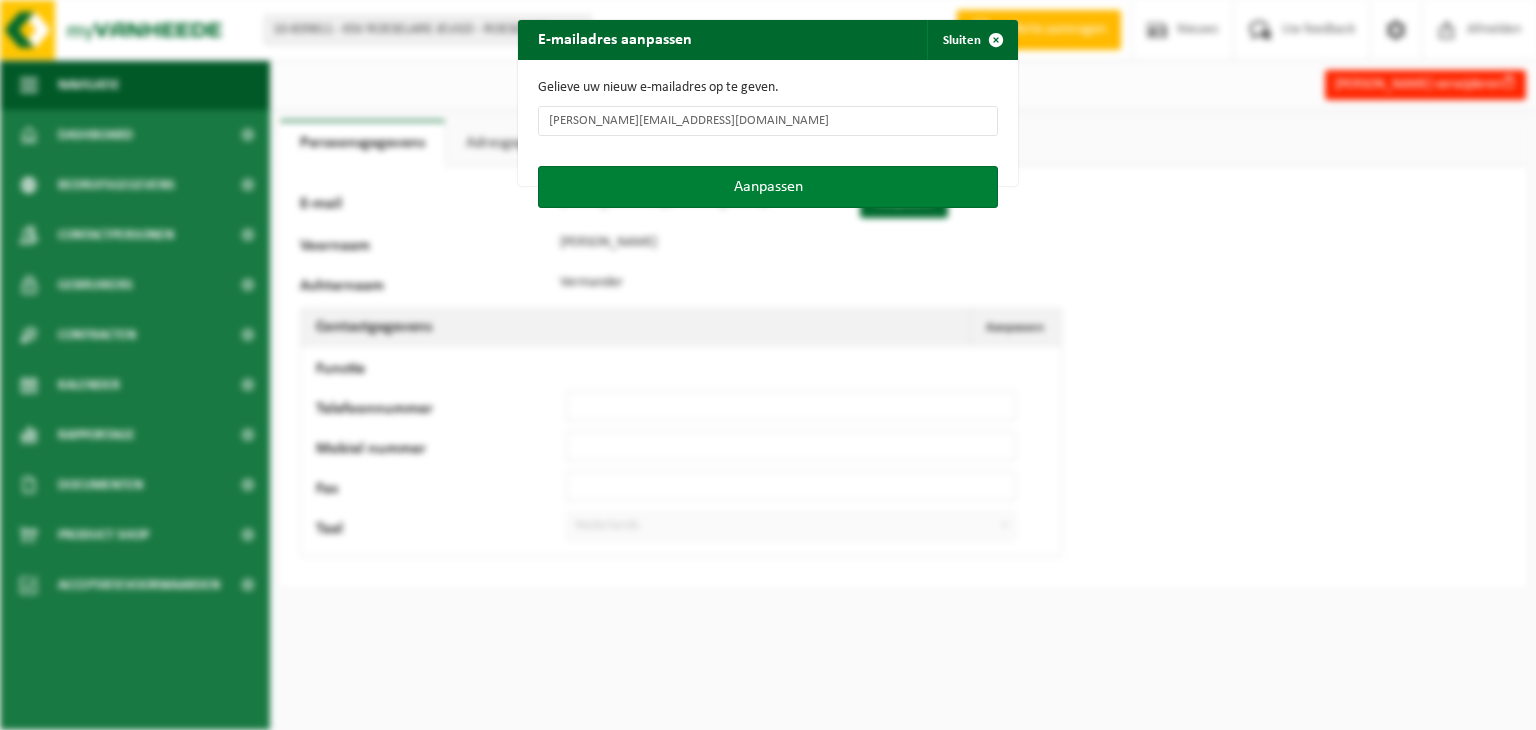 click on "Aanpassen" at bounding box center [768, 187] 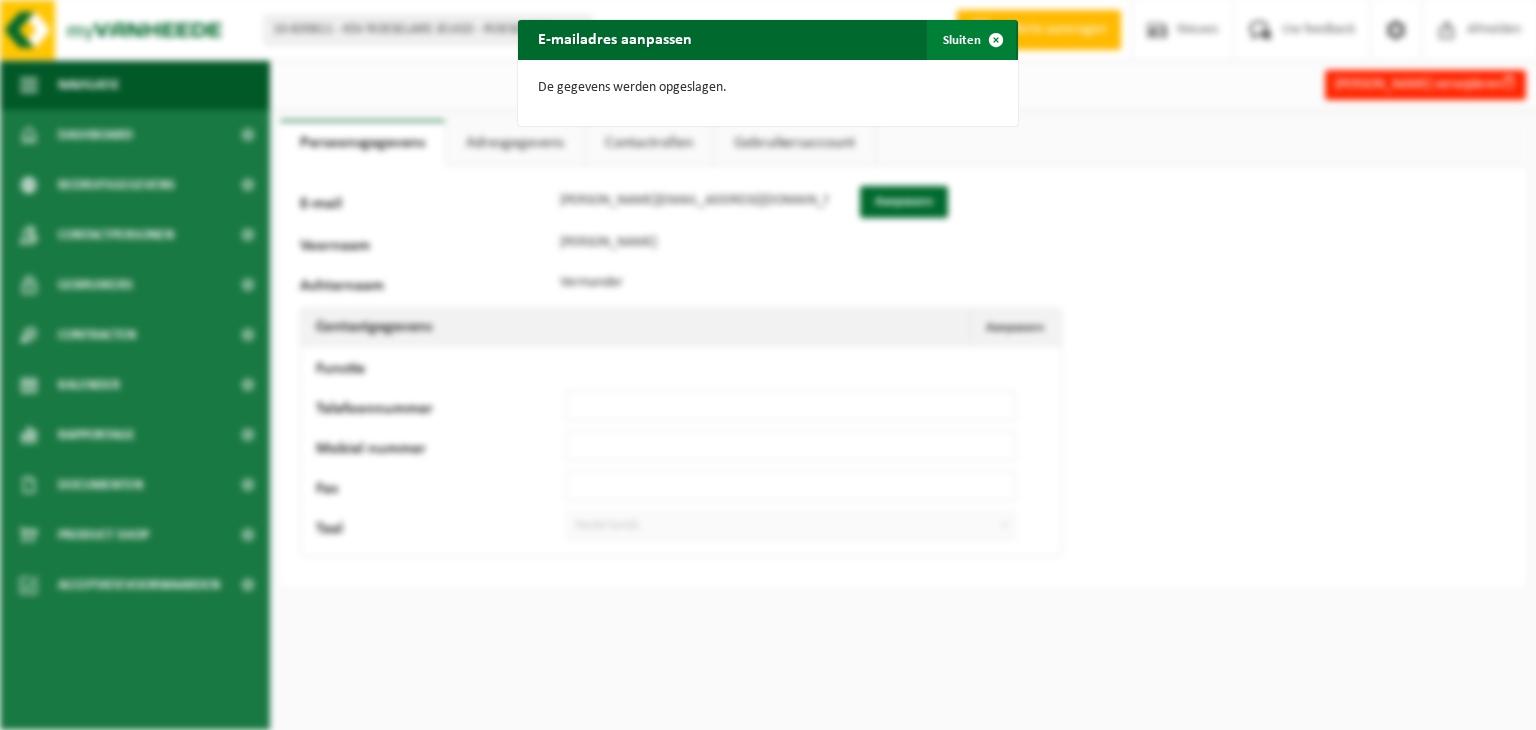 click on "Sluiten" at bounding box center [971, 40] 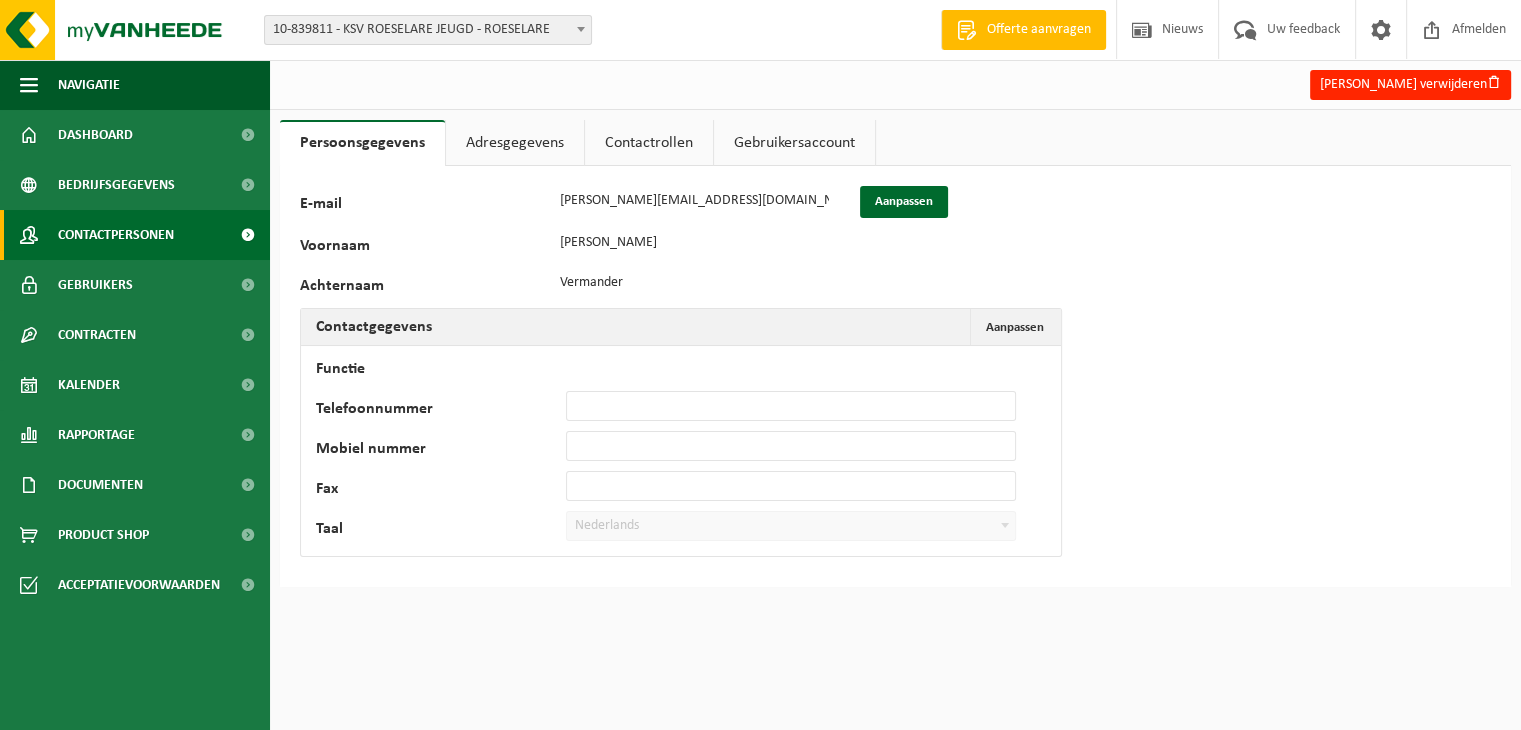 click on "Contactpersonen" at bounding box center (116, 235) 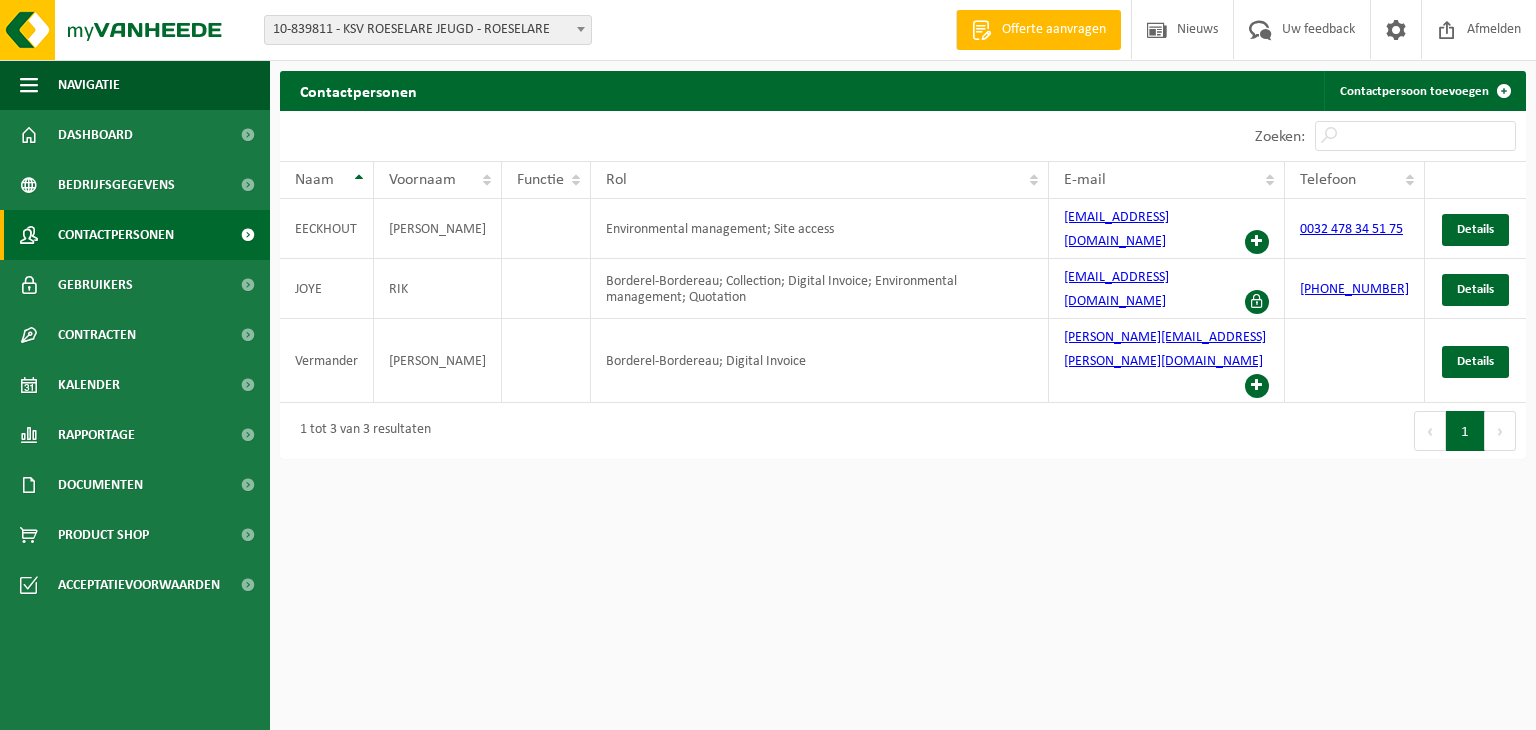 scroll, scrollTop: 0, scrollLeft: 0, axis: both 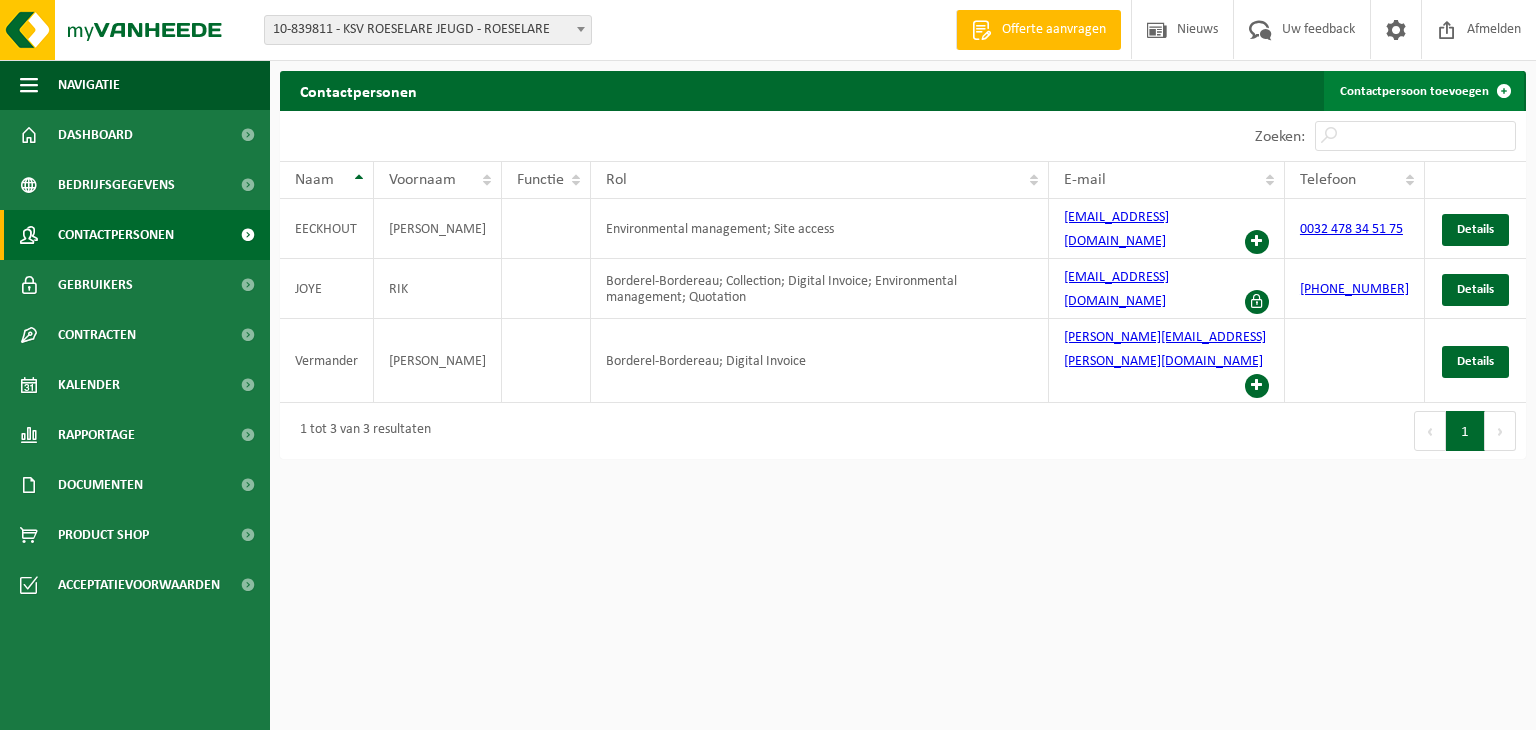 click on "Contactpersoon toevoegen" at bounding box center (1424, 91) 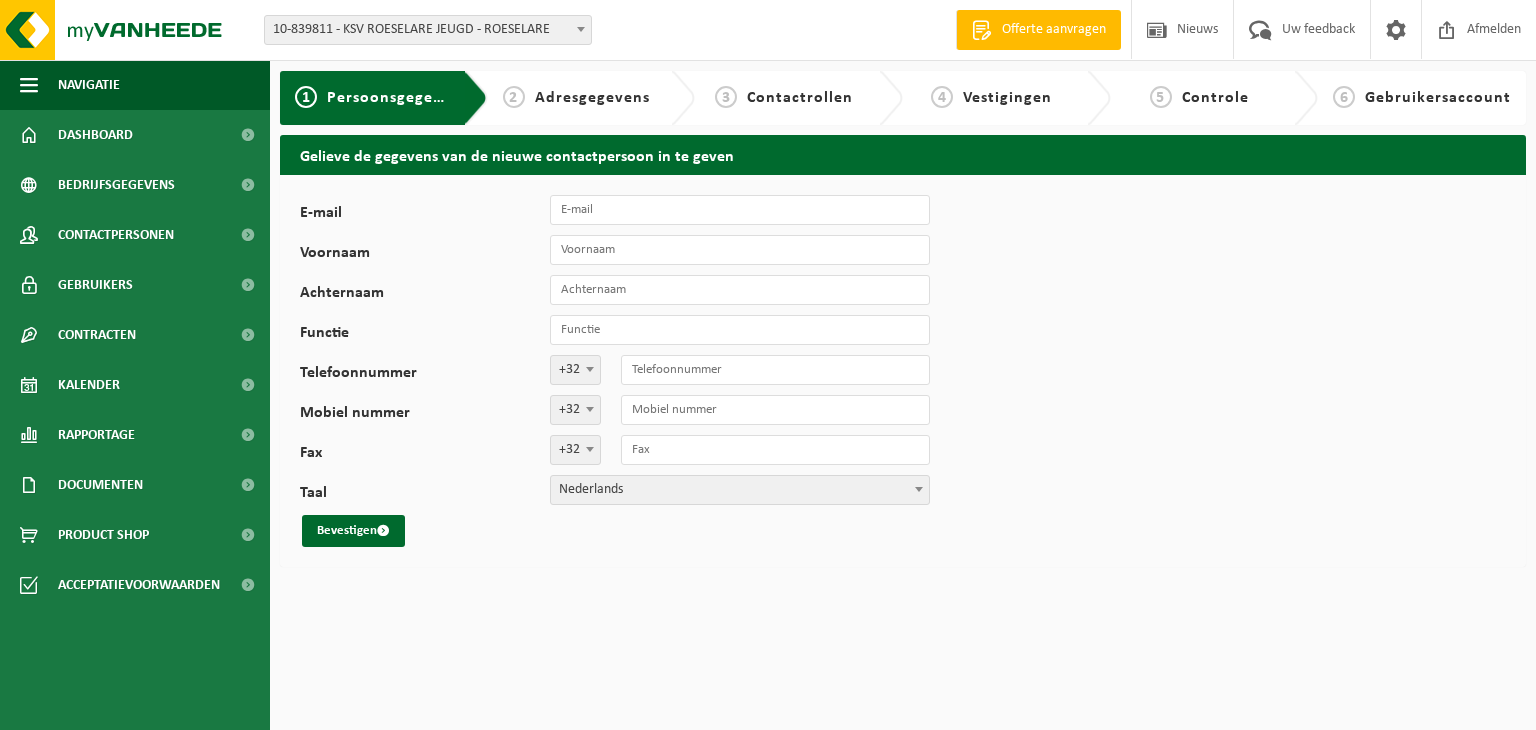 scroll, scrollTop: 0, scrollLeft: 0, axis: both 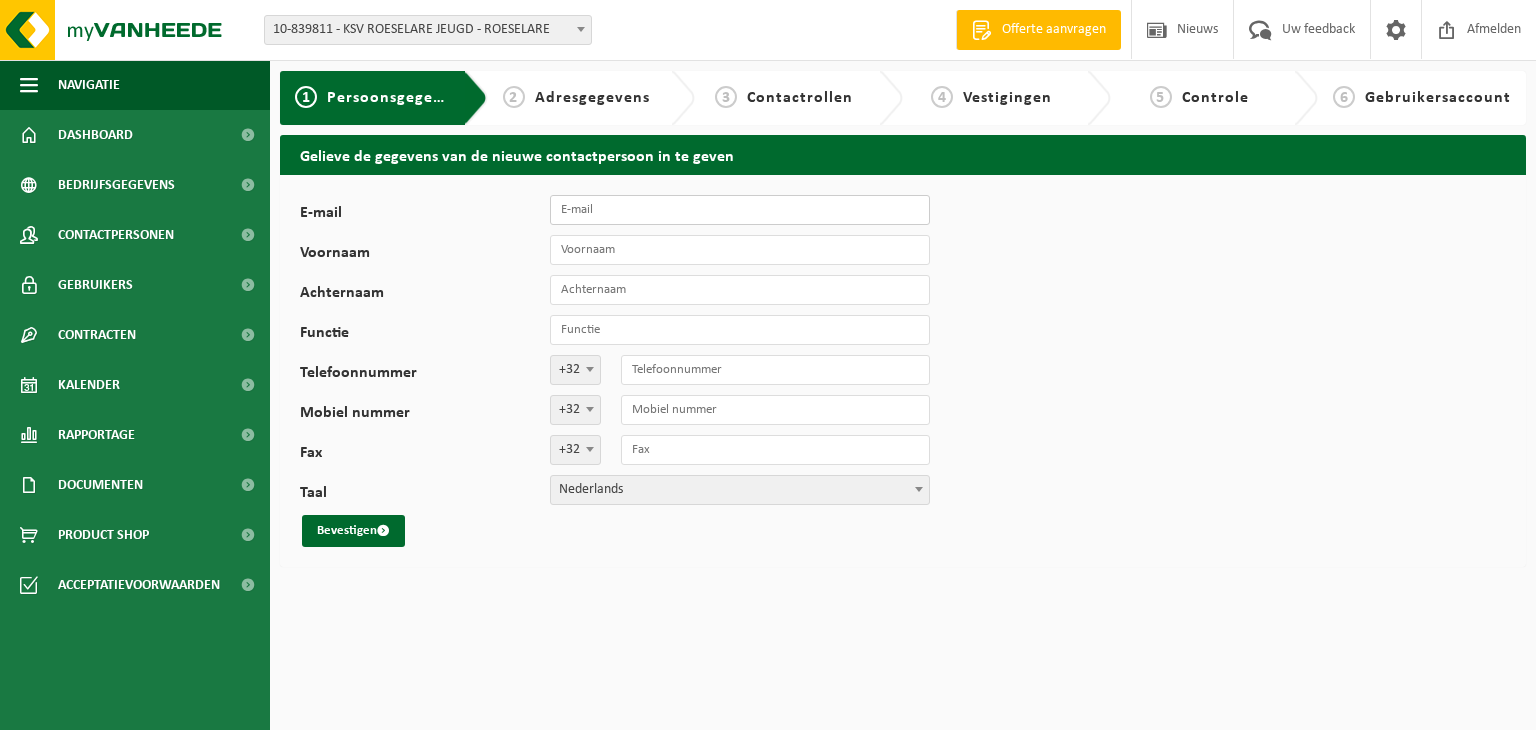 click on "E-mail" at bounding box center (740, 210) 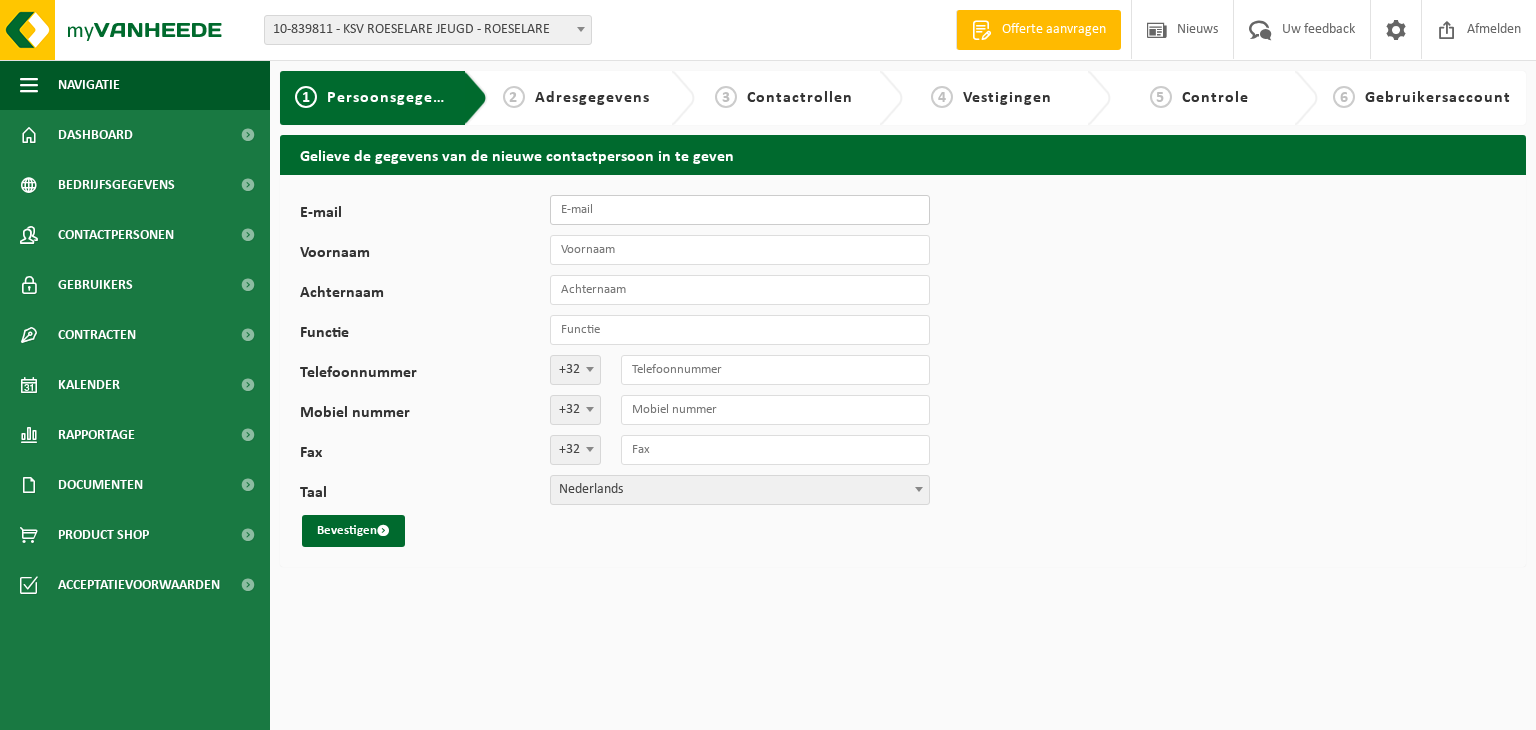 click on "E-mail" at bounding box center (740, 210) 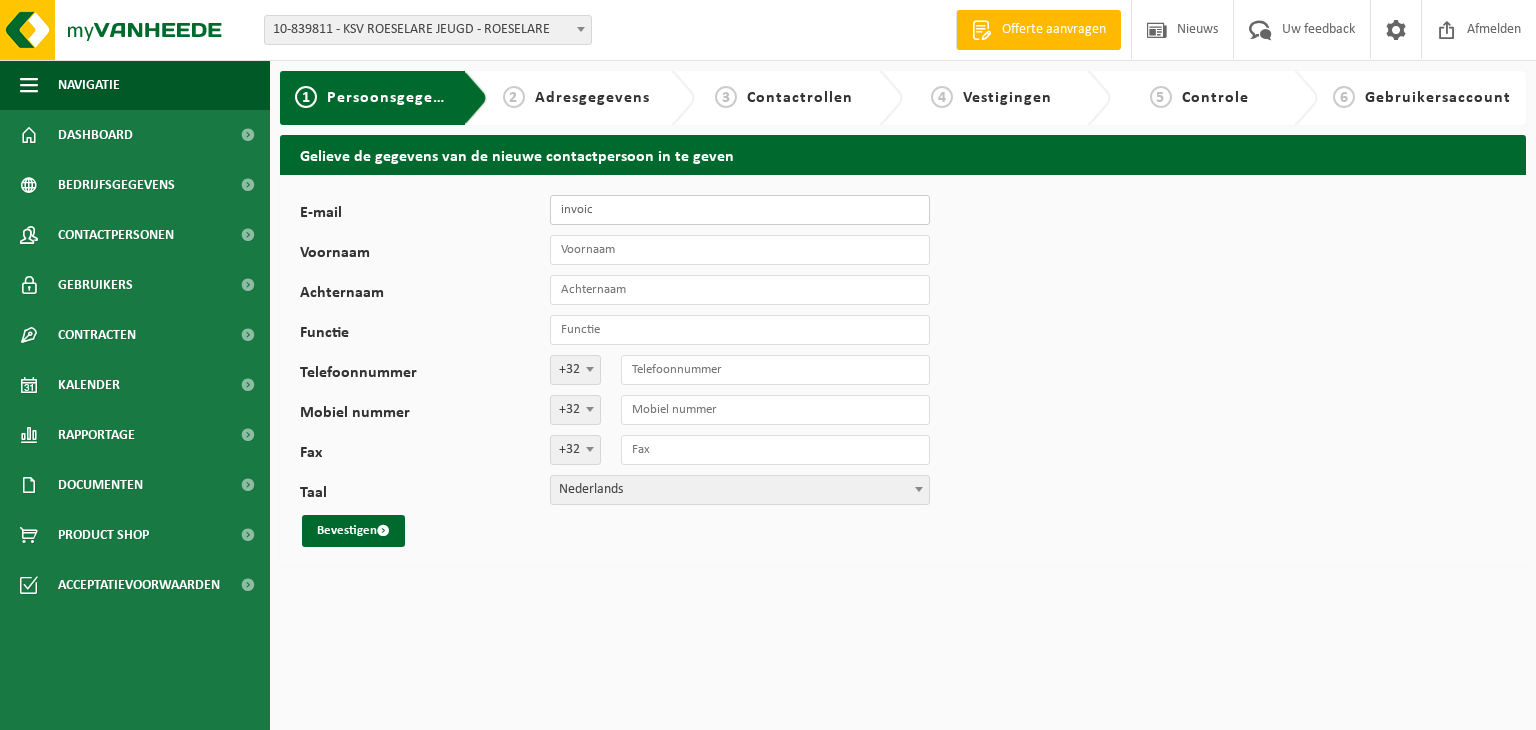type on "[EMAIL_ADDRESS][DOMAIN_NAME]" 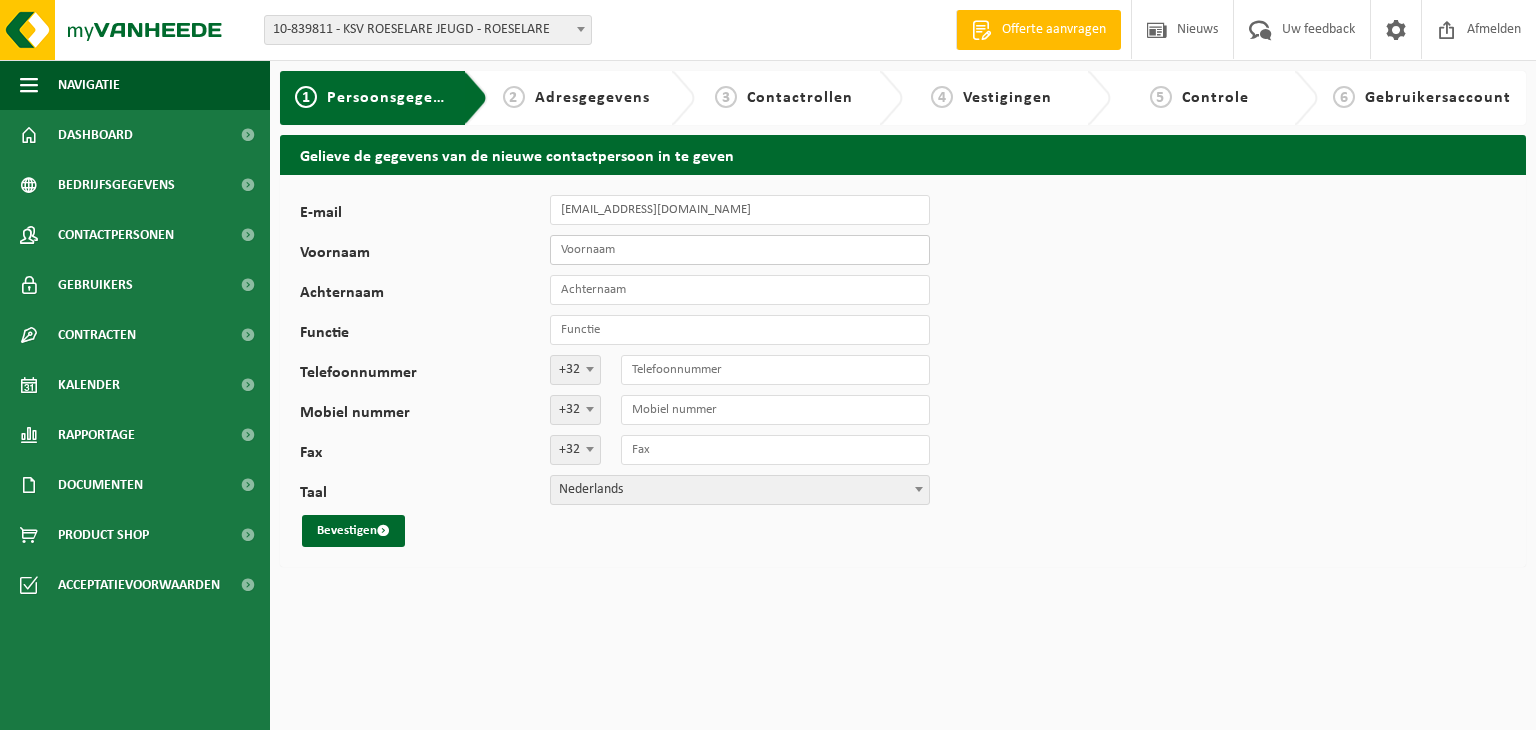 click on "Voornaam" at bounding box center (740, 250) 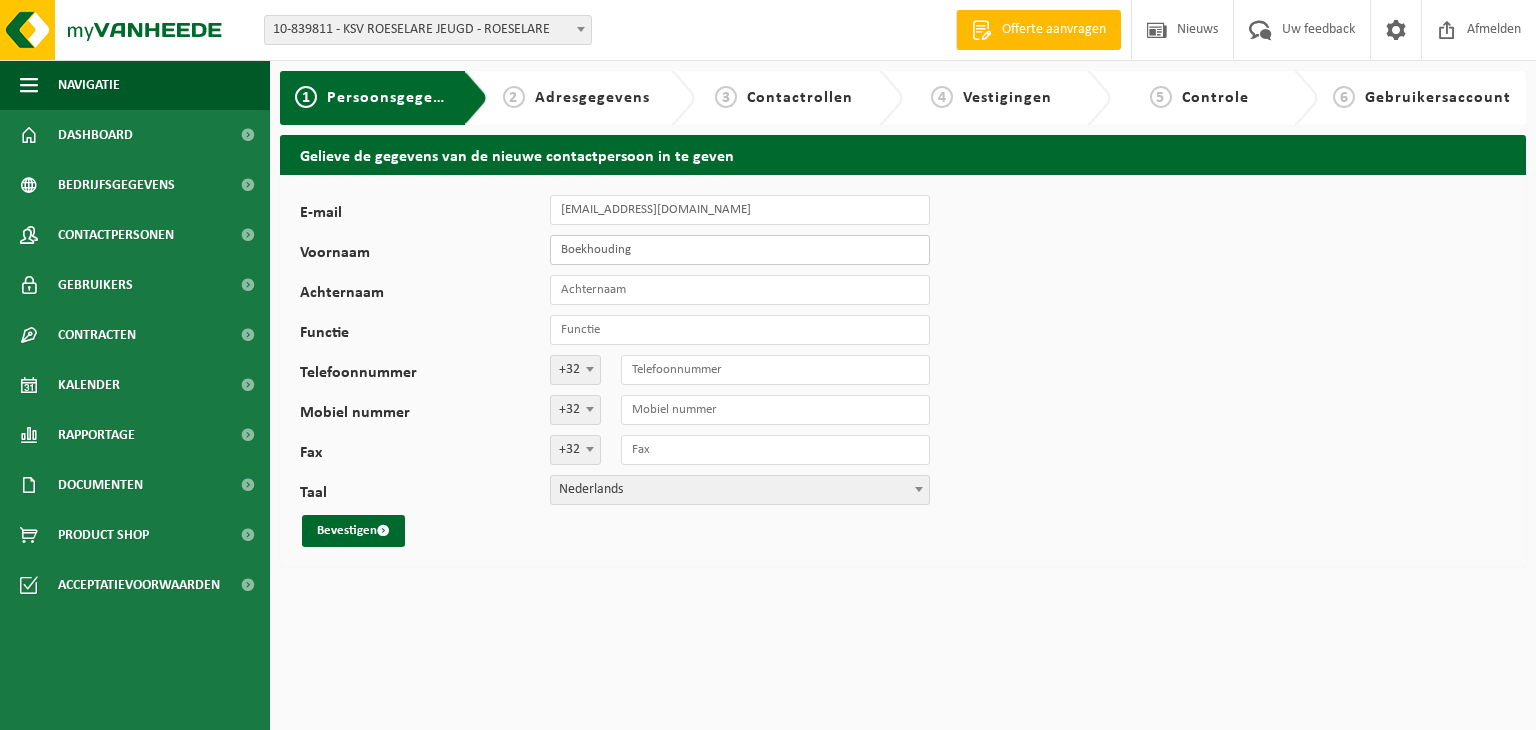 type on "Boekhouding" 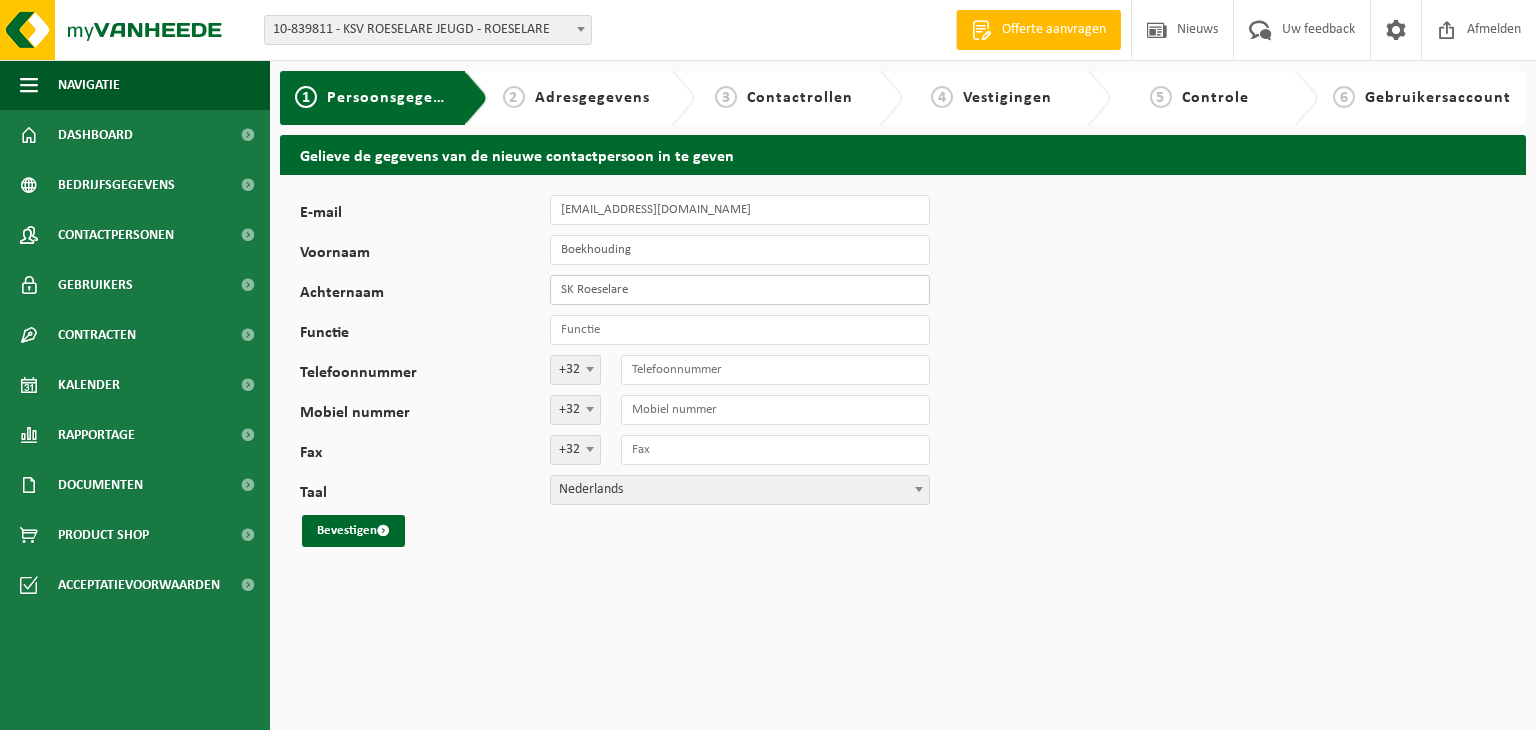 type on "SK Roeselare" 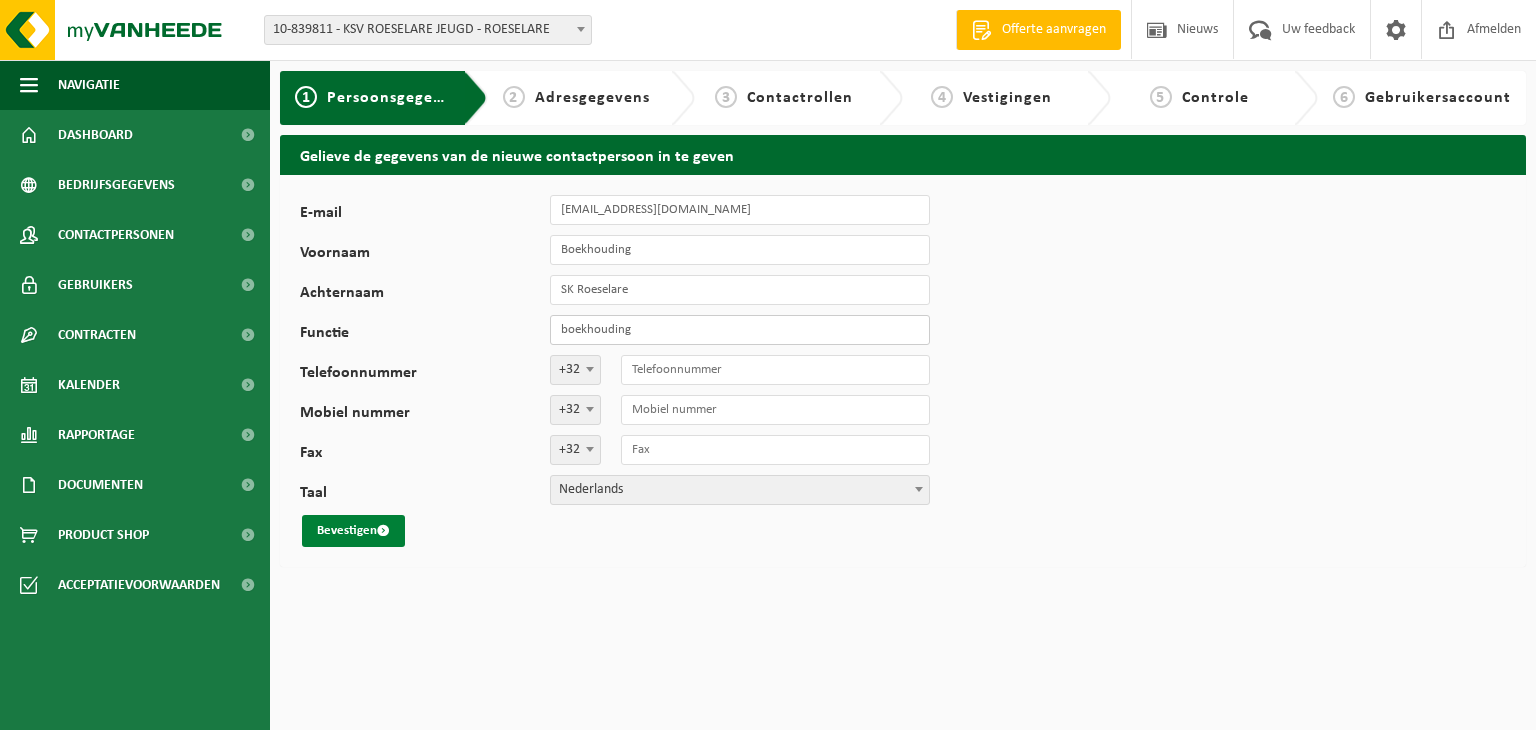 type on "boekhouding" 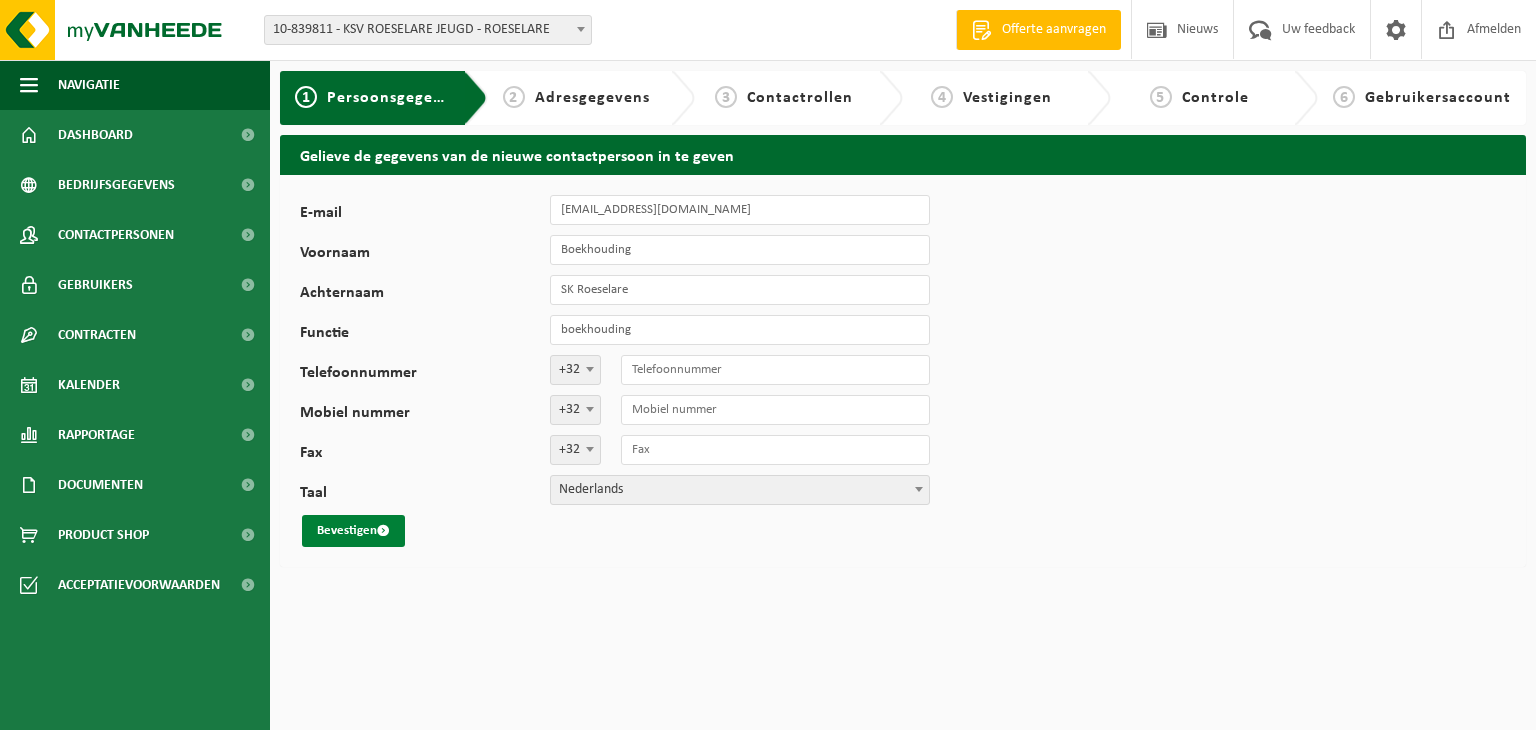 click on "Bevestigen" at bounding box center [353, 531] 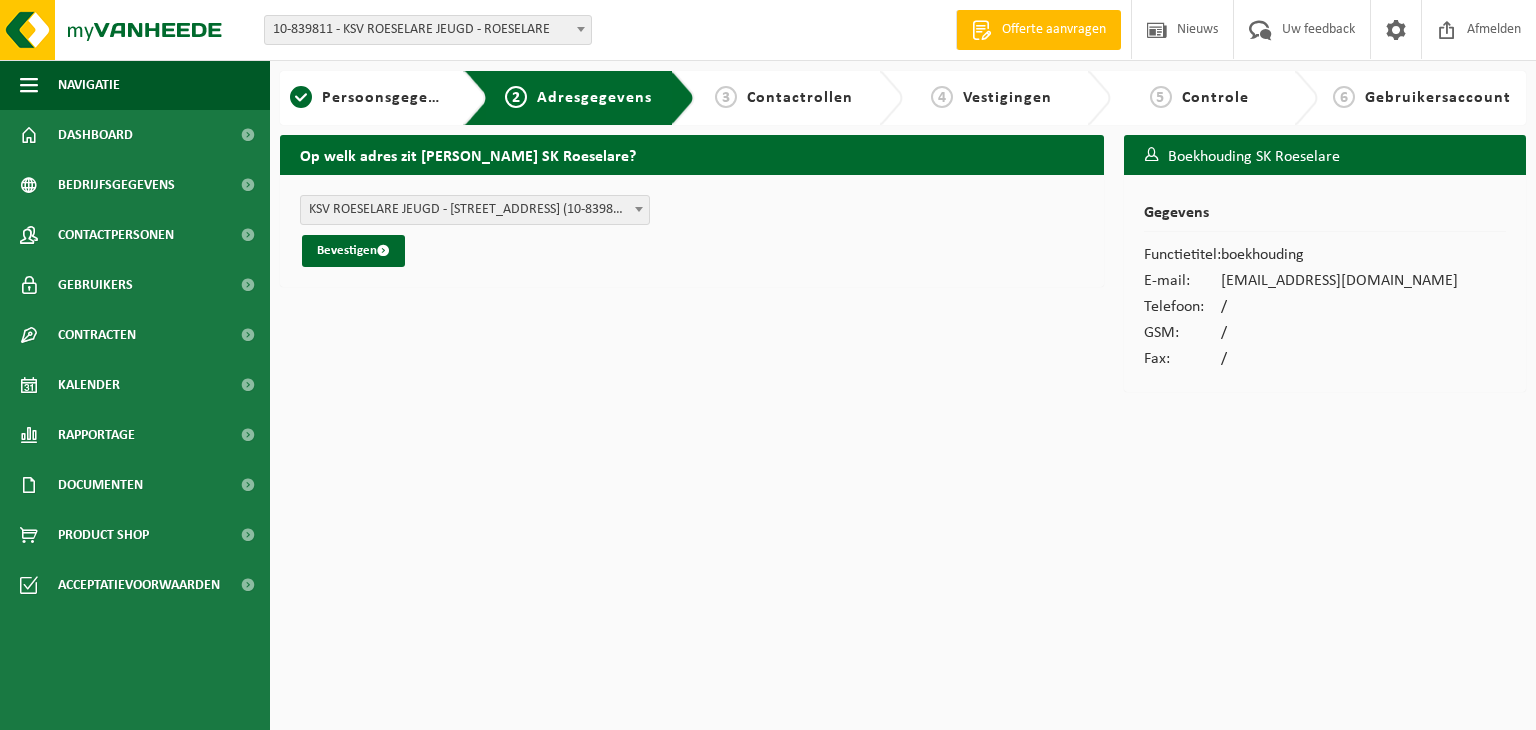scroll, scrollTop: 0, scrollLeft: 0, axis: both 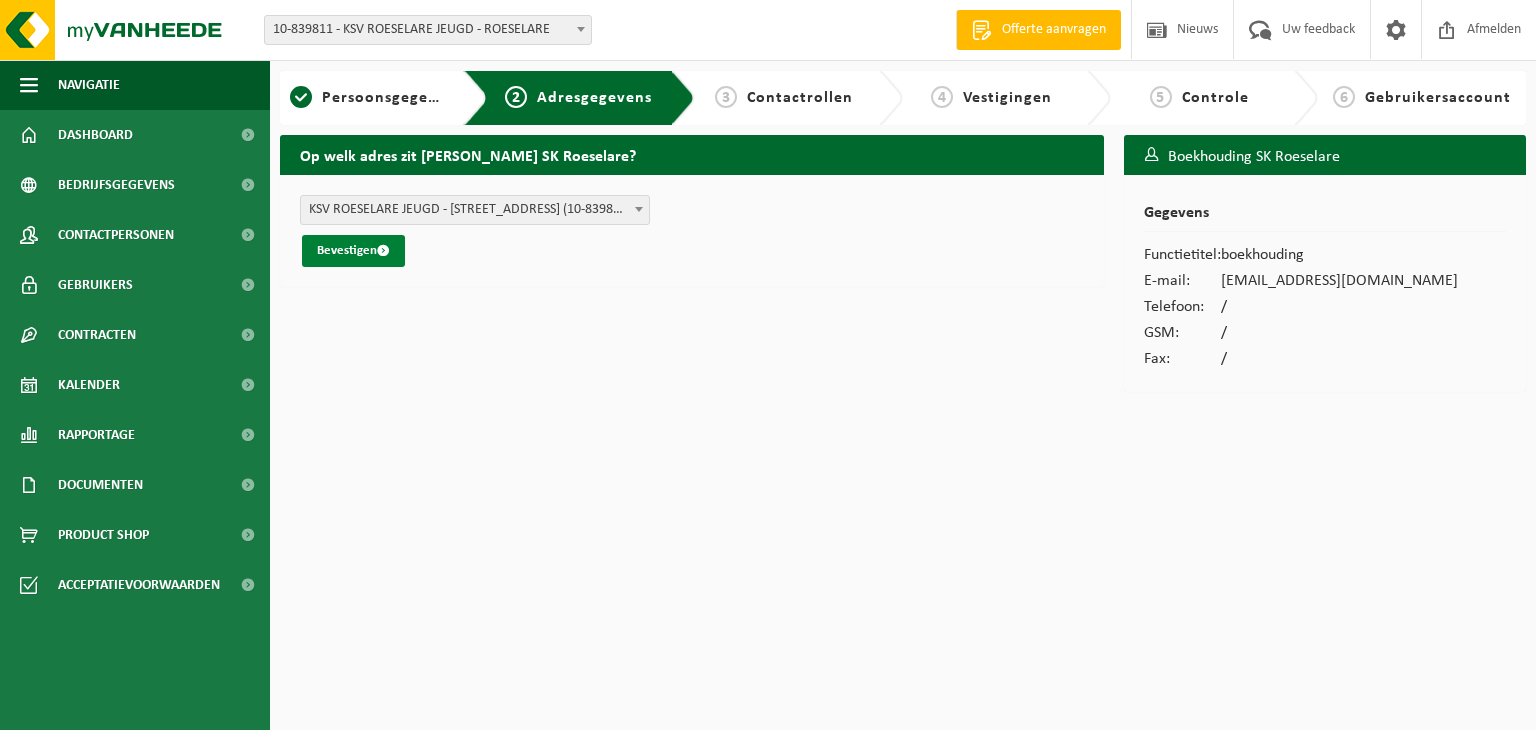 click on "Bevestigen" at bounding box center [353, 251] 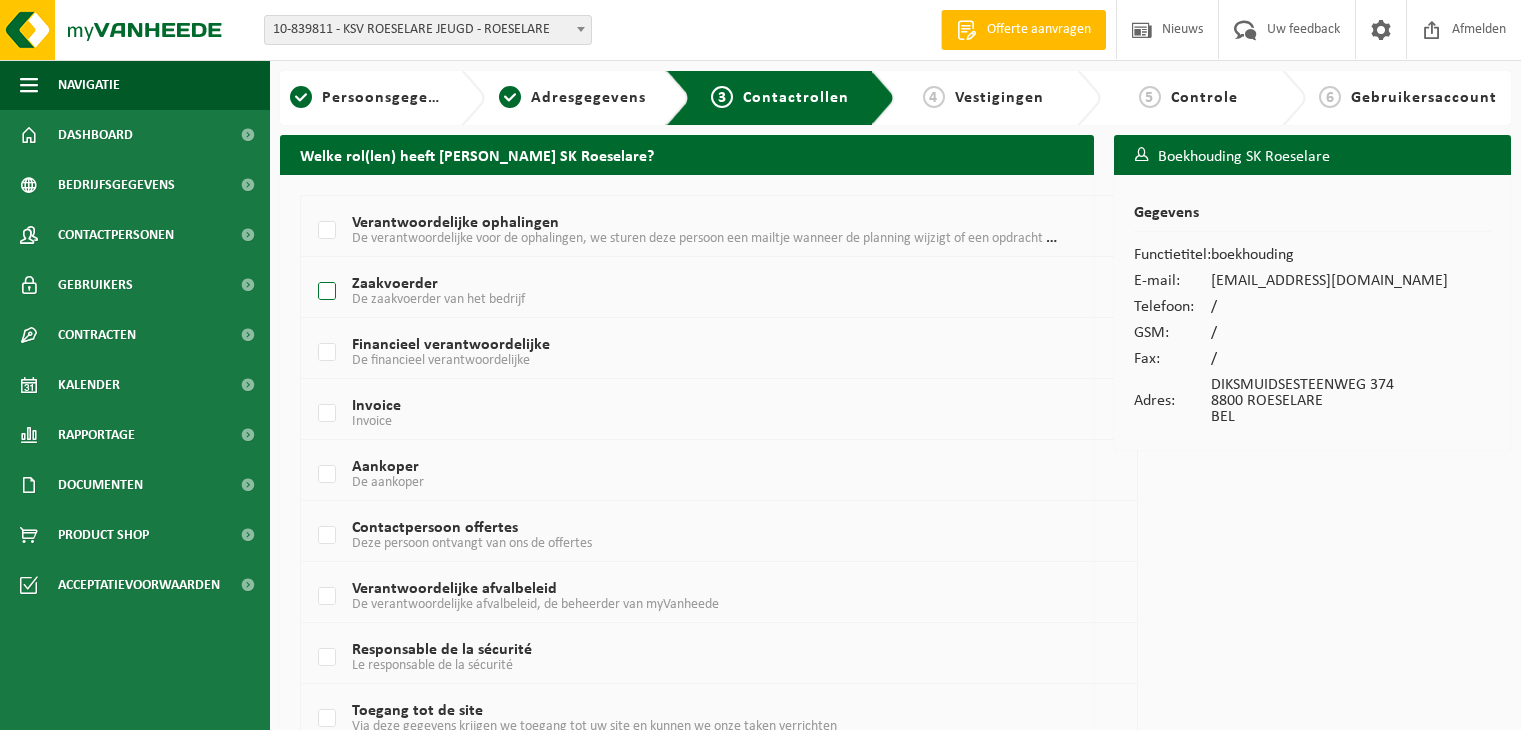 scroll, scrollTop: 0, scrollLeft: 0, axis: both 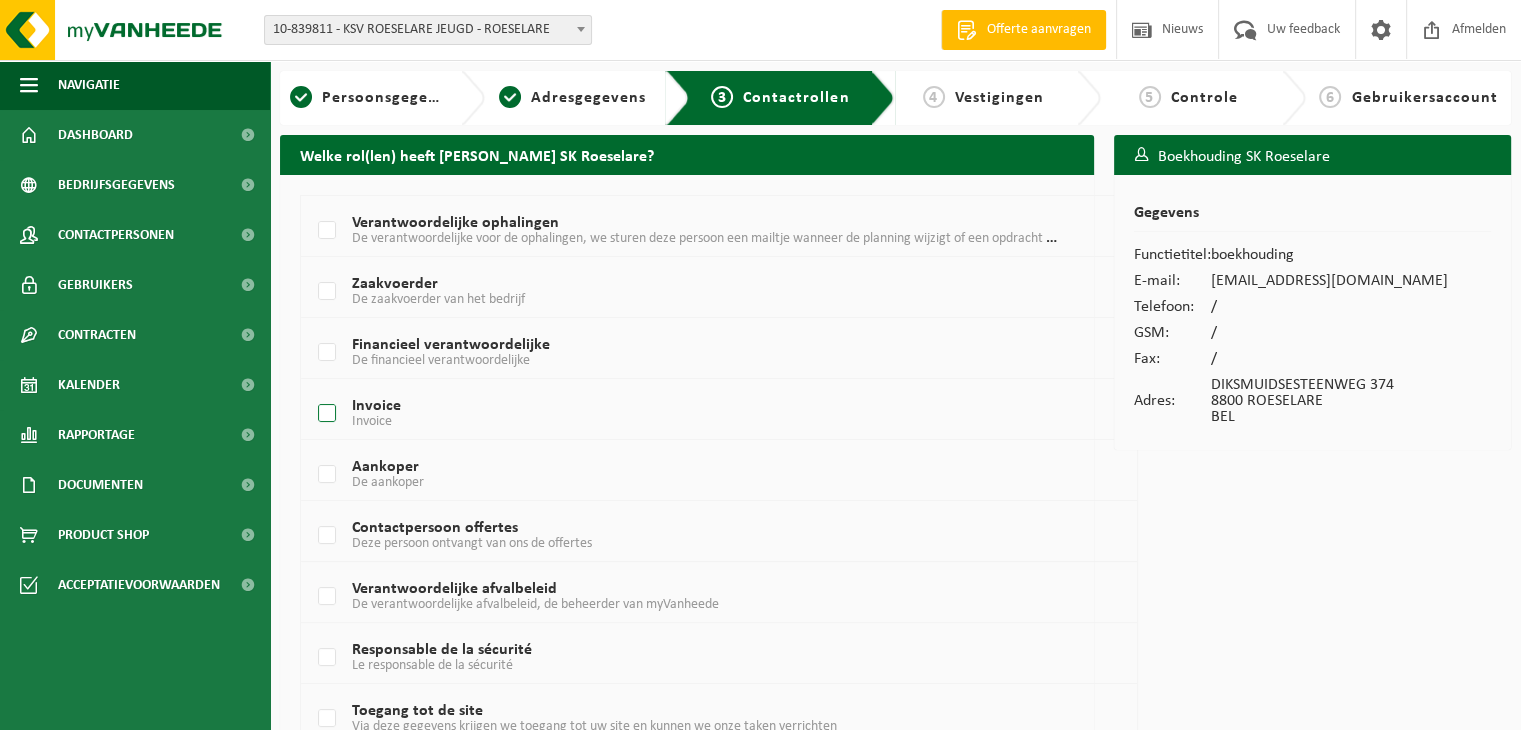click on "Invoice   Invoice" at bounding box center [685, 414] 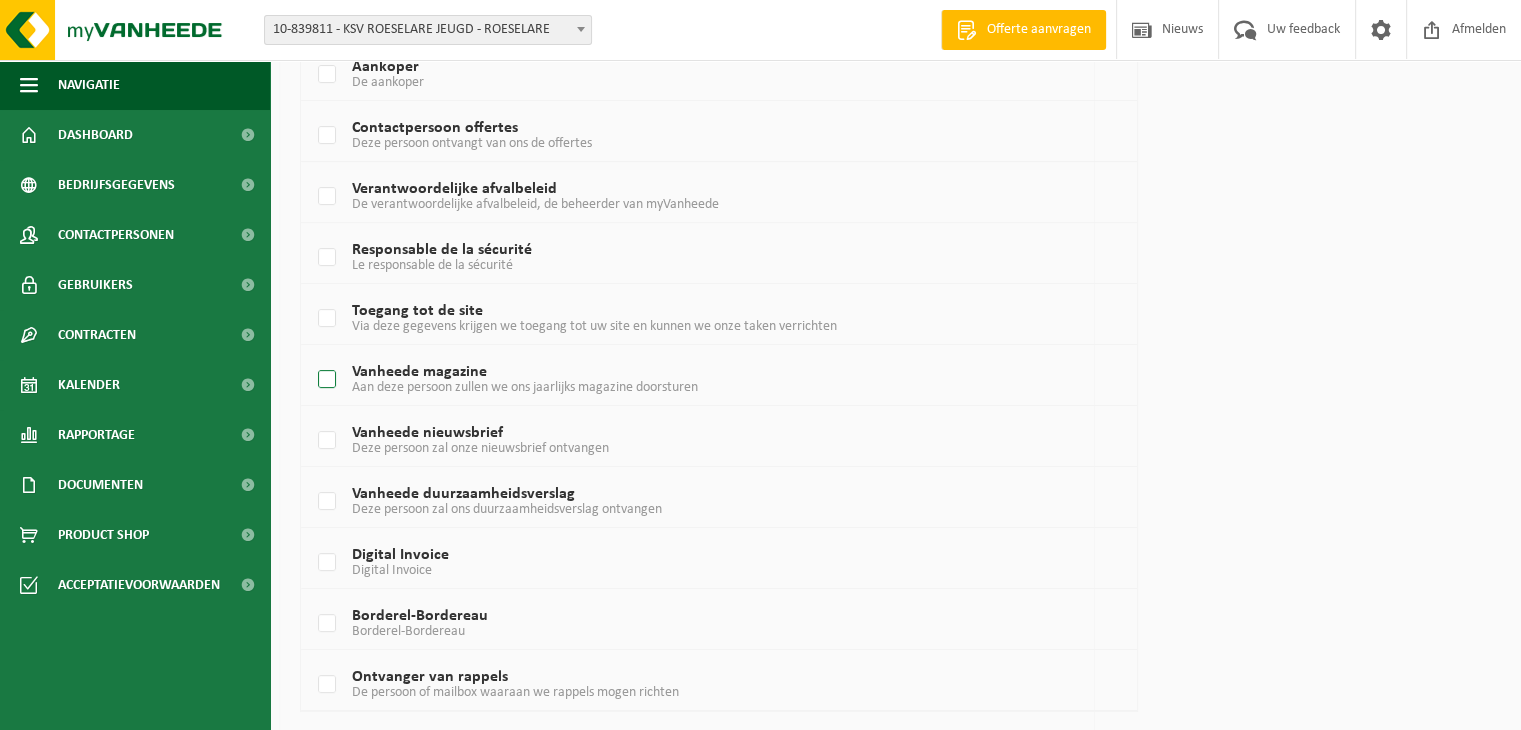 scroll, scrollTop: 460, scrollLeft: 0, axis: vertical 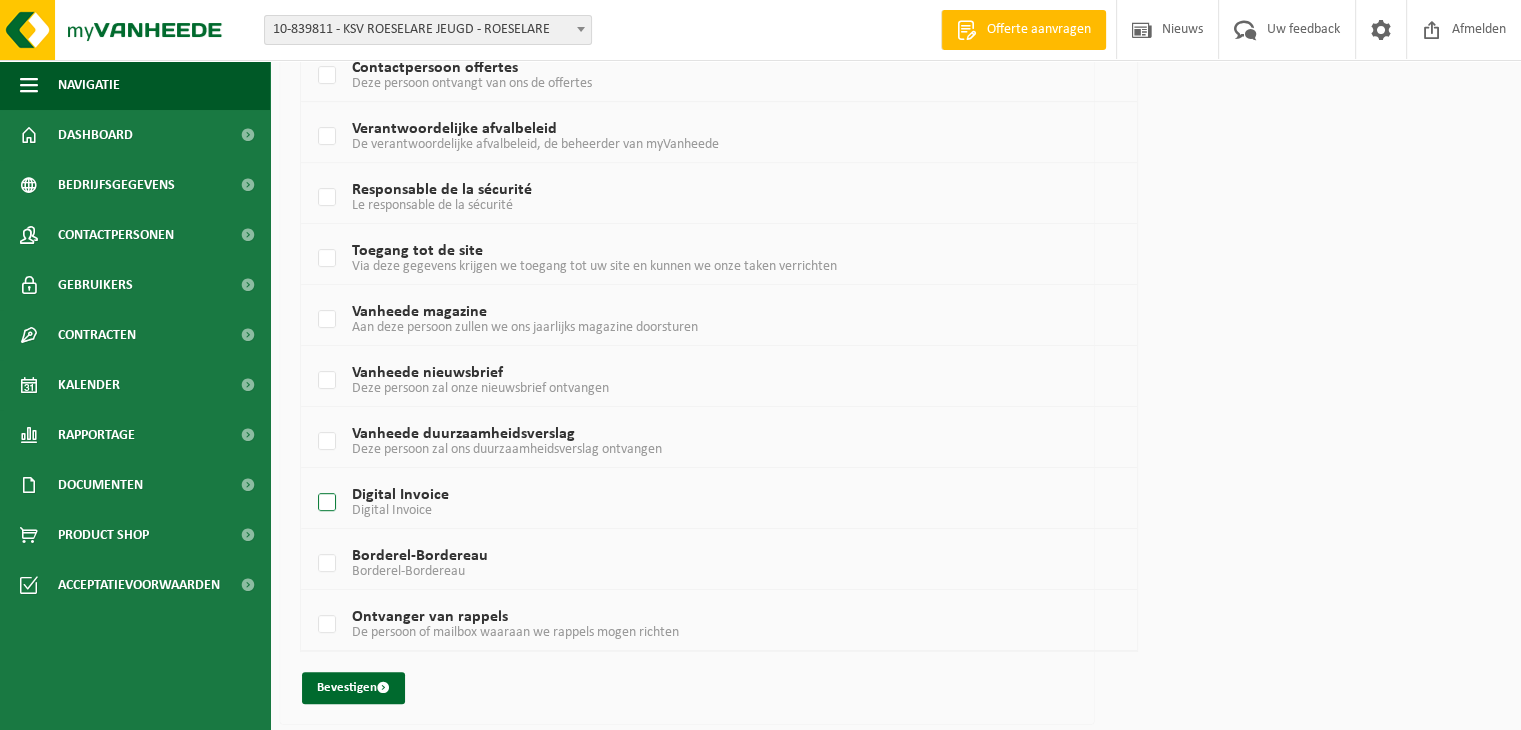 click on "Digital Invoice   Digital Invoice" at bounding box center [685, 503] 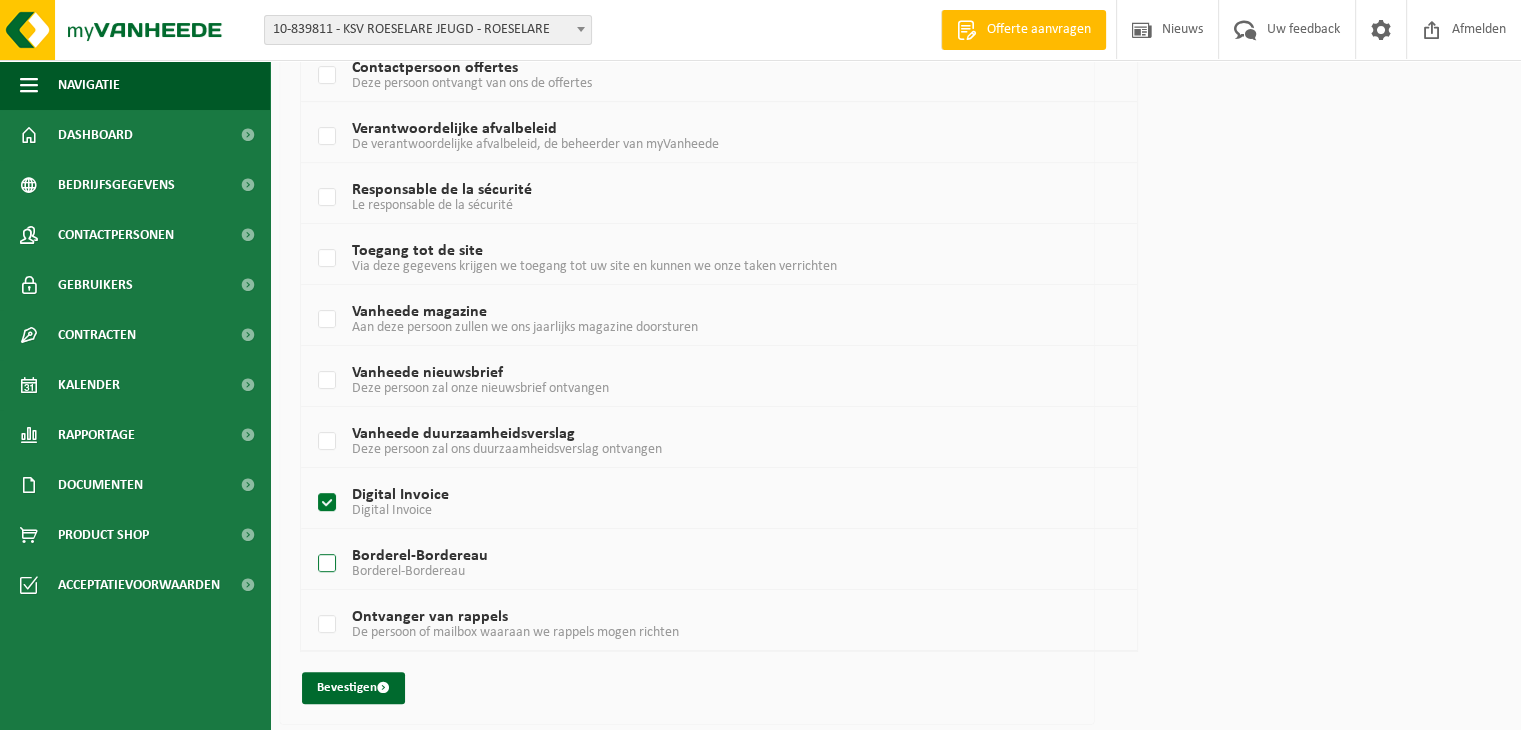 click on "Borderel-Bordereau   Borderel-Bordereau" at bounding box center (685, 564) 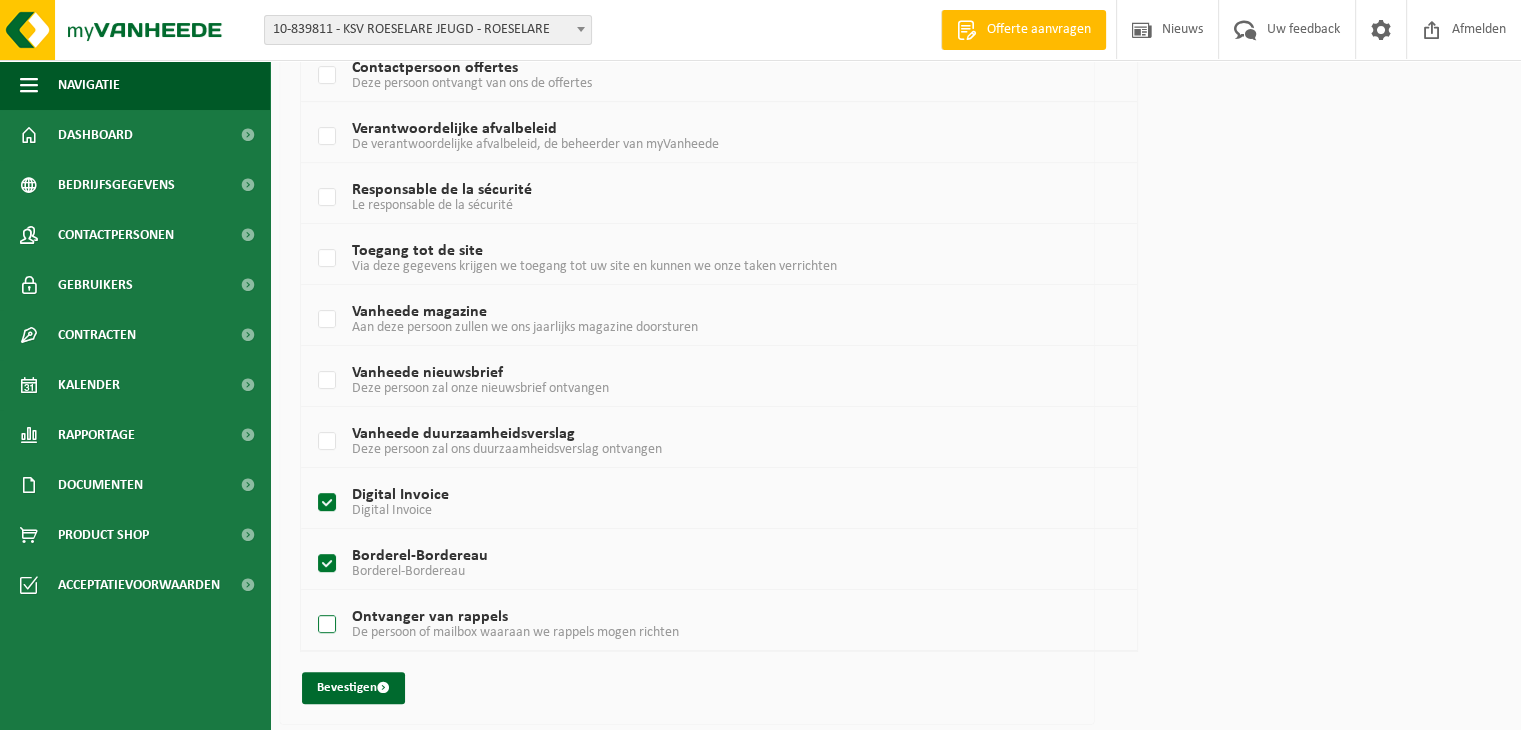 click on "De persoon of mailbox waaraan we rappels mogen richten" at bounding box center [515, 632] 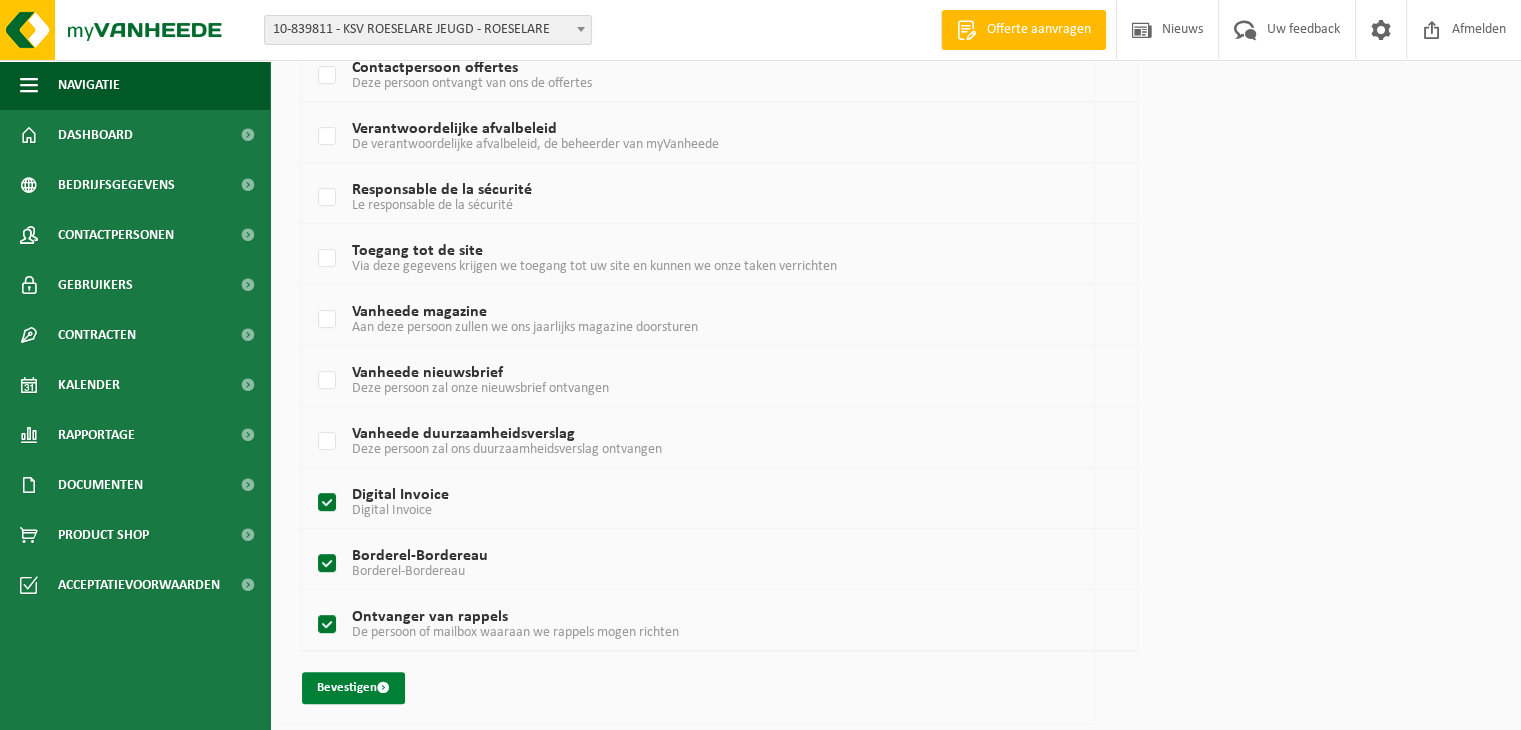 click on "Bevestigen" at bounding box center (353, 688) 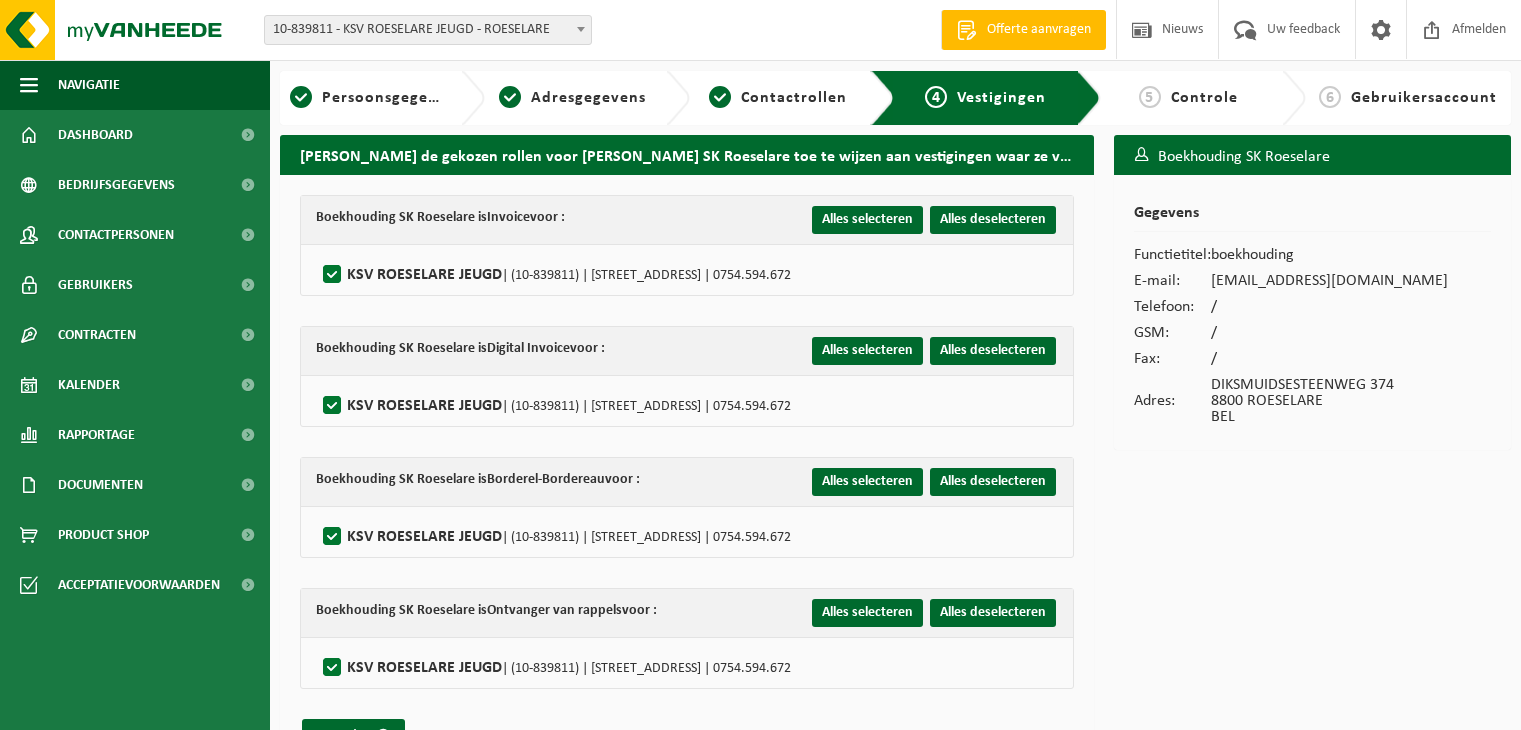 scroll, scrollTop: 0, scrollLeft: 0, axis: both 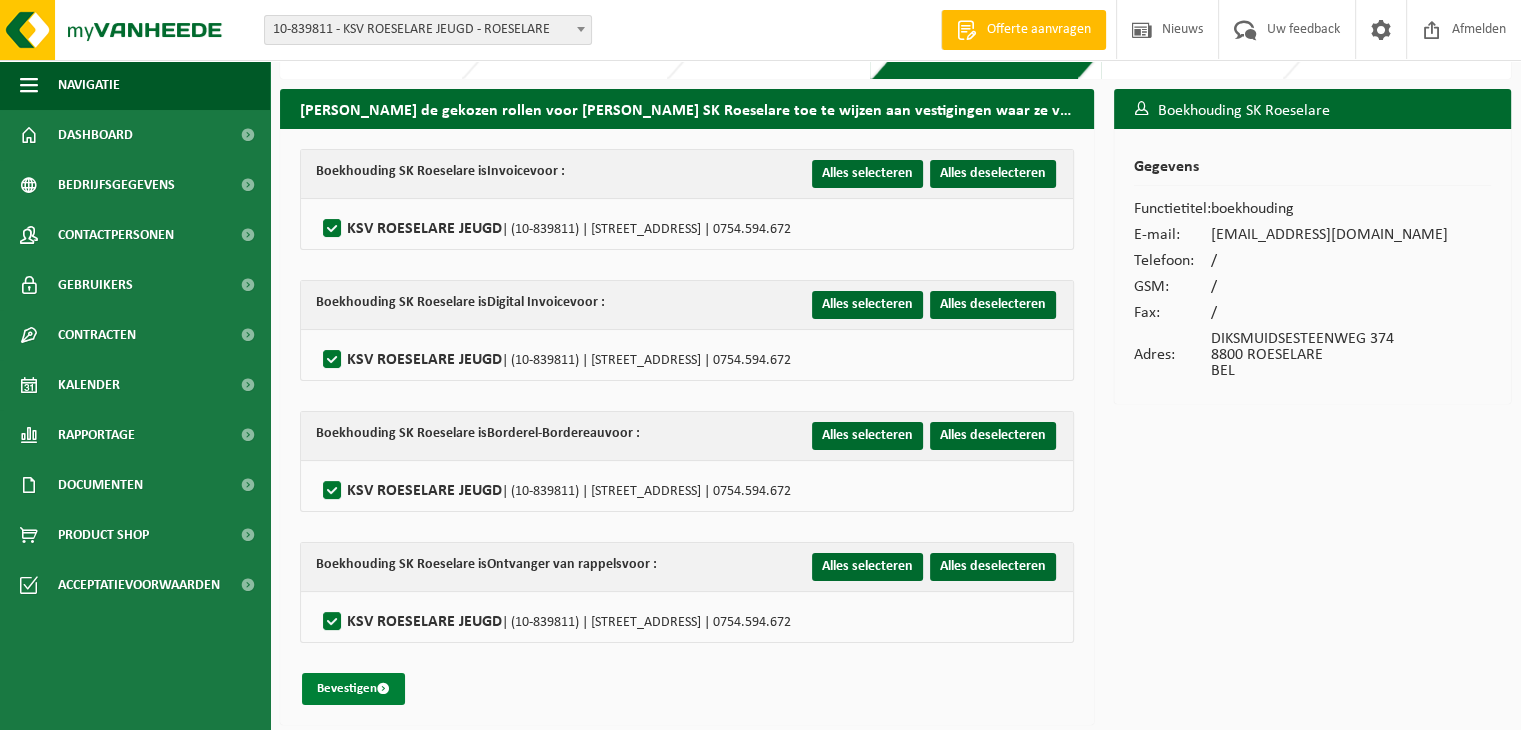 click on "Bevestigen" at bounding box center [353, 689] 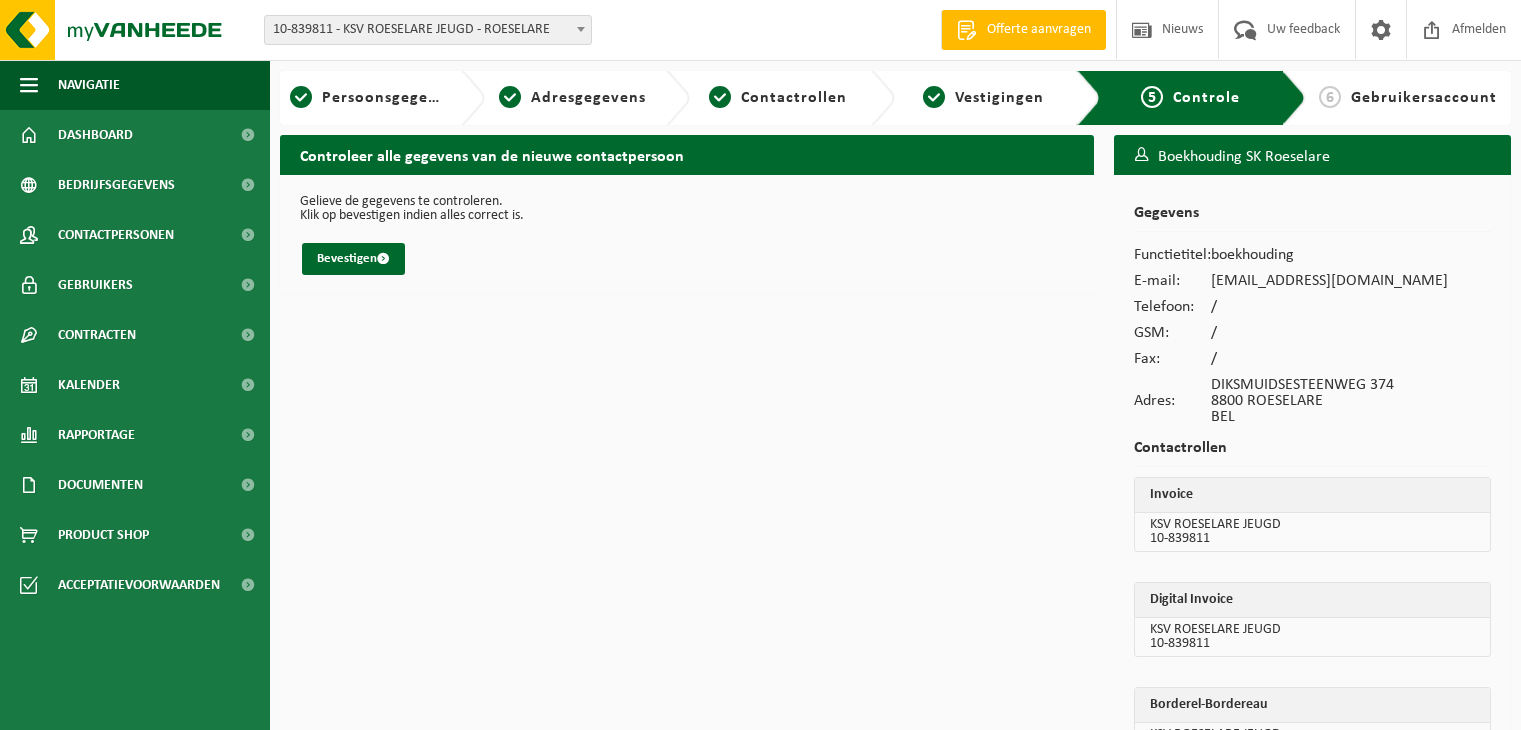 scroll, scrollTop: 0, scrollLeft: 0, axis: both 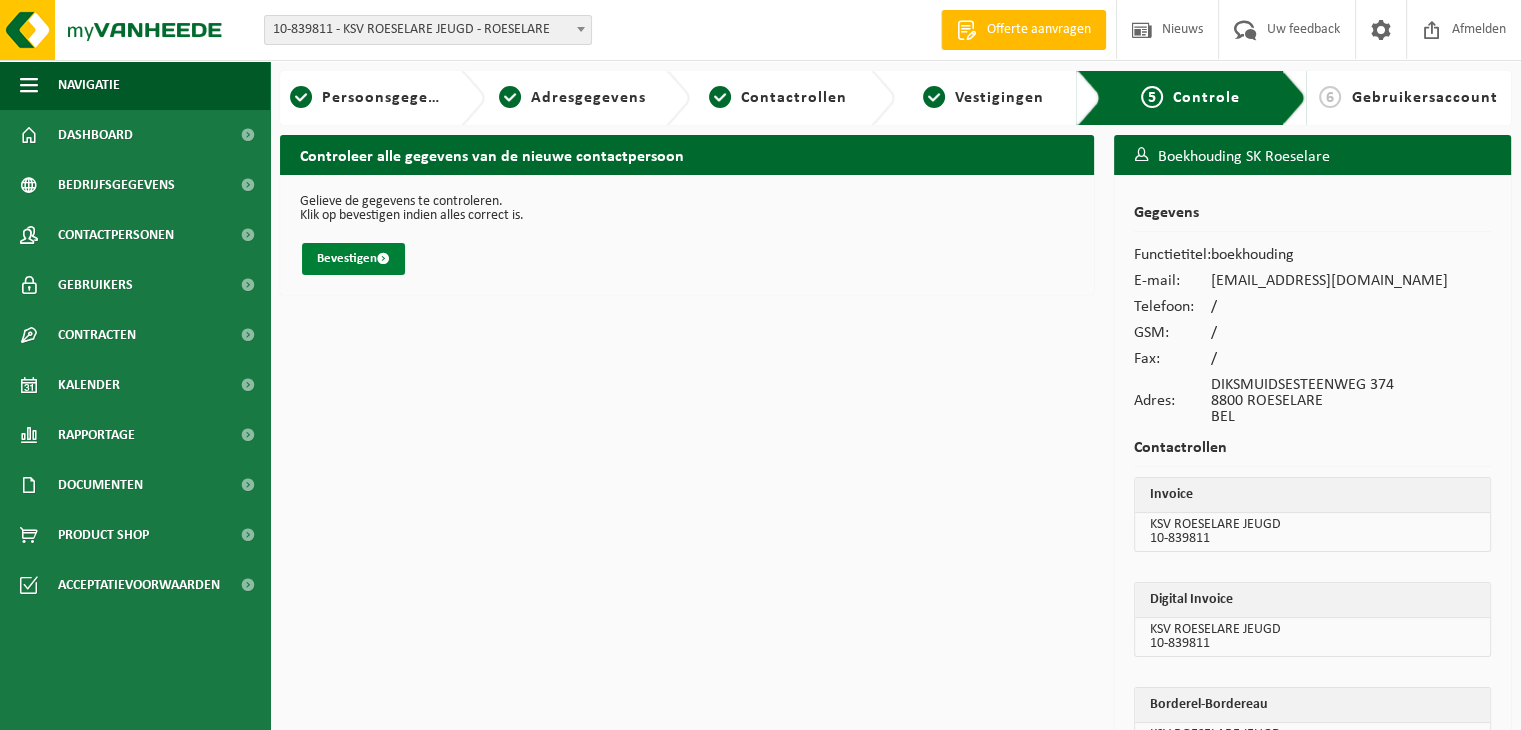 click on "Bevestigen" at bounding box center [353, 259] 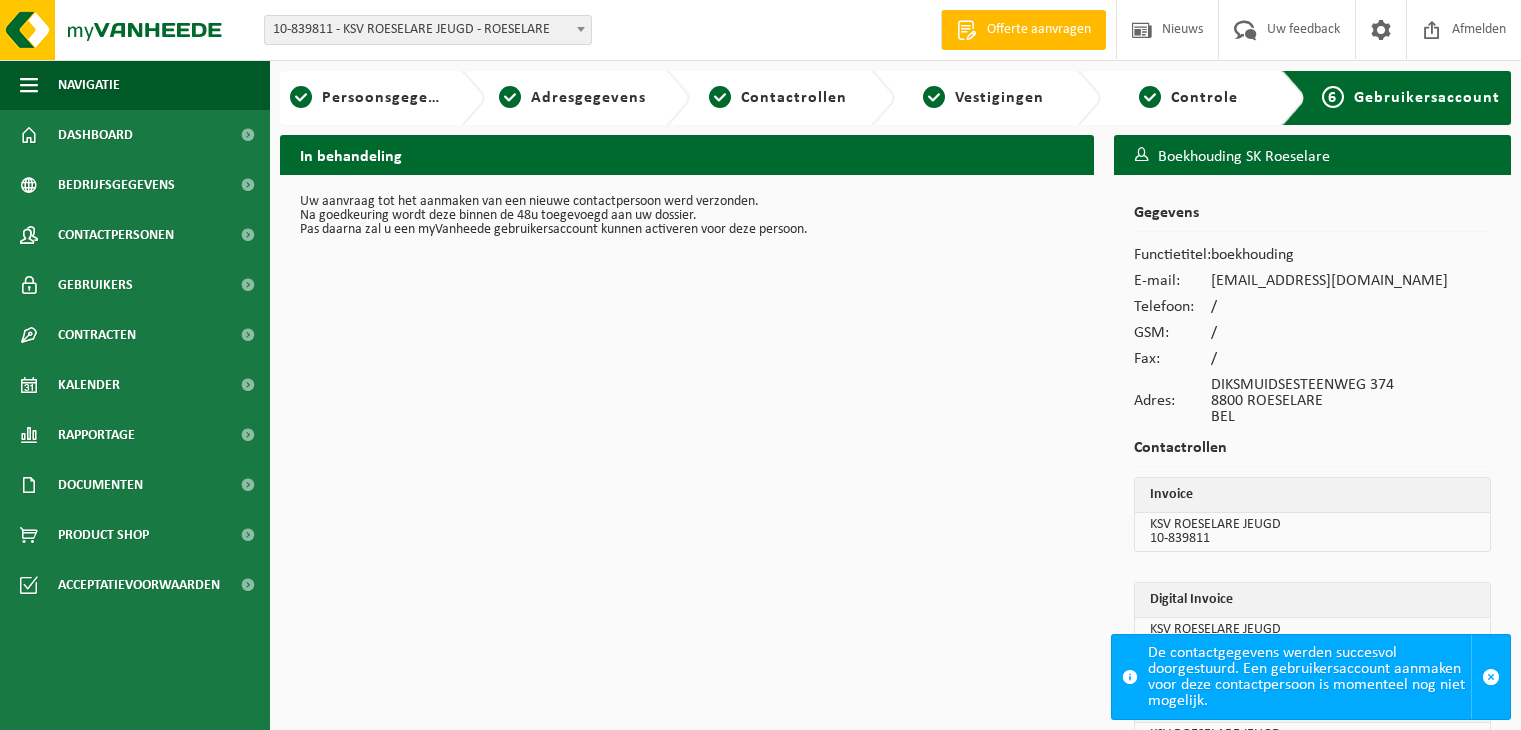 scroll, scrollTop: 0, scrollLeft: 0, axis: both 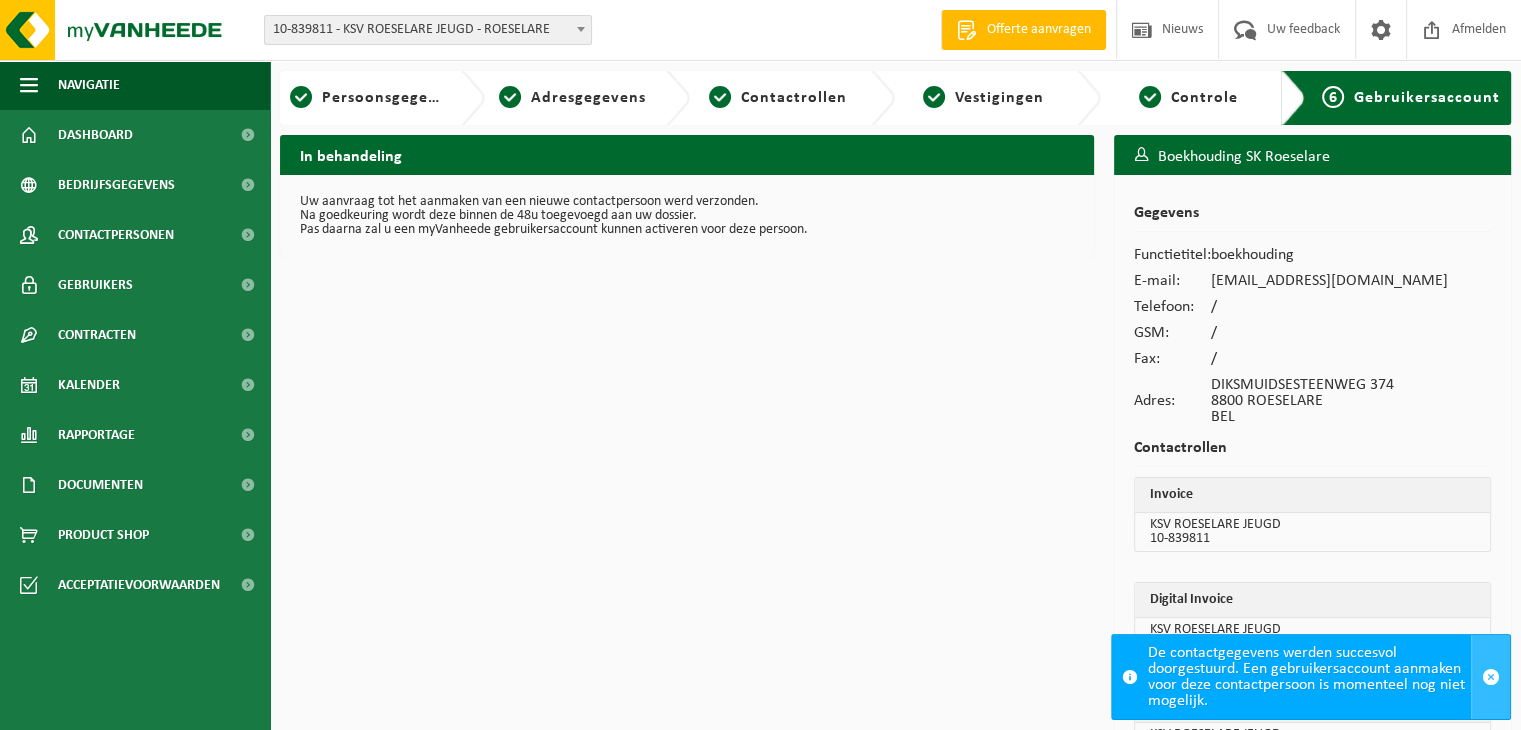 click at bounding box center (1491, 677) 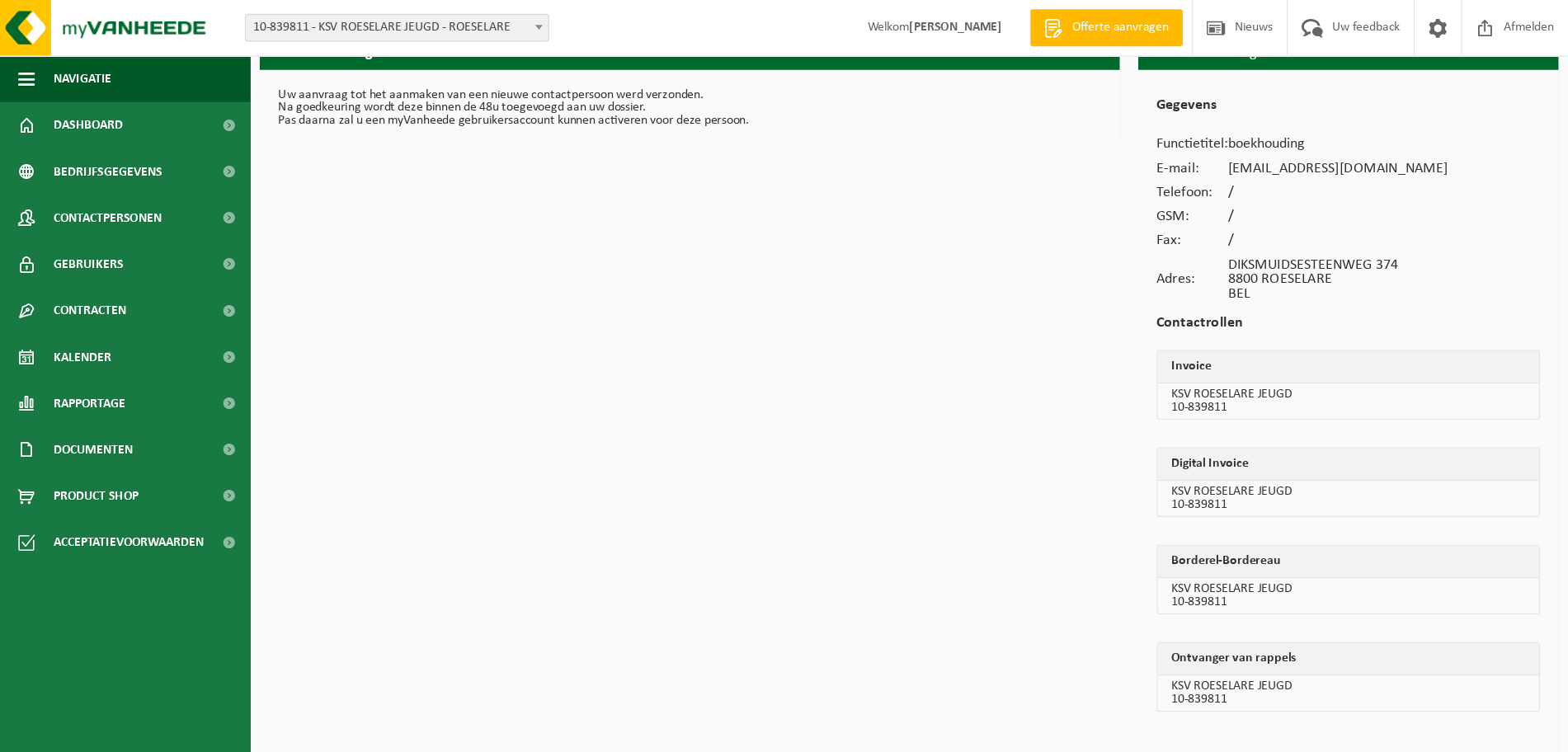 scroll, scrollTop: 12, scrollLeft: 0, axis: vertical 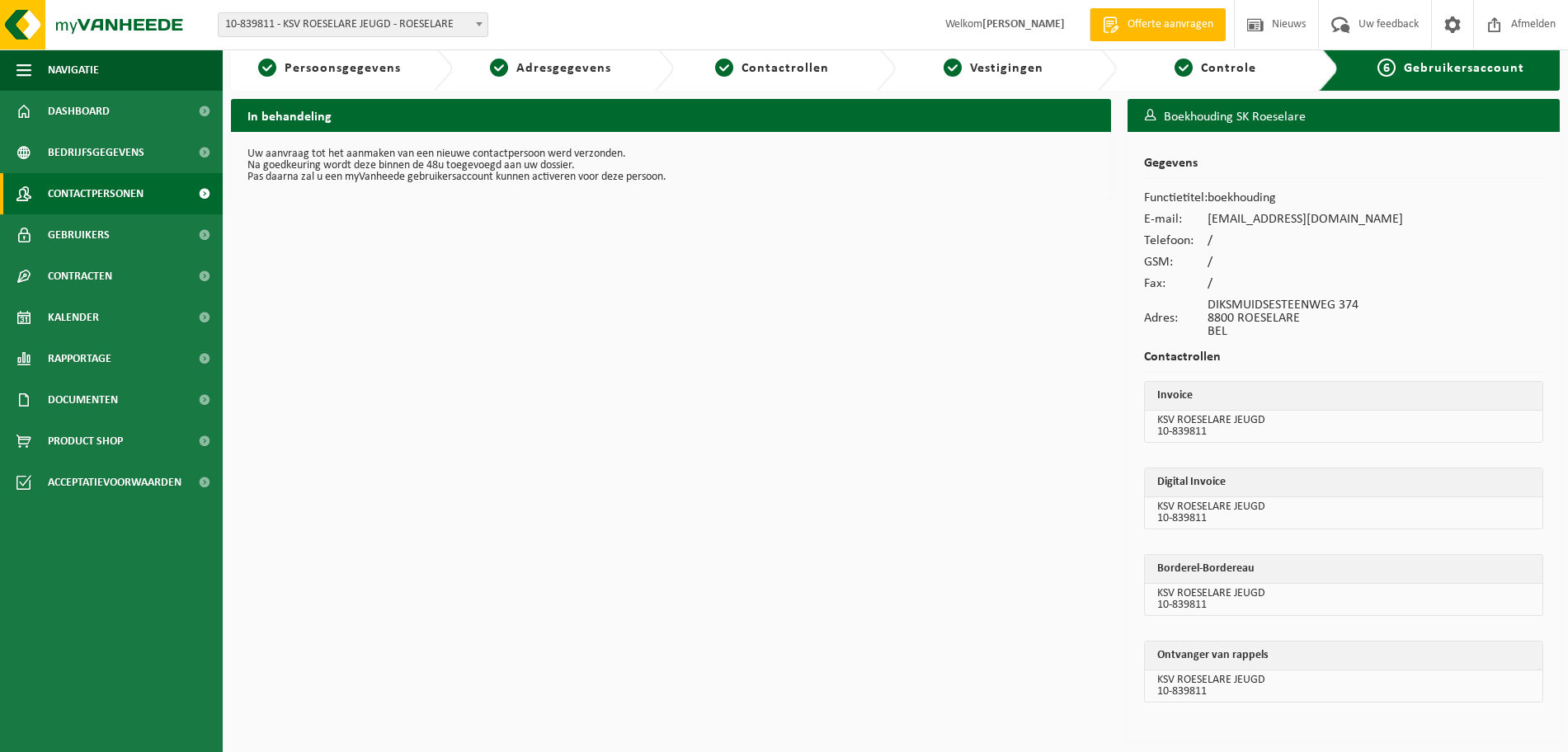 click on "Contactpersonen" at bounding box center [96, 194] 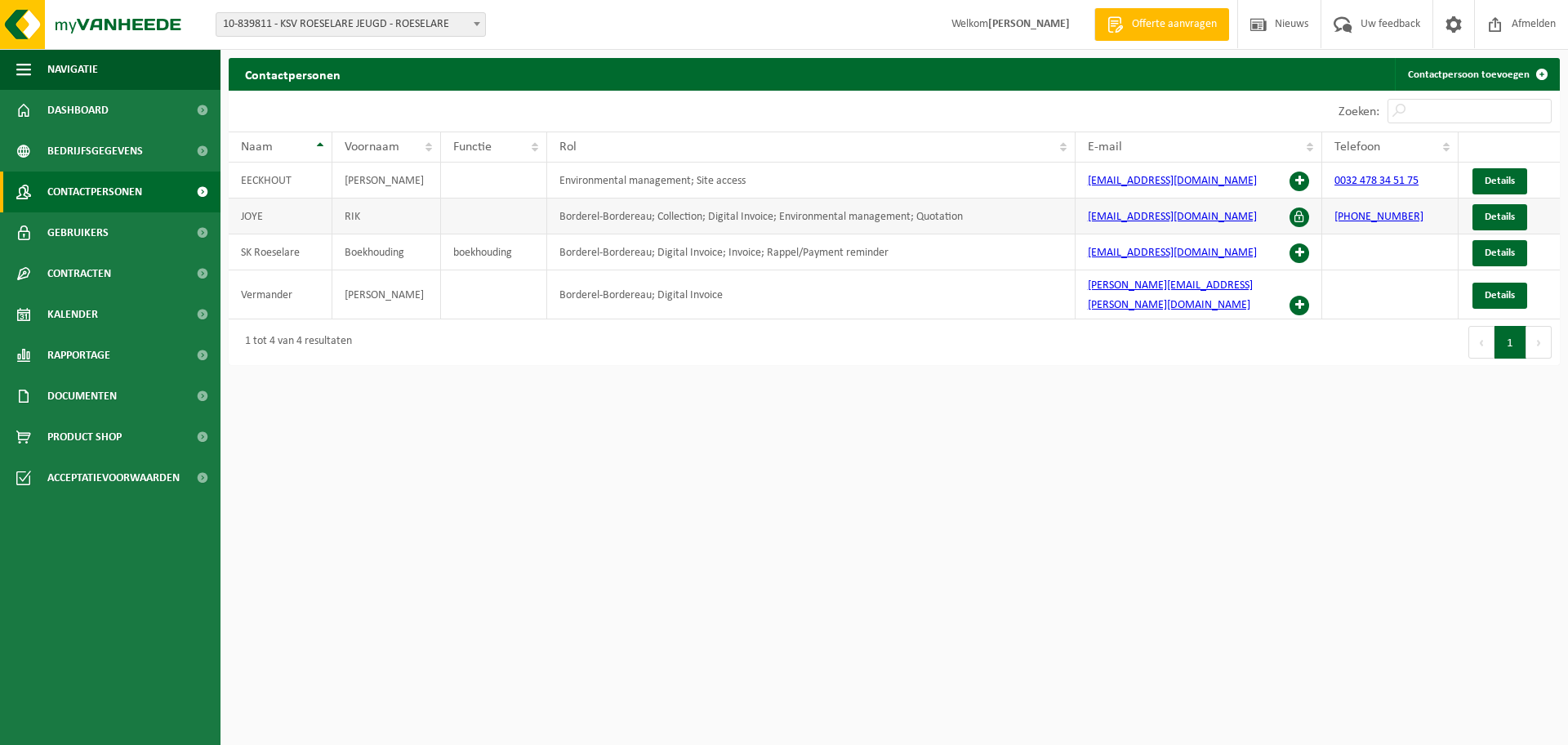 scroll, scrollTop: 0, scrollLeft: 0, axis: both 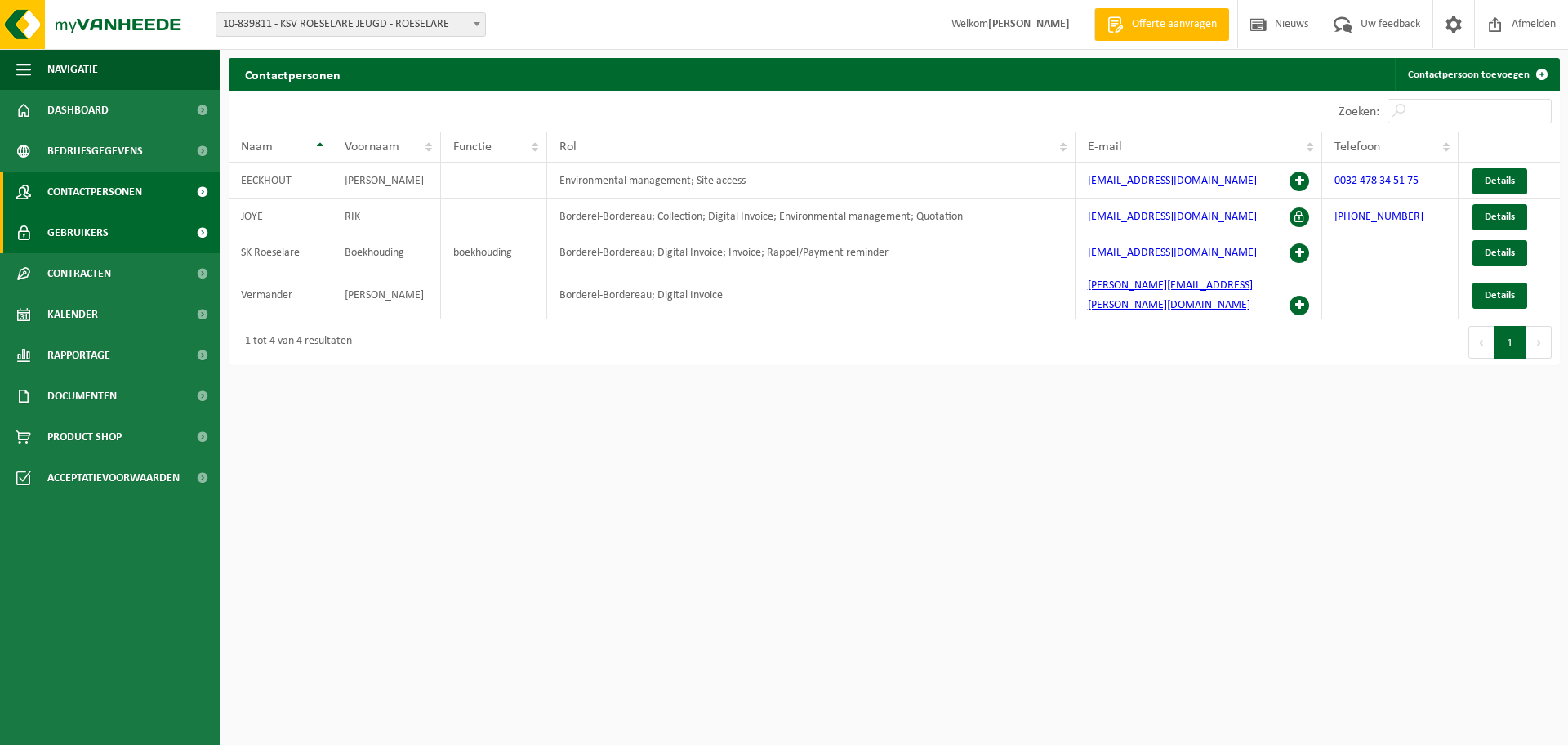 click on "Gebruikers" at bounding box center (110, 233) 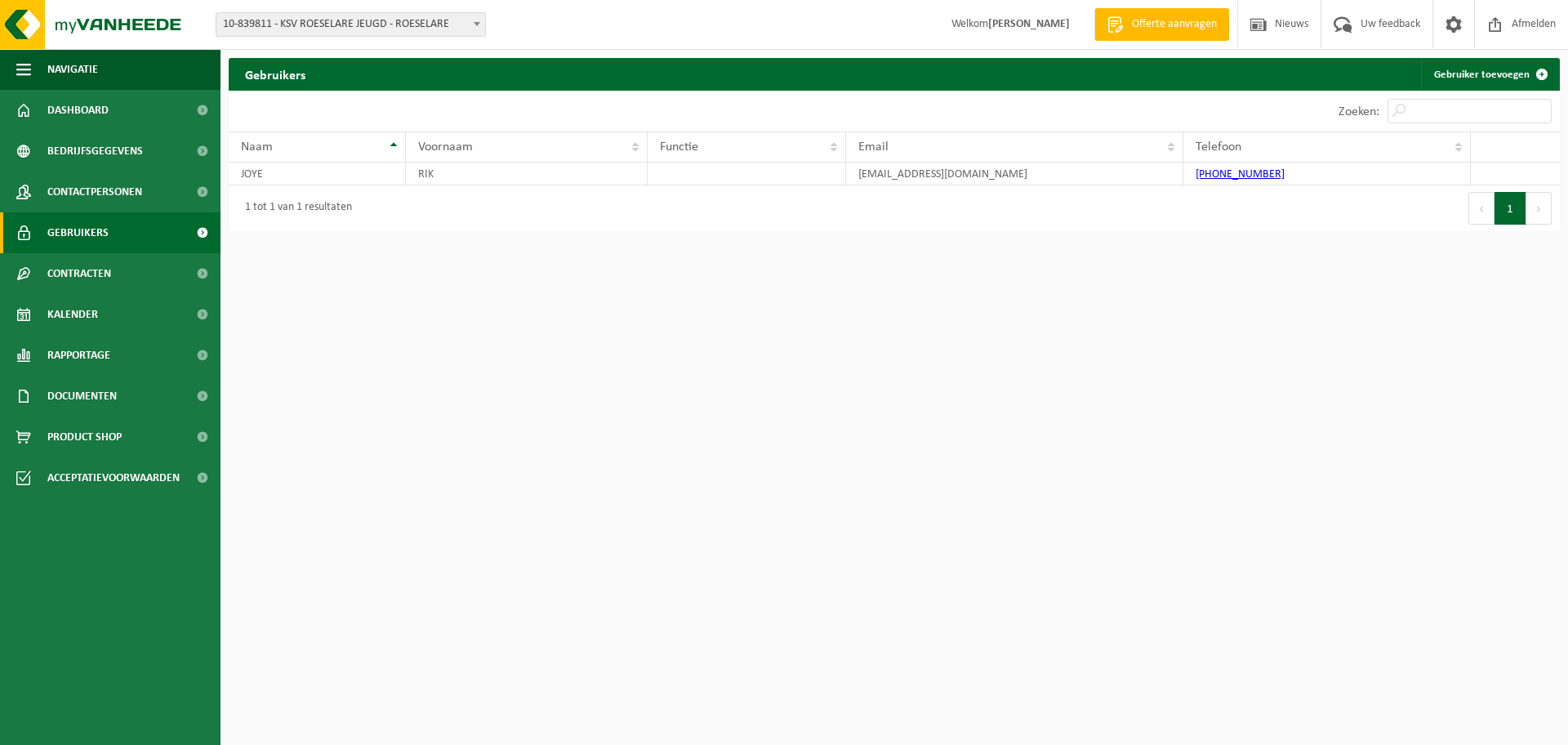 scroll, scrollTop: 0, scrollLeft: 0, axis: both 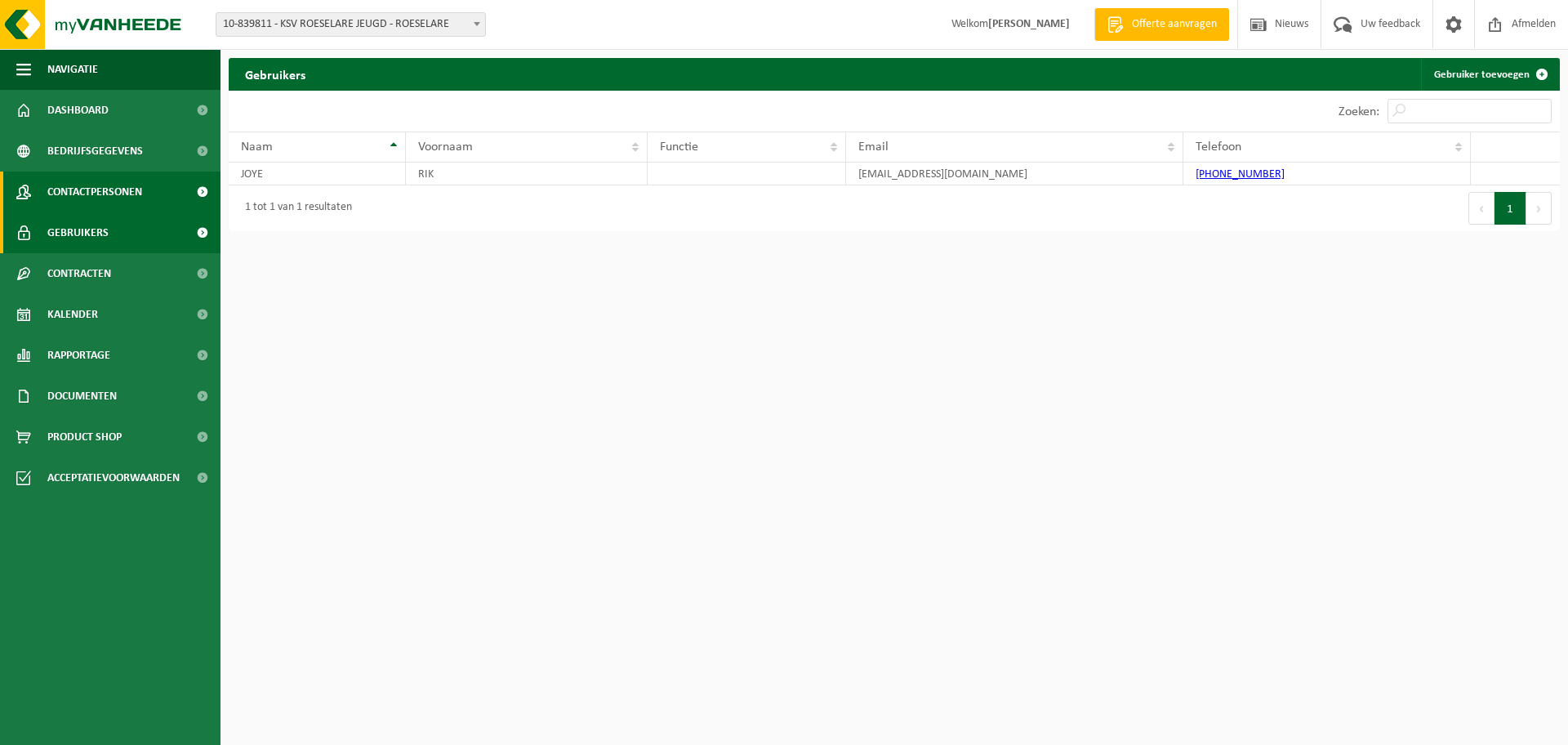 click on "Contactpersonen" at bounding box center [95, 192] 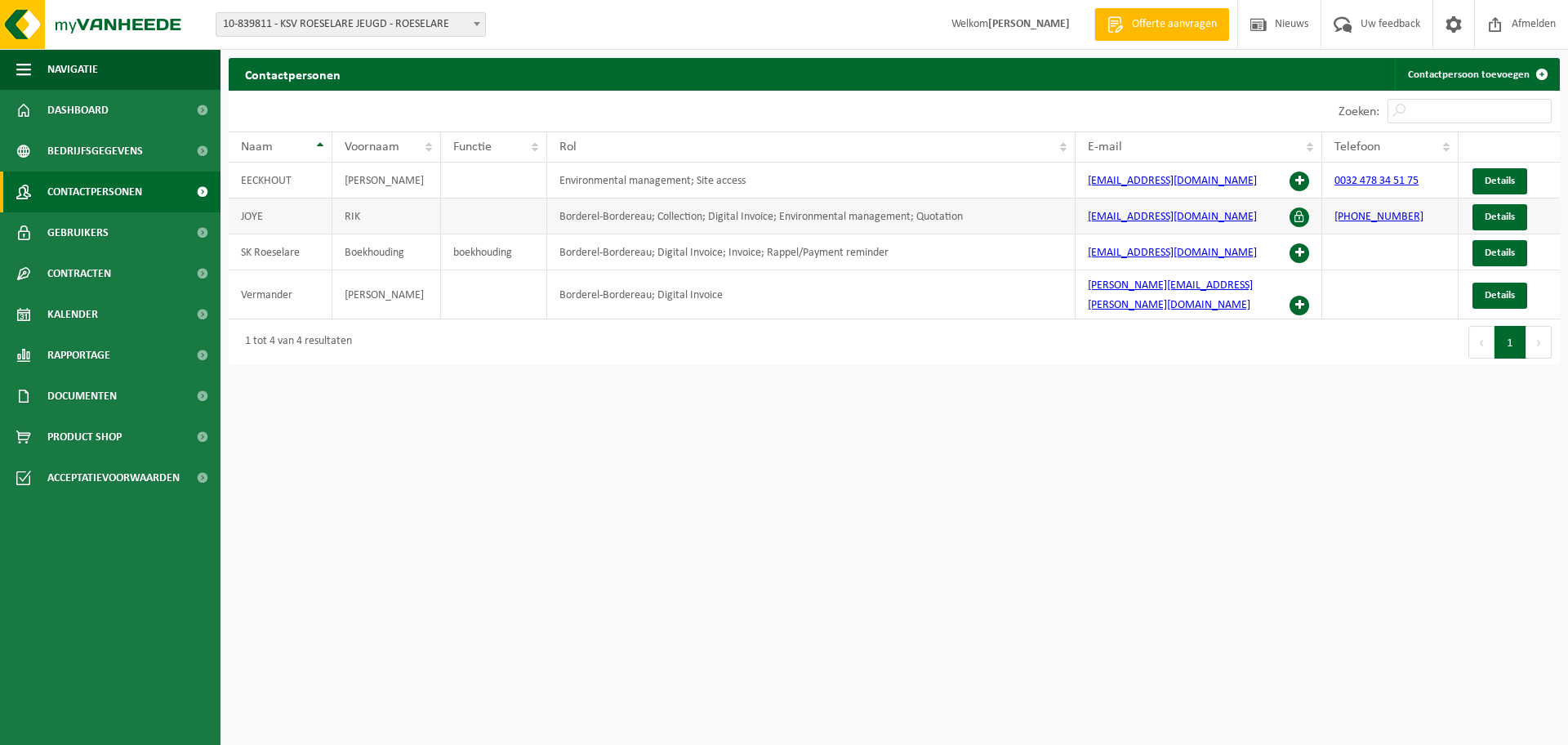 scroll, scrollTop: 0, scrollLeft: 0, axis: both 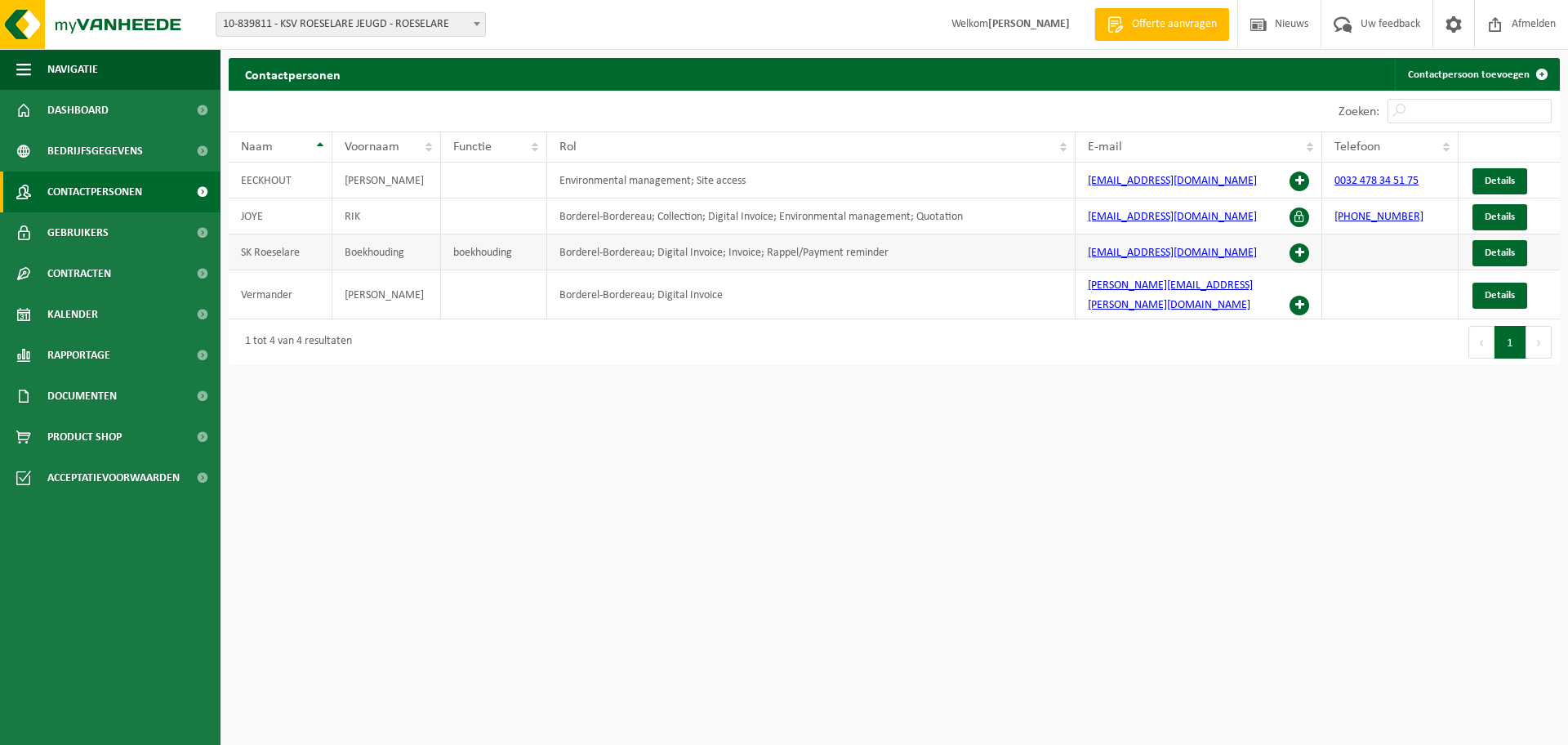 click on "Details" at bounding box center [1499, 252] 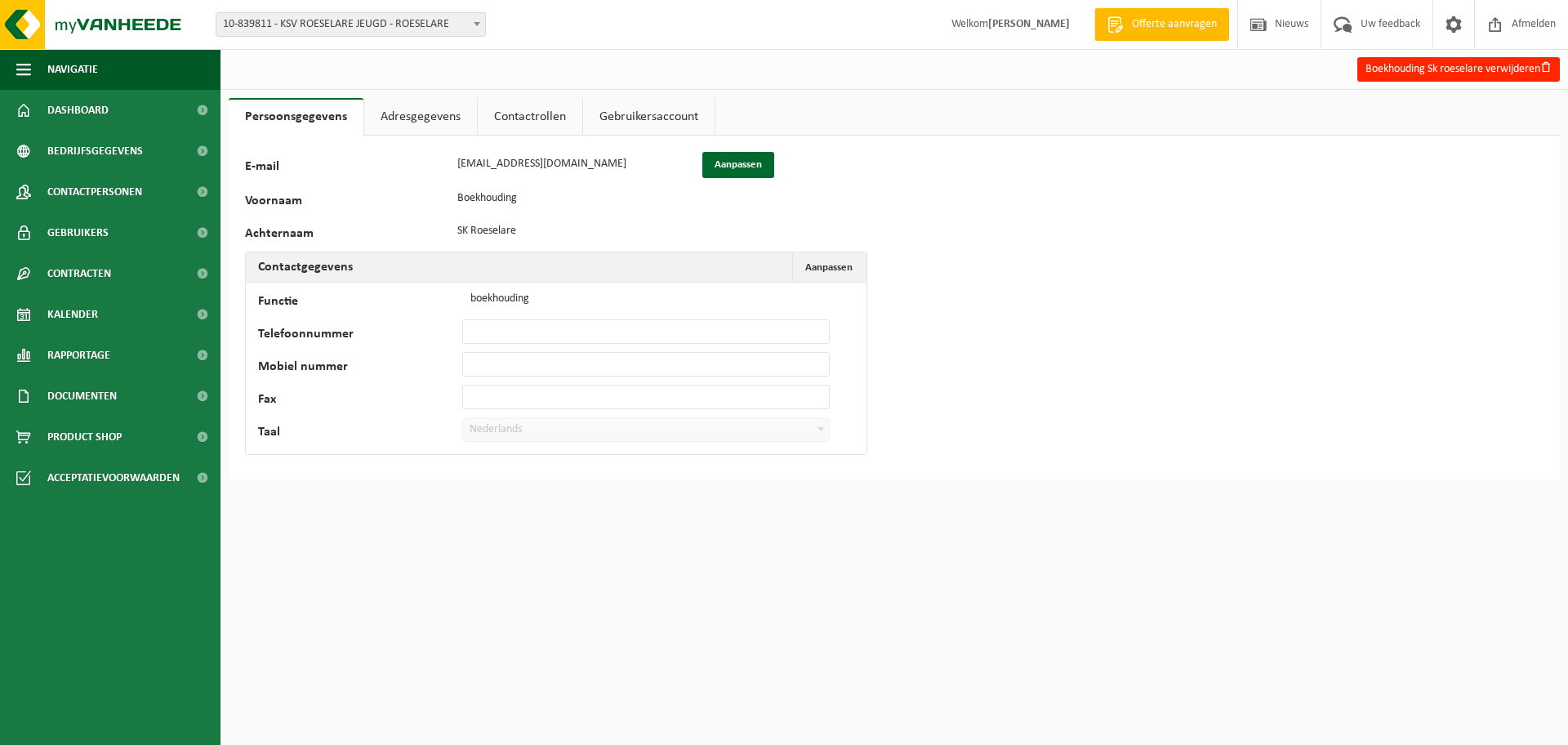 scroll, scrollTop: 0, scrollLeft: 0, axis: both 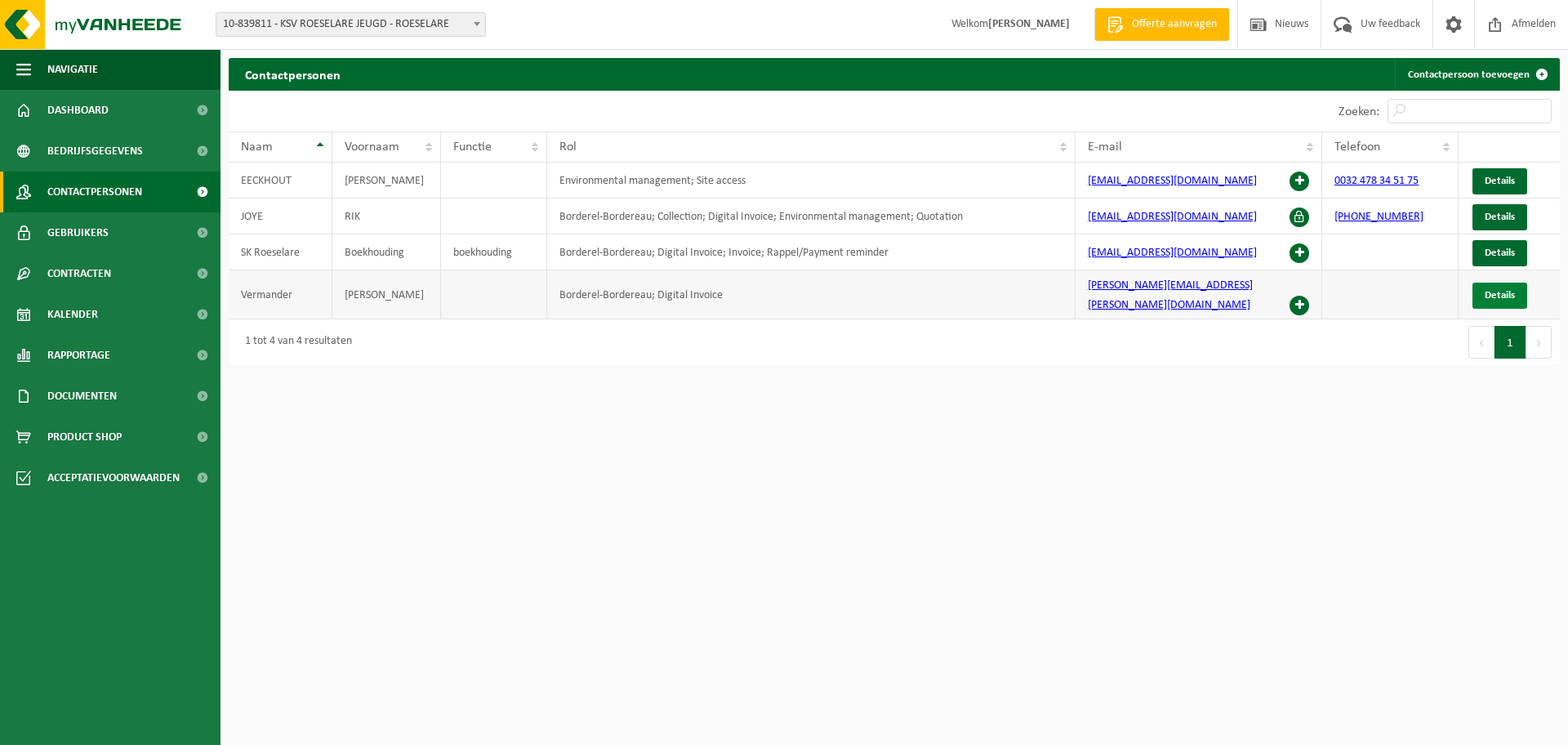 click on "Details" at bounding box center [1499, 296] 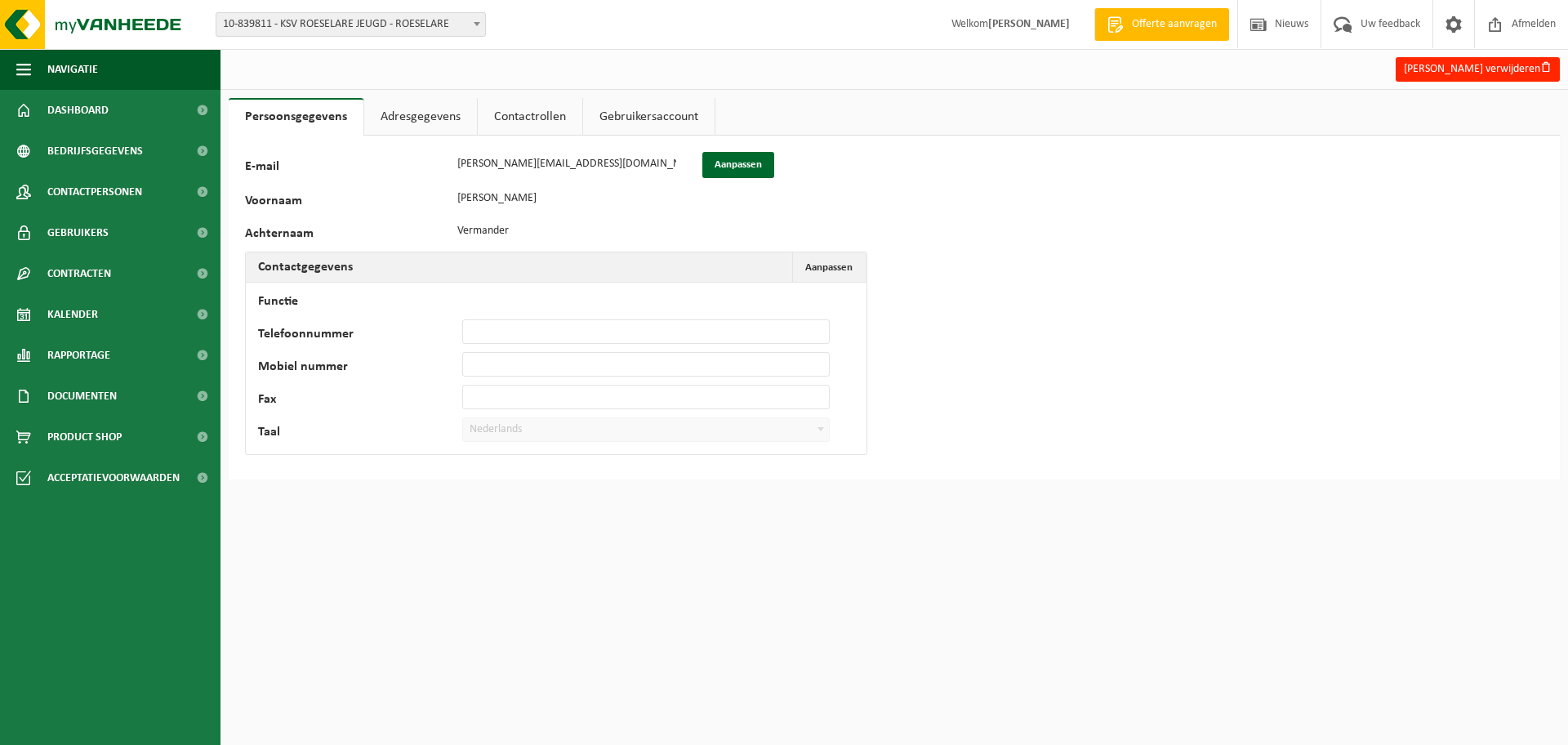 scroll, scrollTop: 0, scrollLeft: 0, axis: both 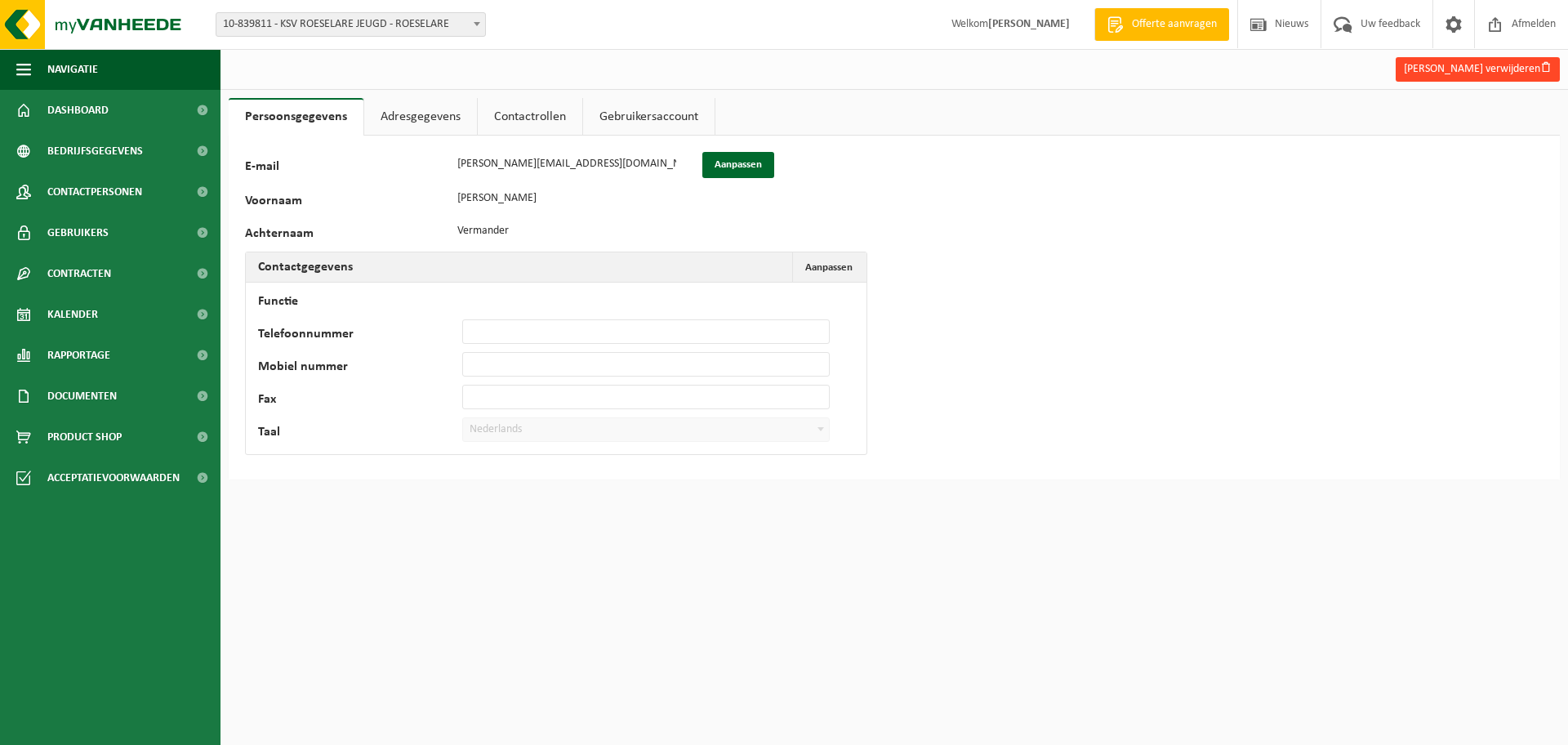 click on "[PERSON_NAME] verwijderen" at bounding box center (1477, 69) 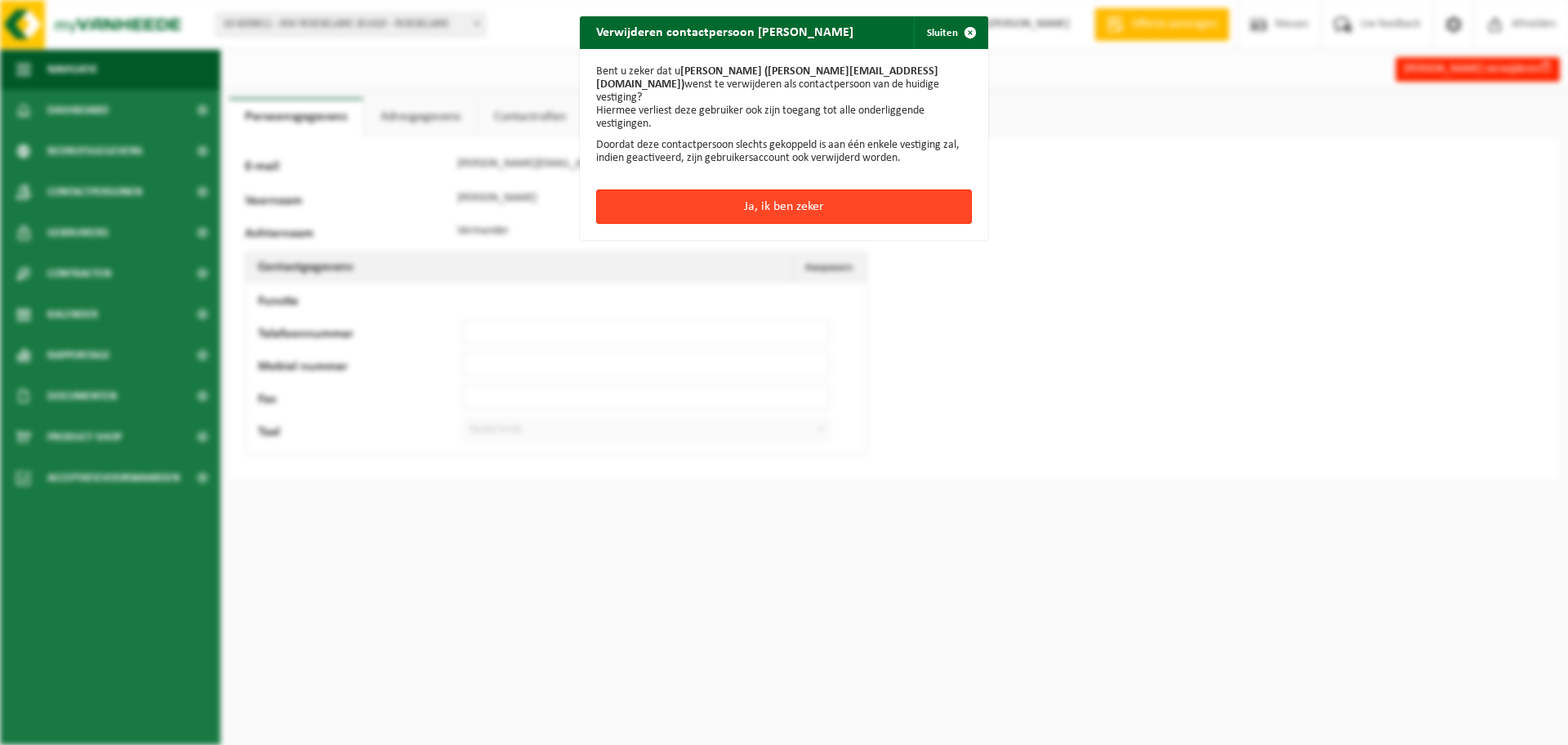 type 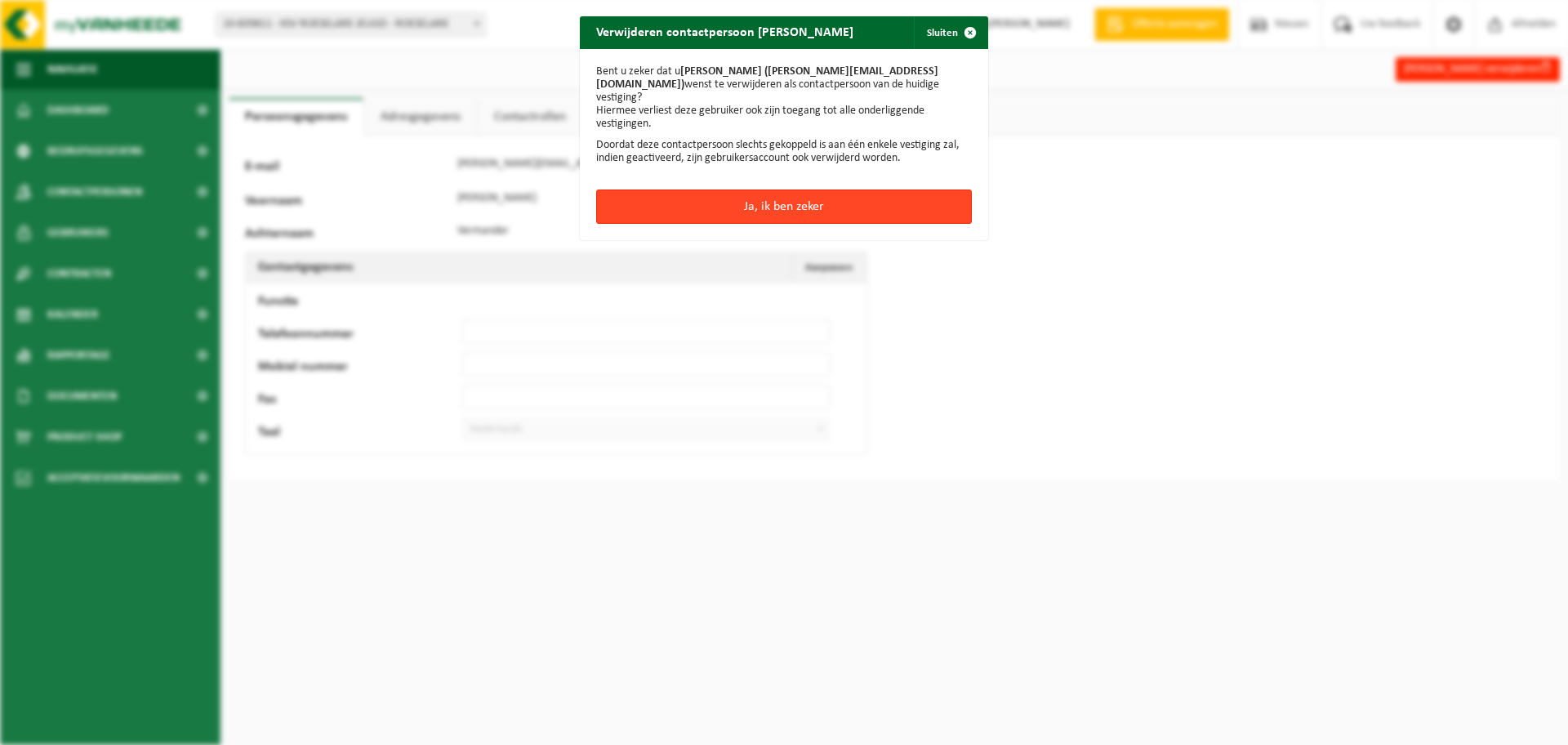 click on "Ja, ik ben zeker" at bounding box center [784, 207] 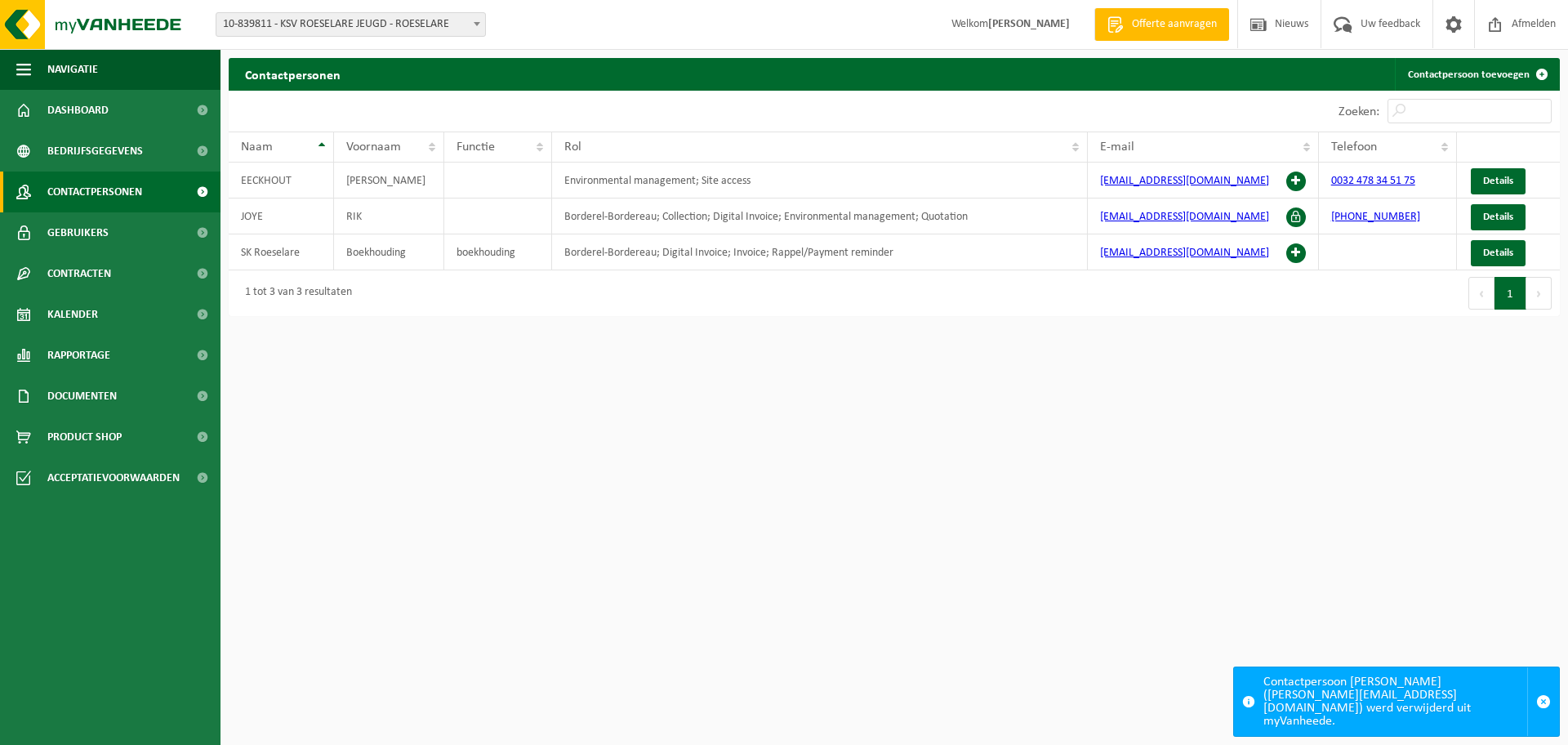 scroll, scrollTop: 0, scrollLeft: 0, axis: both 